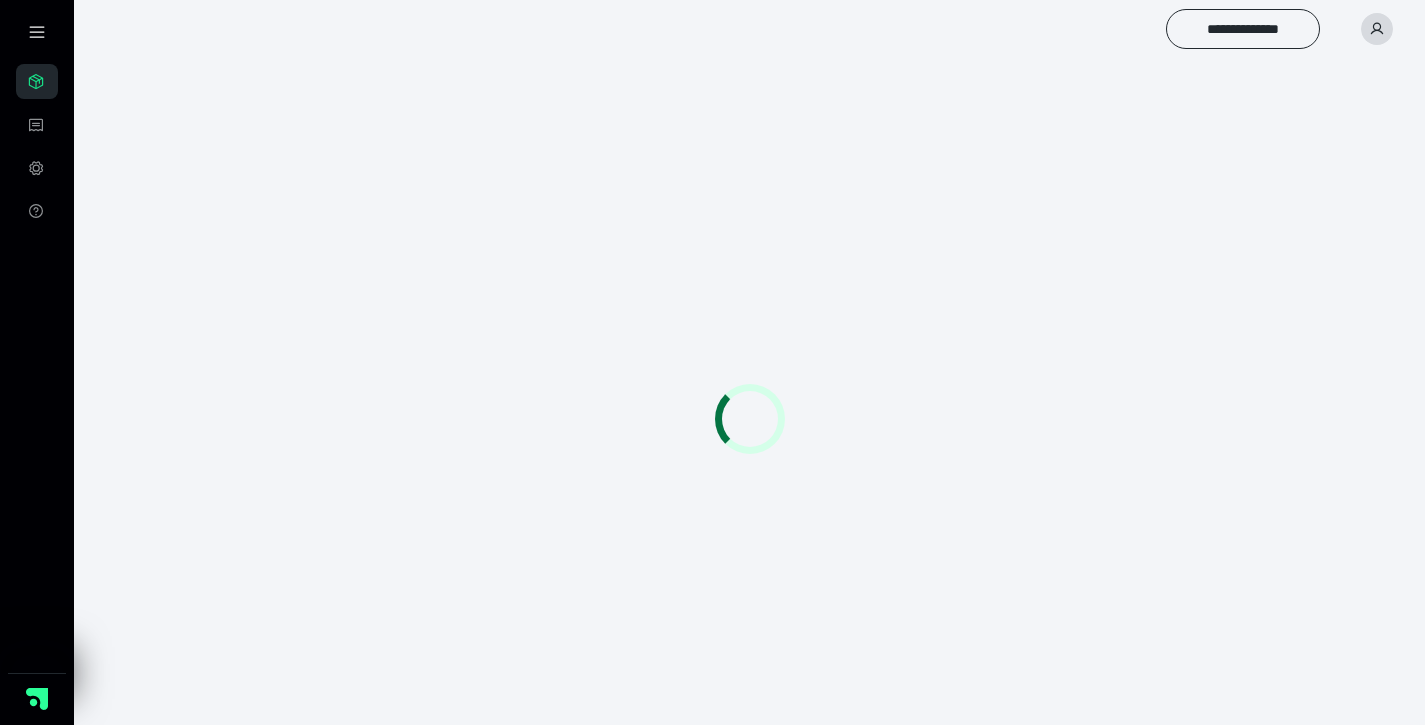 scroll, scrollTop: 0, scrollLeft: 0, axis: both 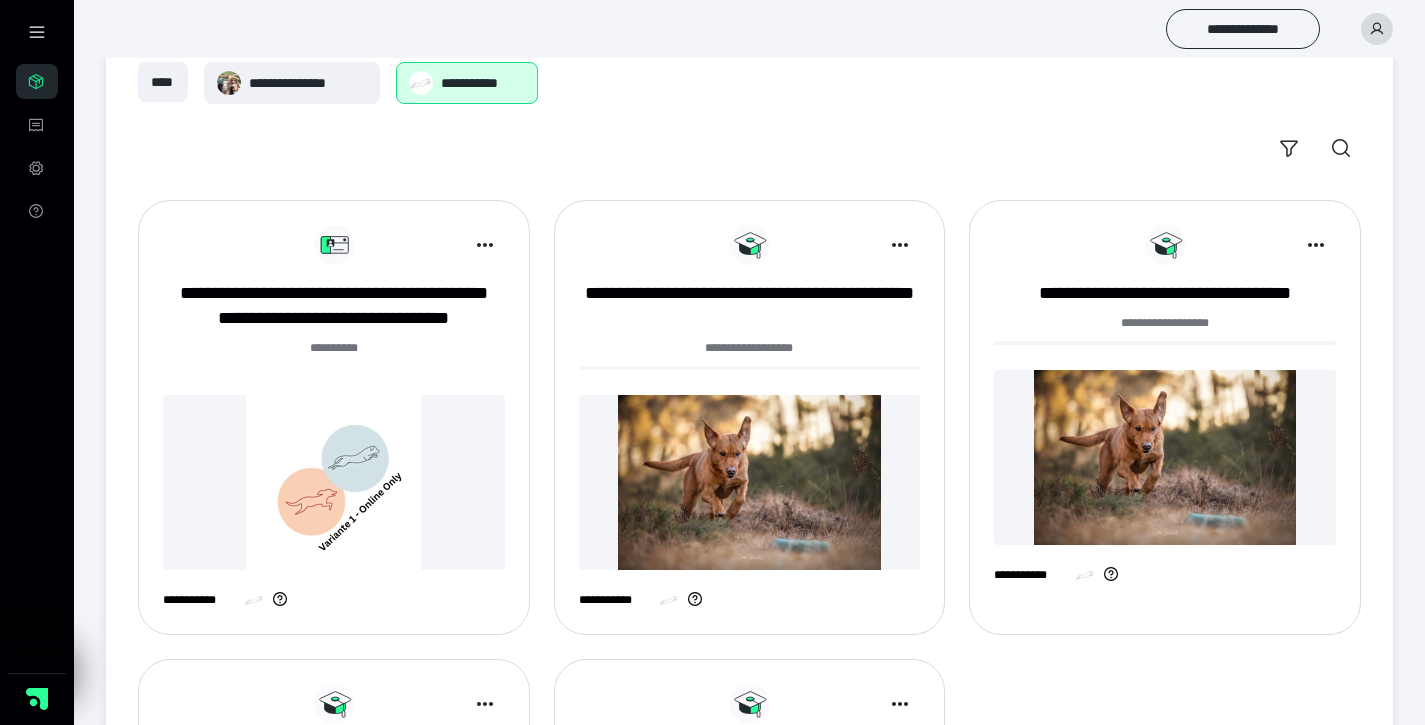 click at bounding box center (334, 482) 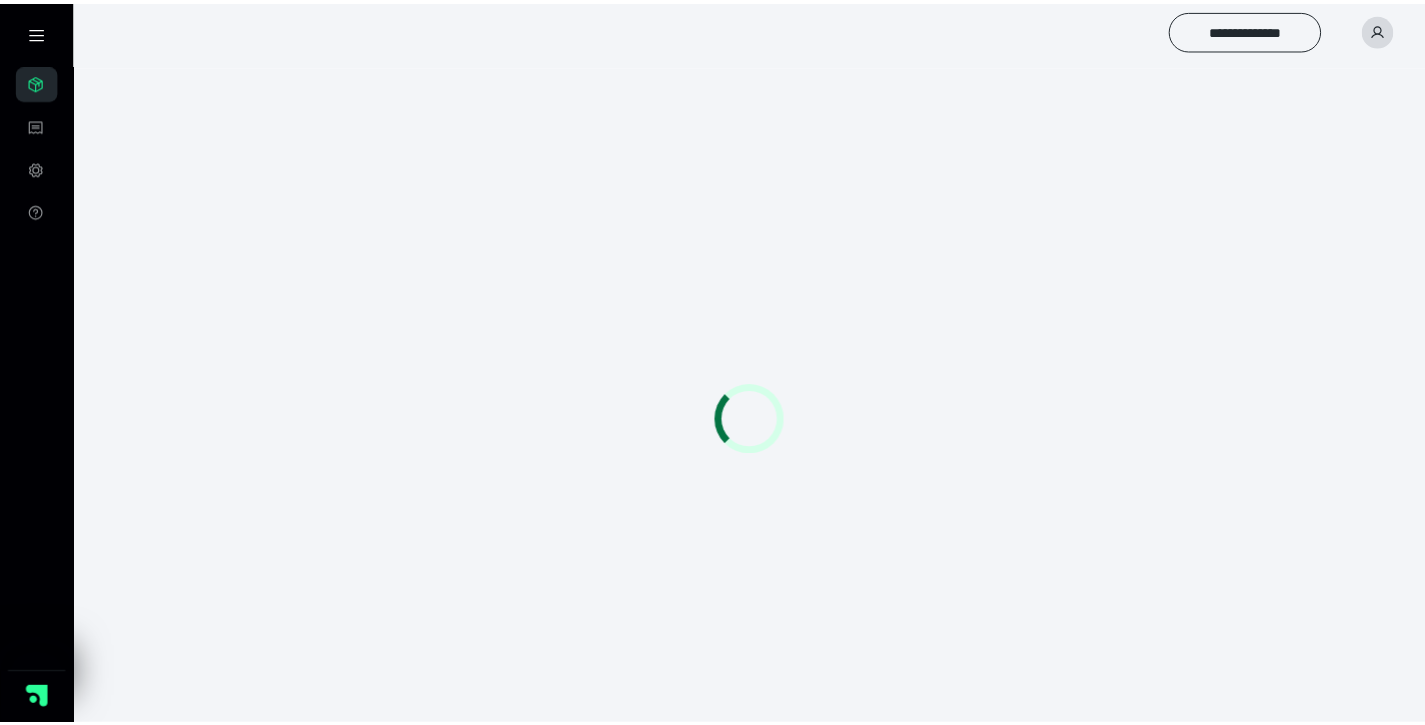 scroll, scrollTop: 0, scrollLeft: 0, axis: both 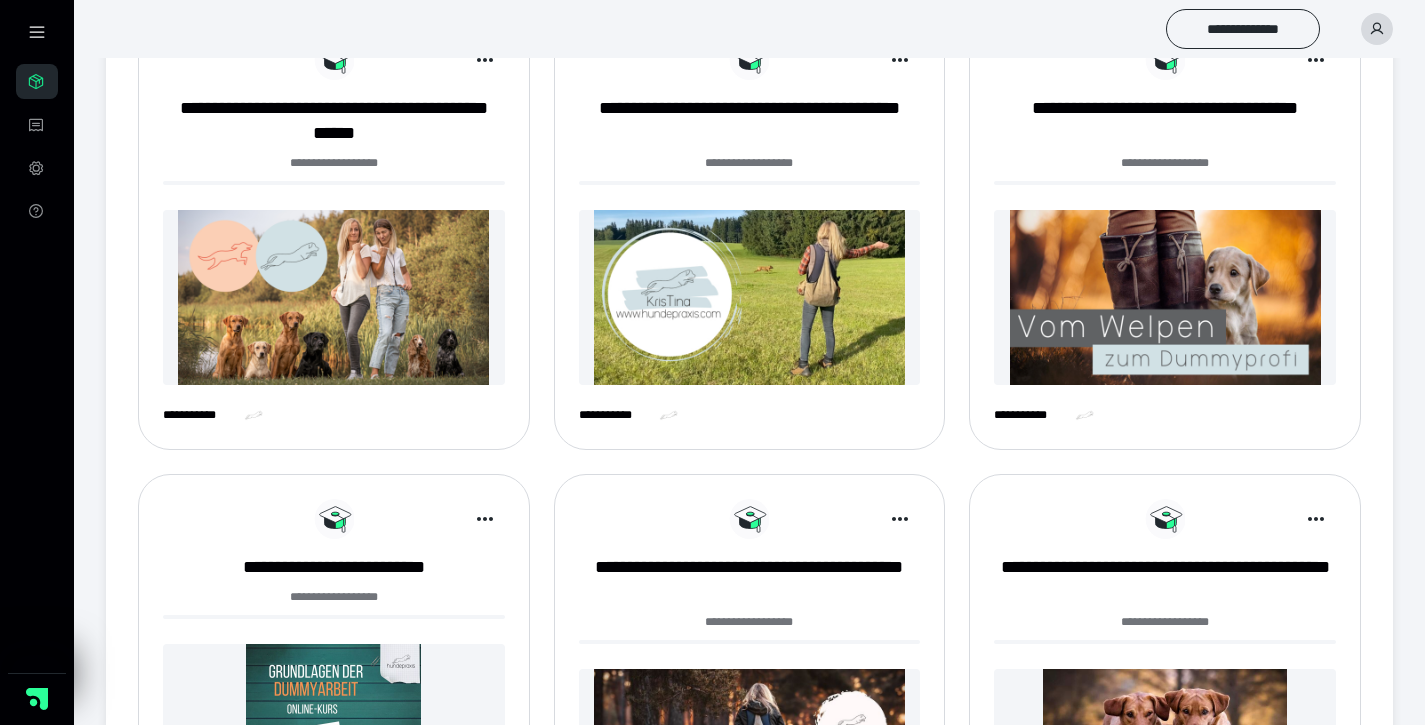 click at bounding box center [1165, 297] 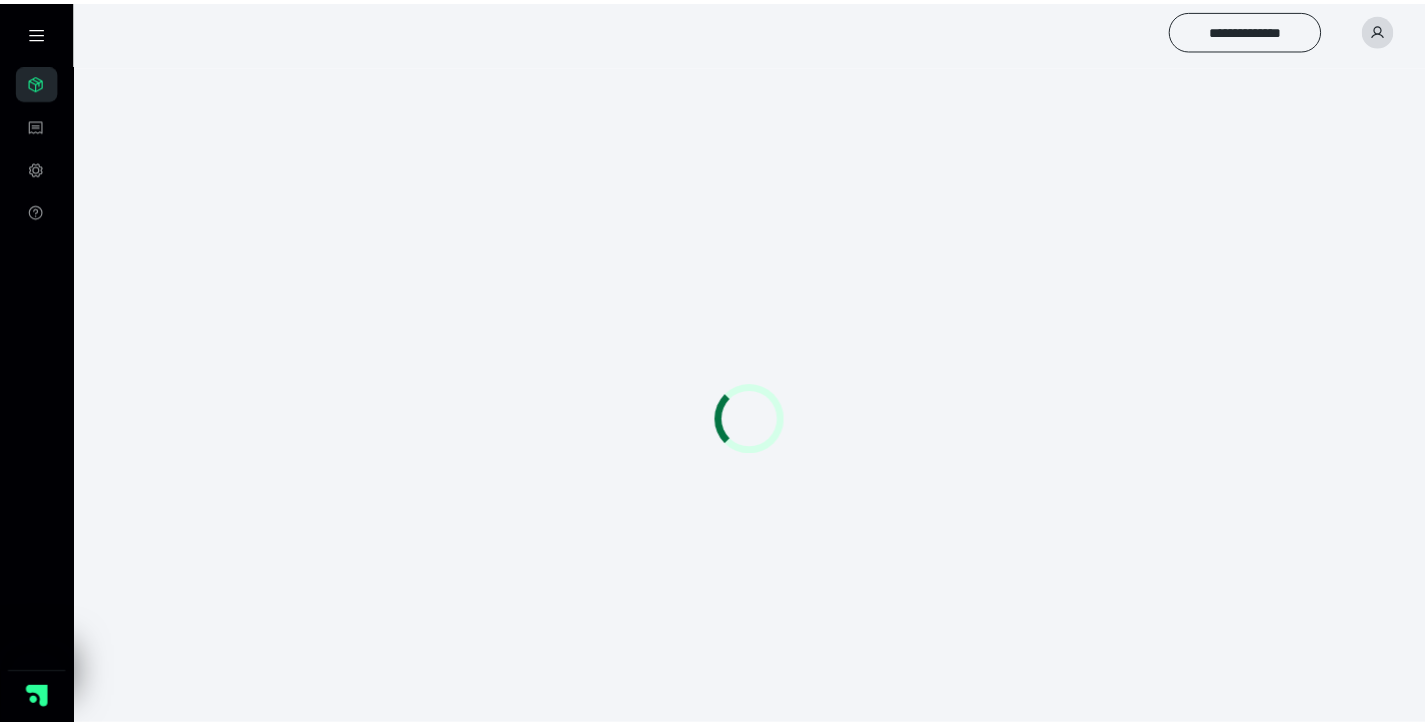 scroll, scrollTop: 0, scrollLeft: 0, axis: both 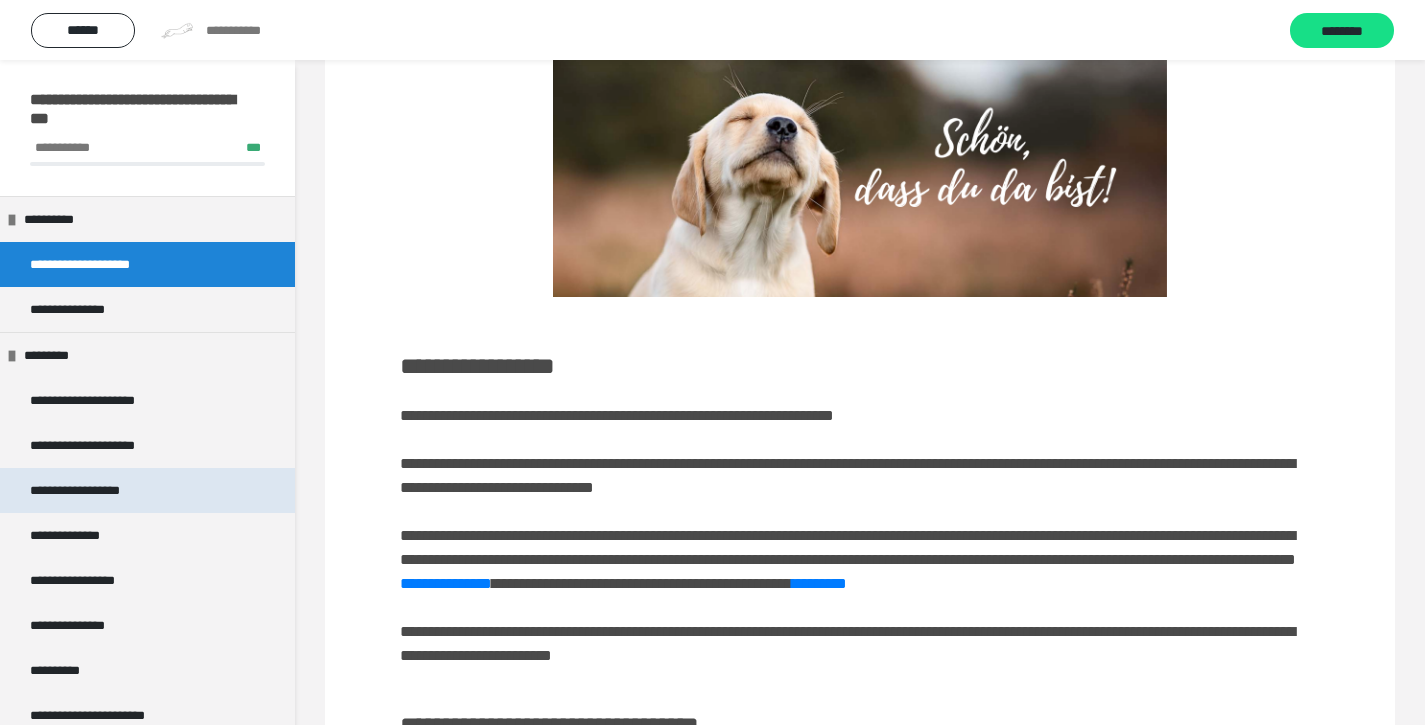 click on "**********" at bounding box center [88, 490] 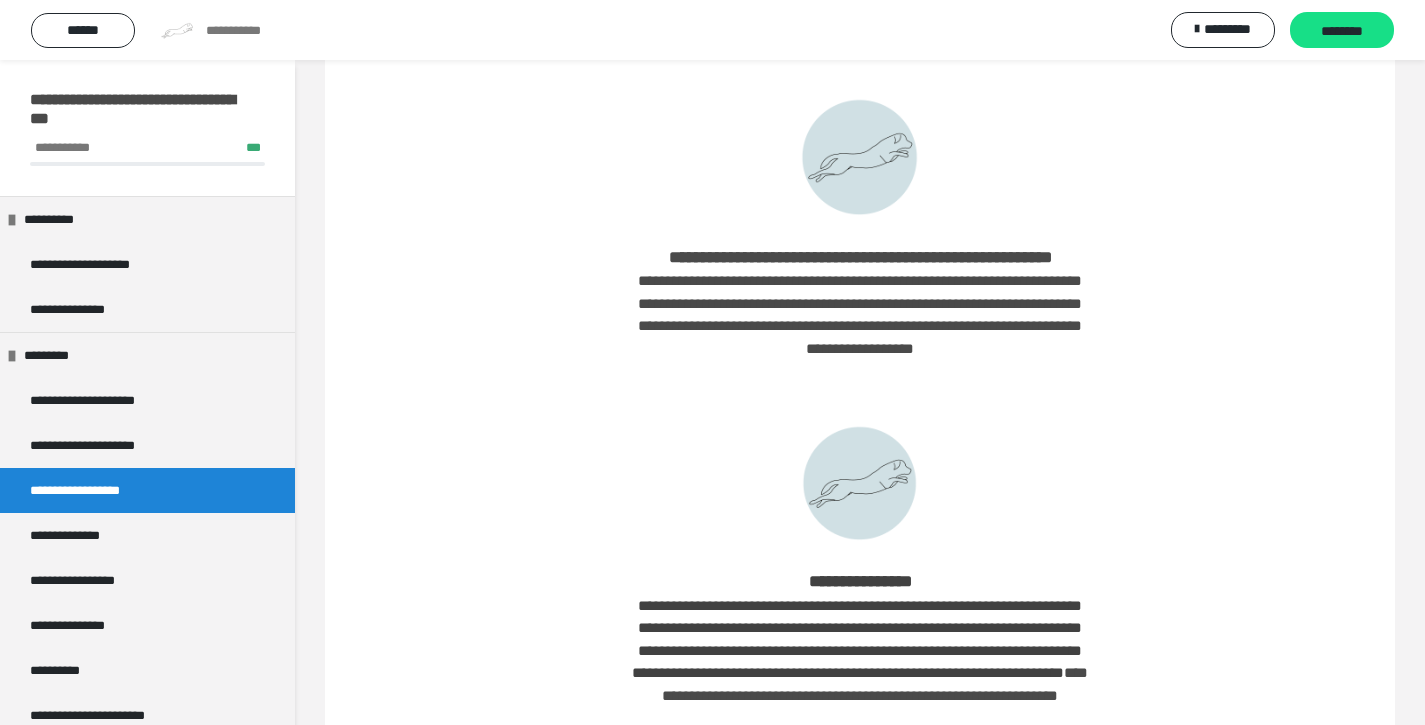 scroll, scrollTop: 840, scrollLeft: 0, axis: vertical 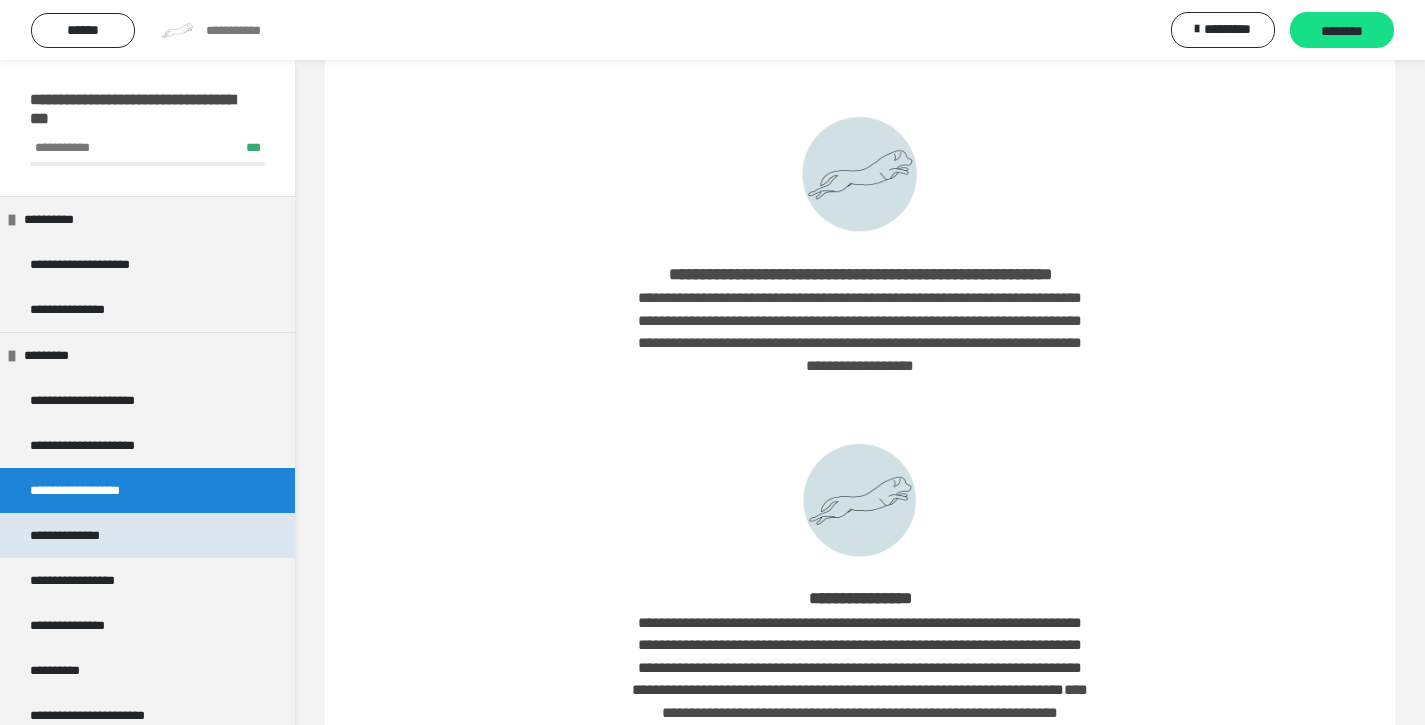 click on "**********" at bounding box center (147, 535) 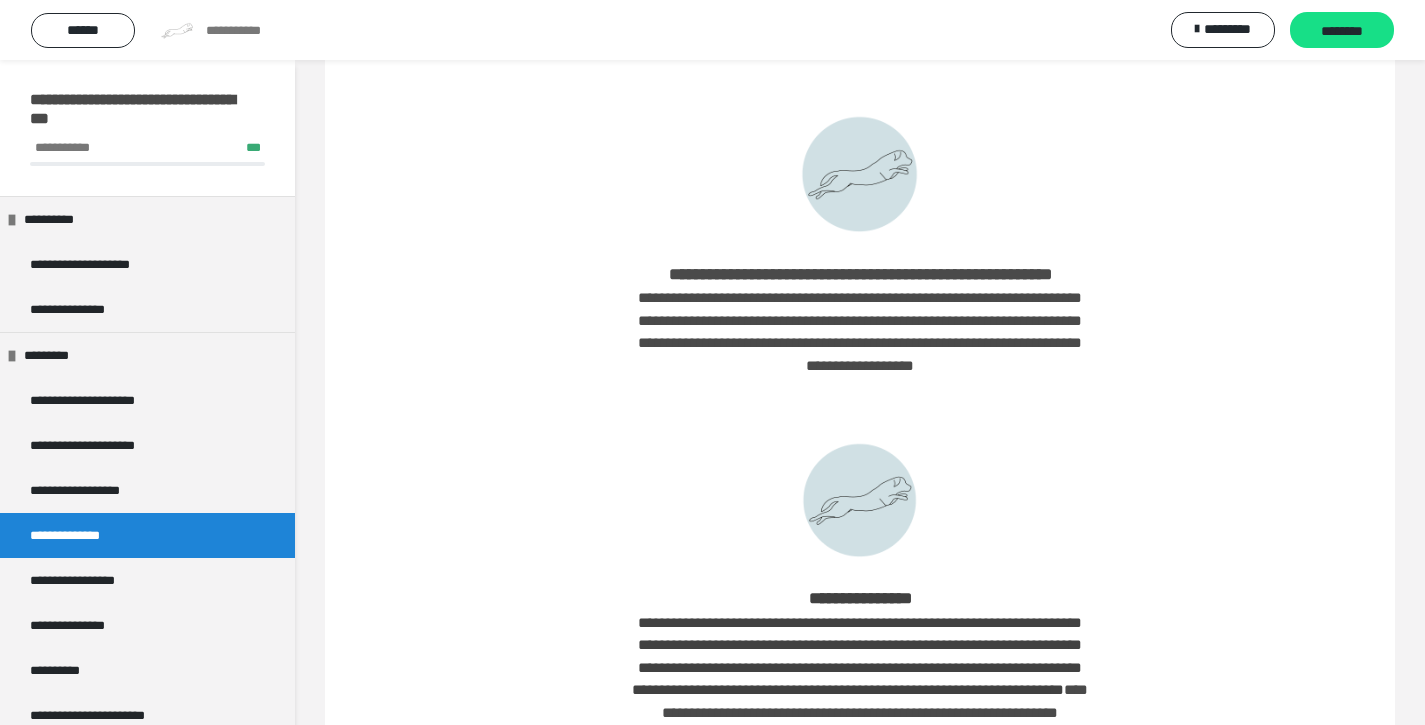 scroll, scrollTop: 773, scrollLeft: 0, axis: vertical 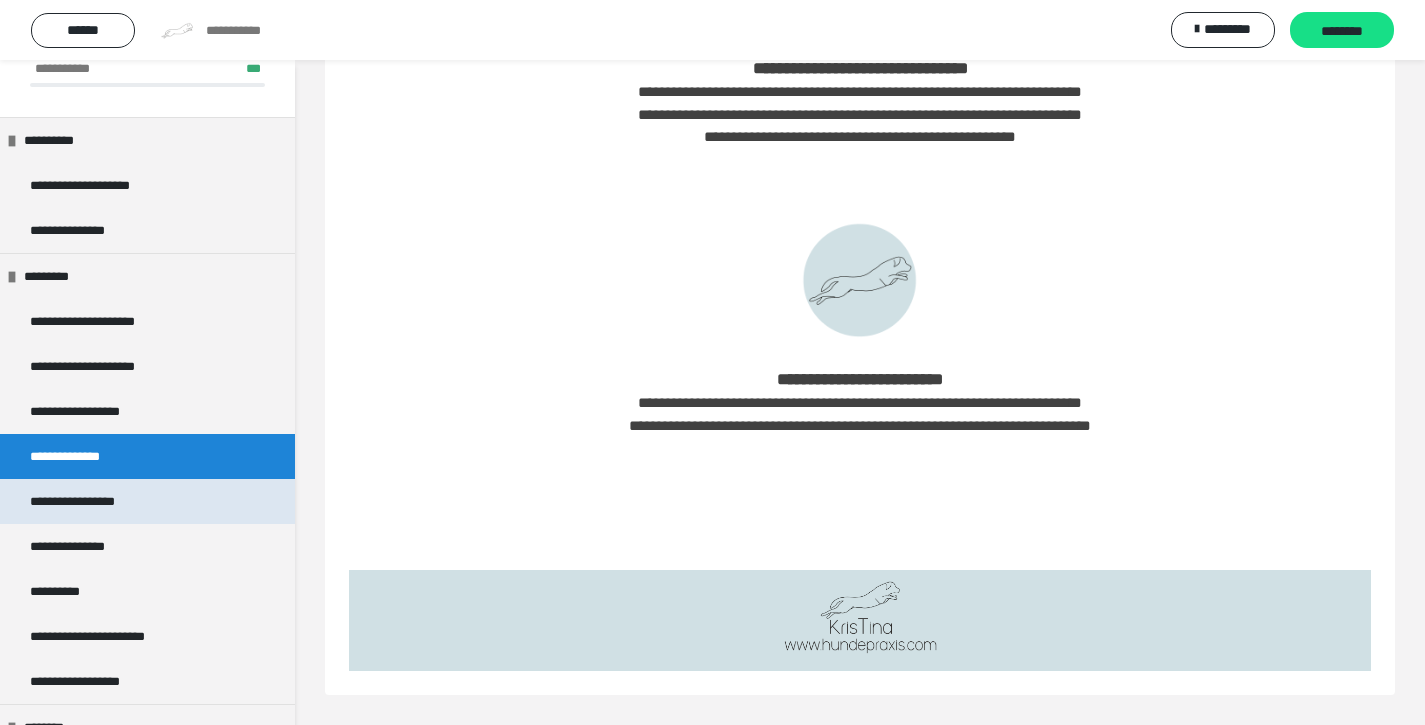 click on "**********" at bounding box center (147, 501) 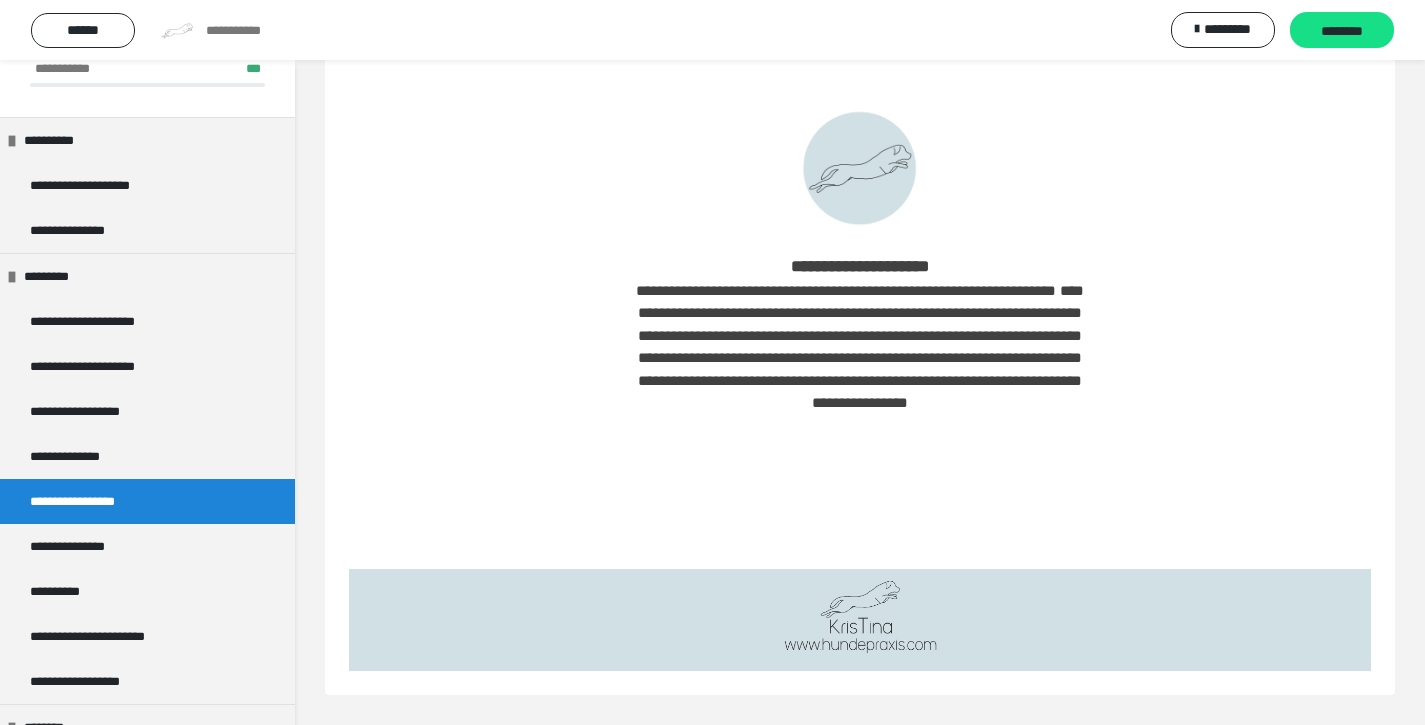 scroll, scrollTop: 2415, scrollLeft: 0, axis: vertical 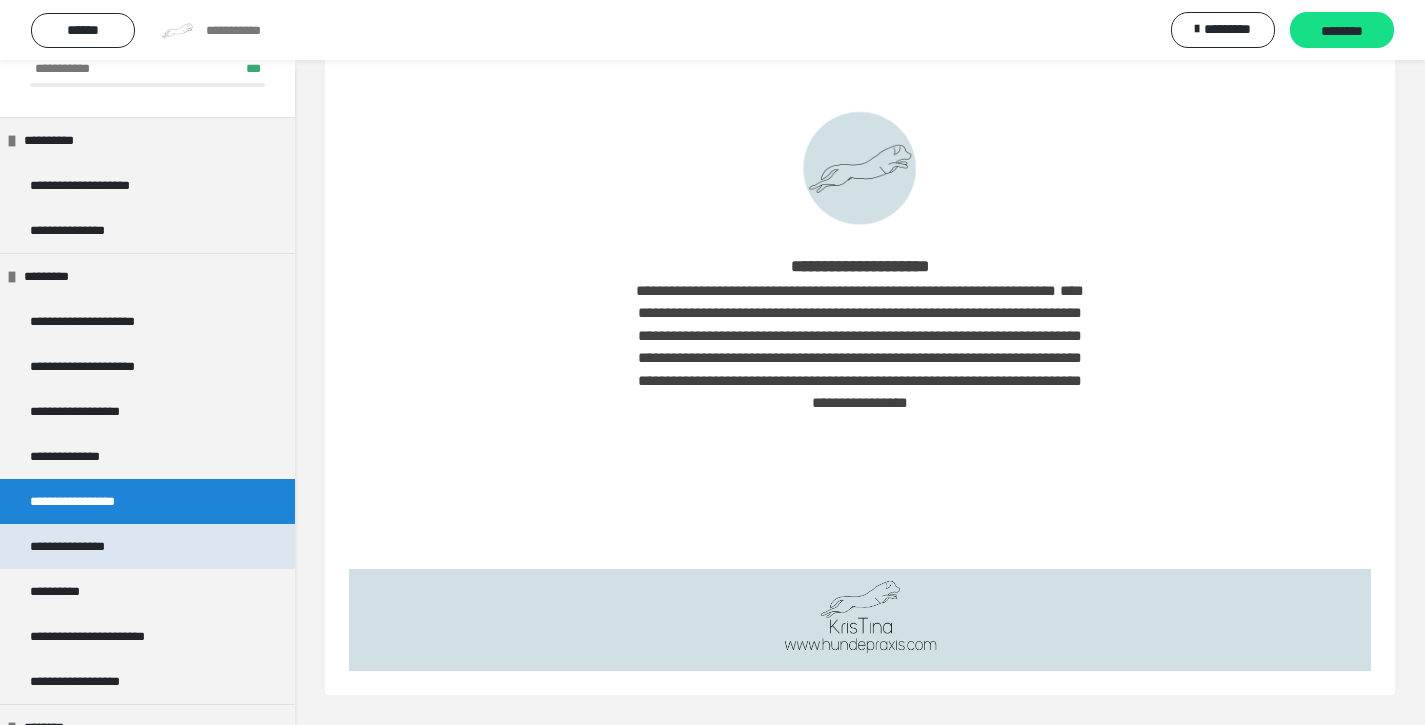 click on "**********" at bounding box center (92, 546) 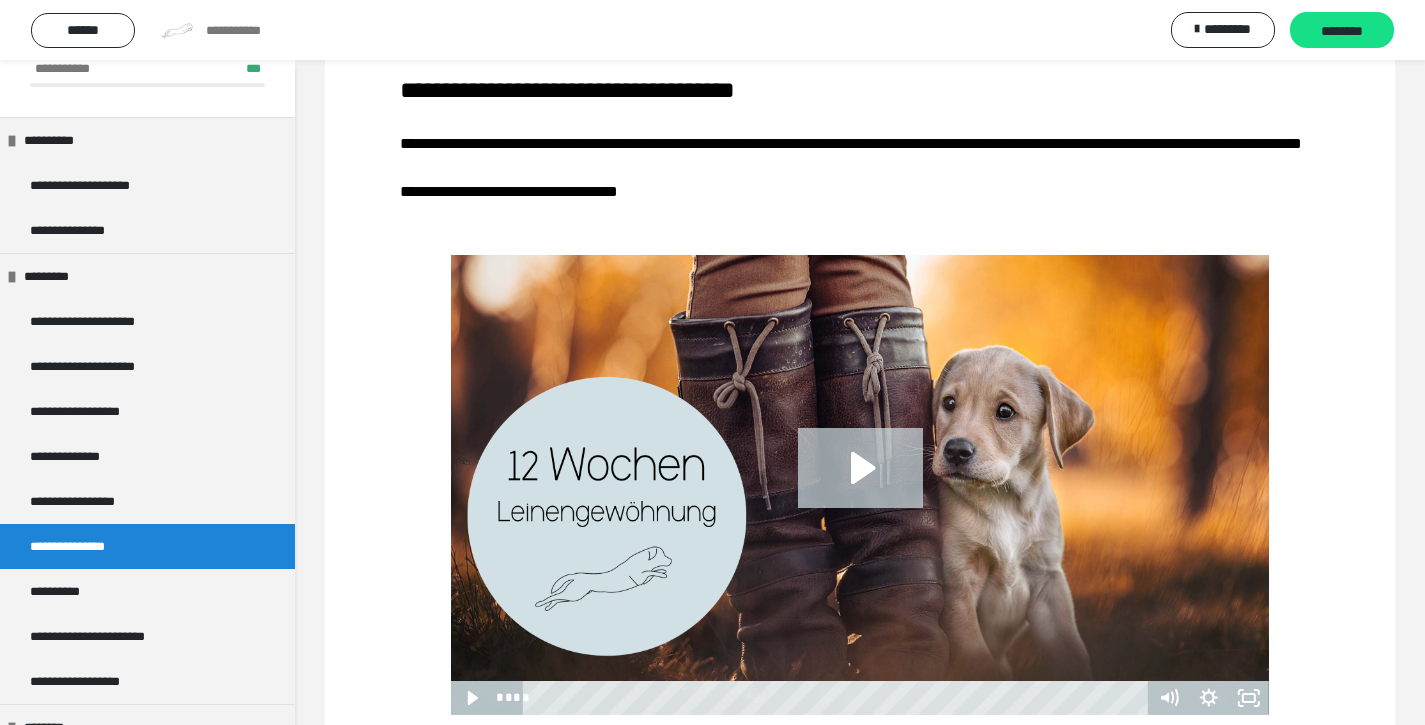 scroll, scrollTop: 119, scrollLeft: 0, axis: vertical 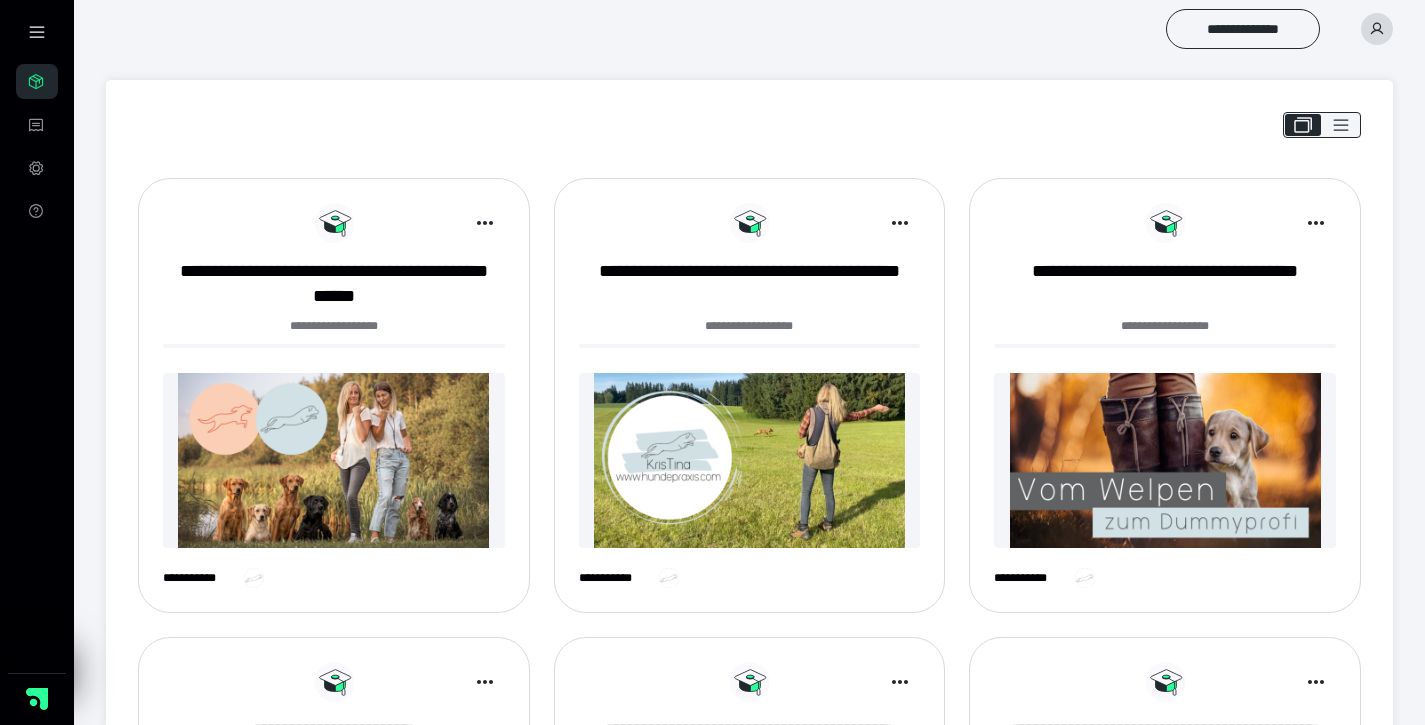 click at bounding box center [334, 460] 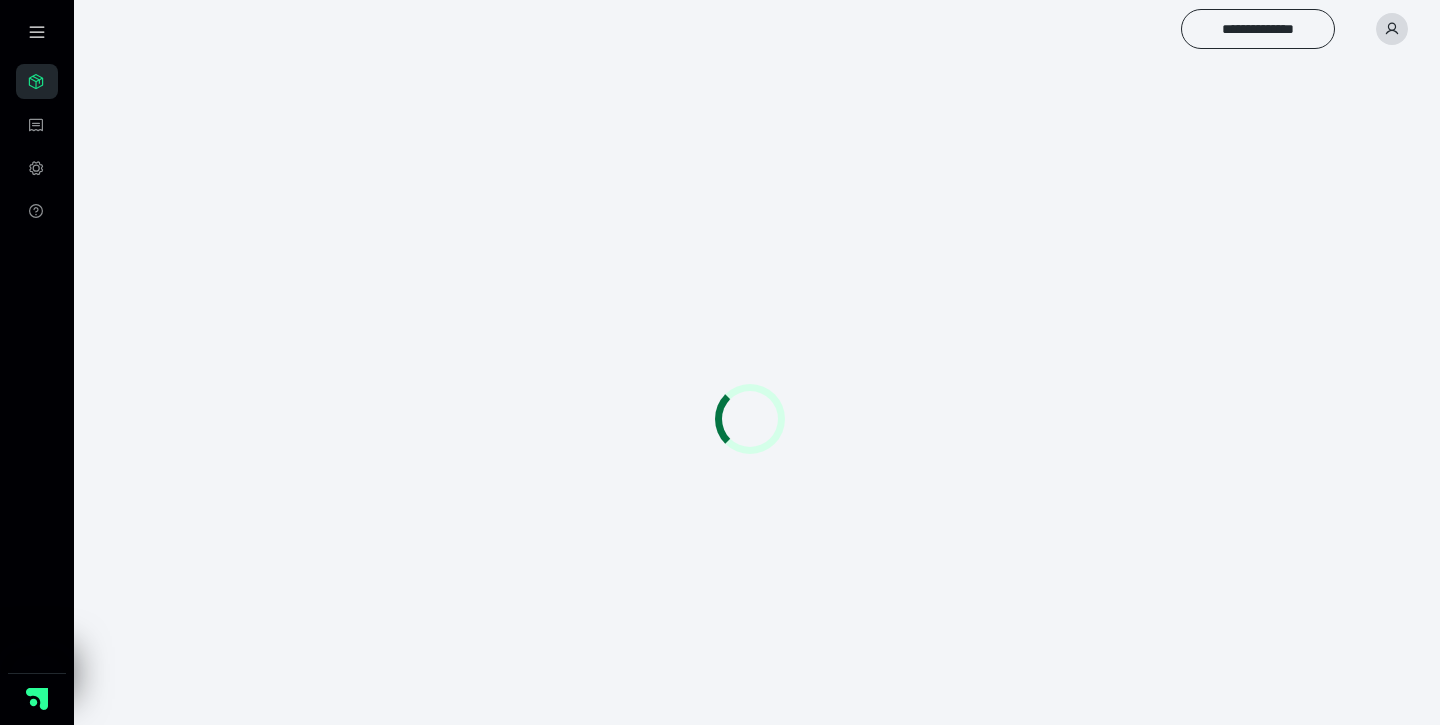 scroll, scrollTop: 0, scrollLeft: 0, axis: both 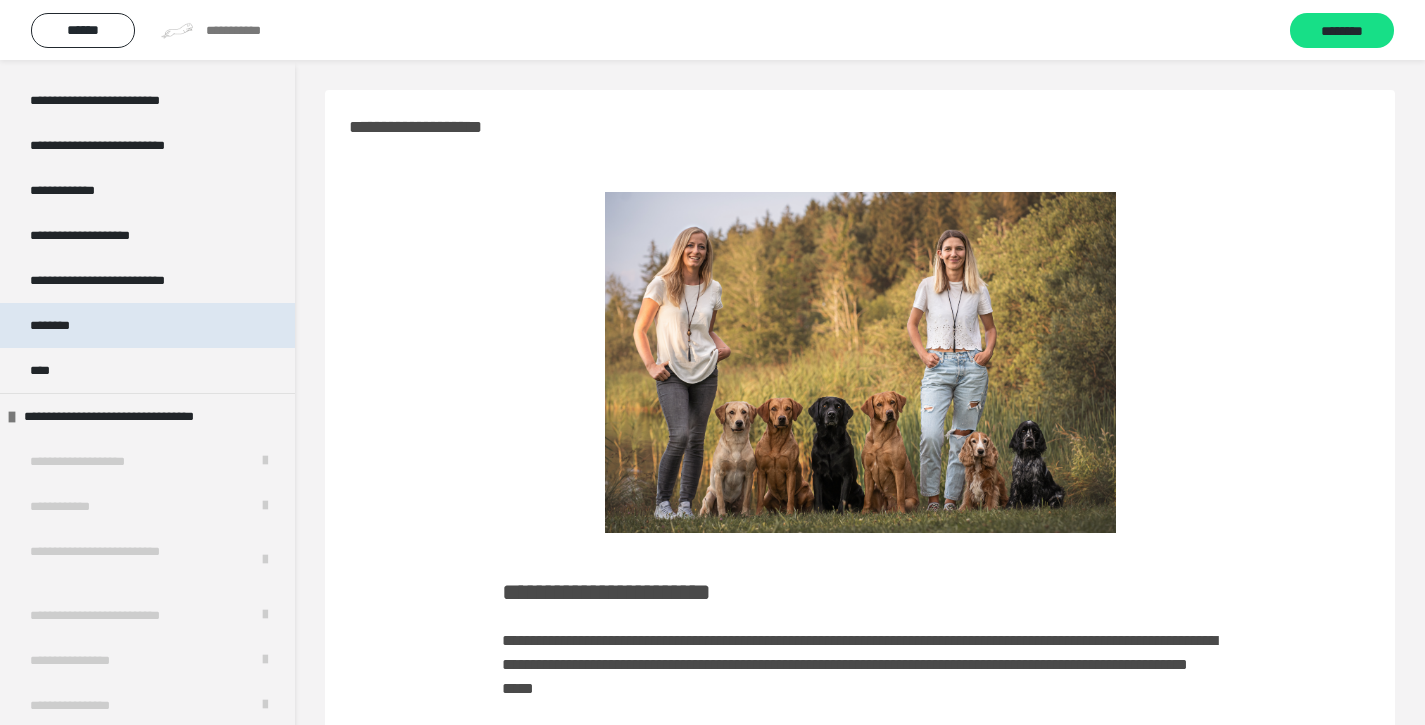 click on "********" at bounding box center [147, 325] 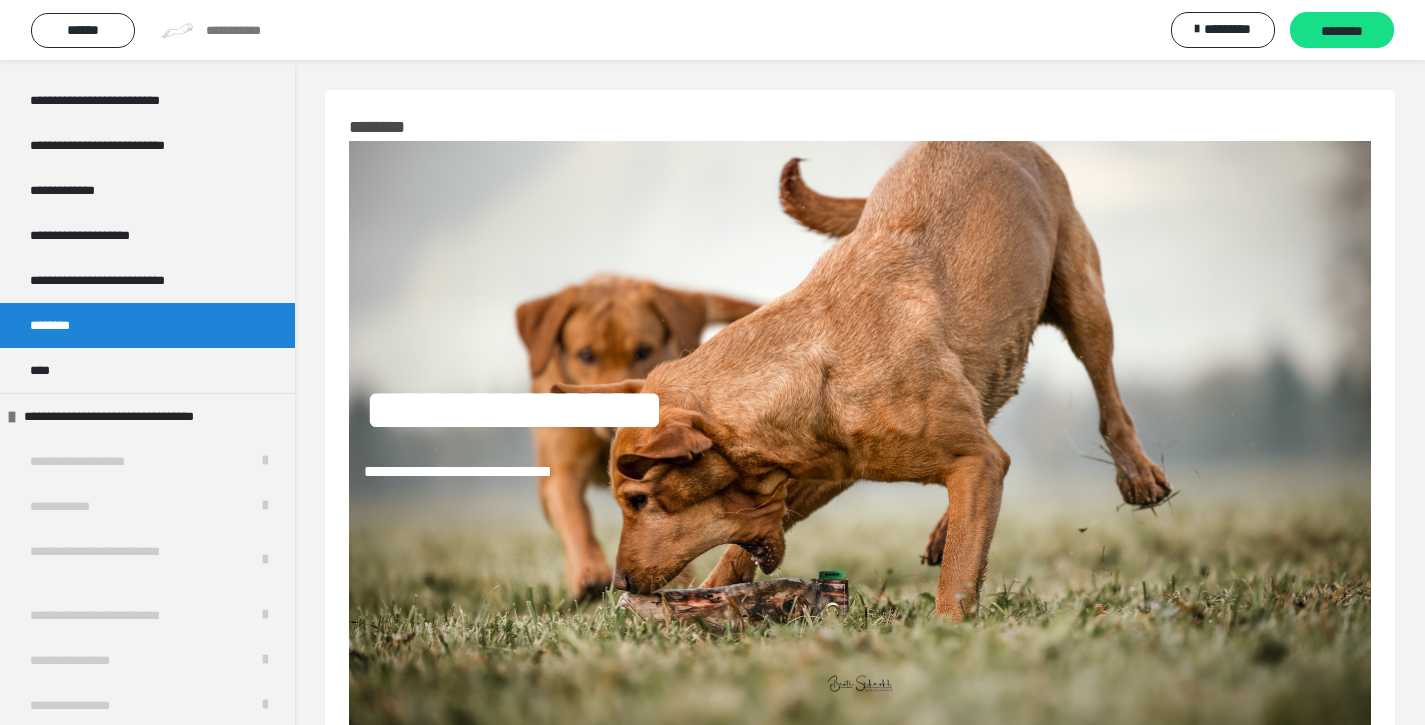 scroll, scrollTop: 0, scrollLeft: 0, axis: both 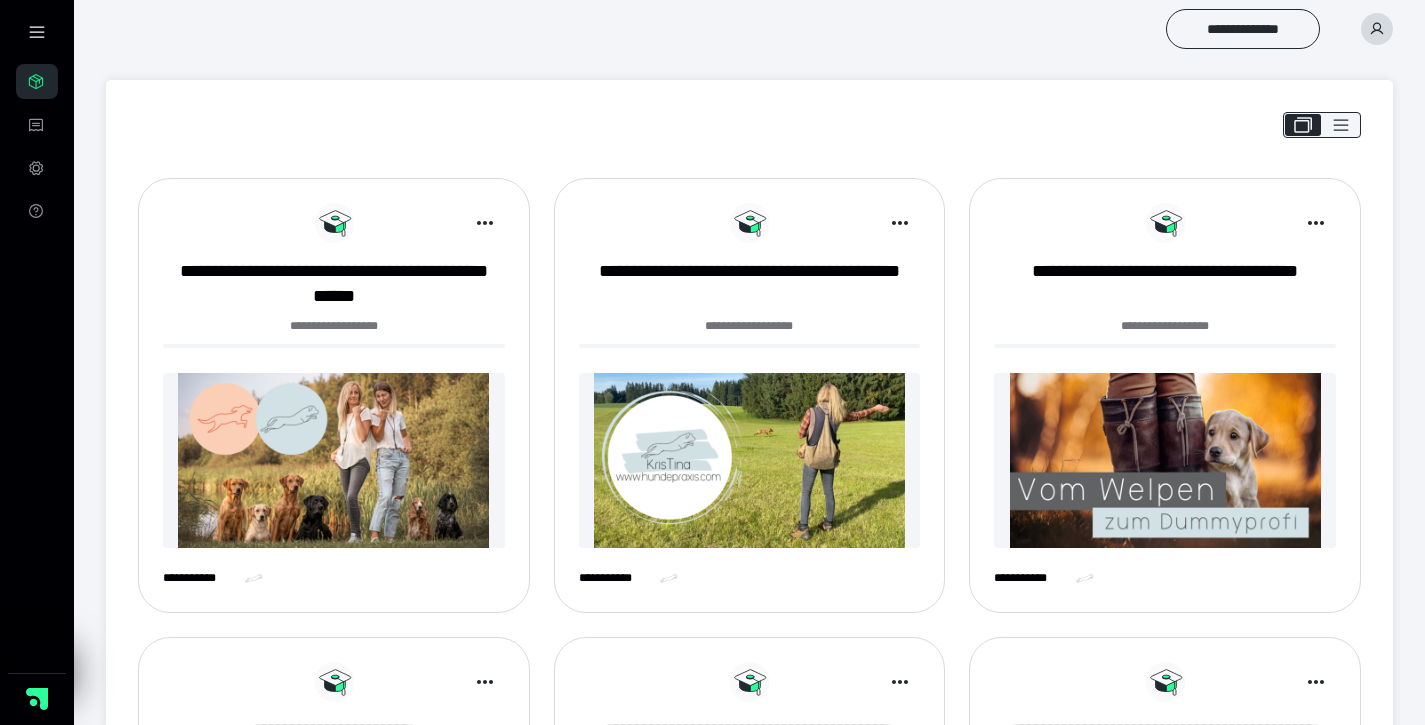 click at bounding box center [1165, 460] 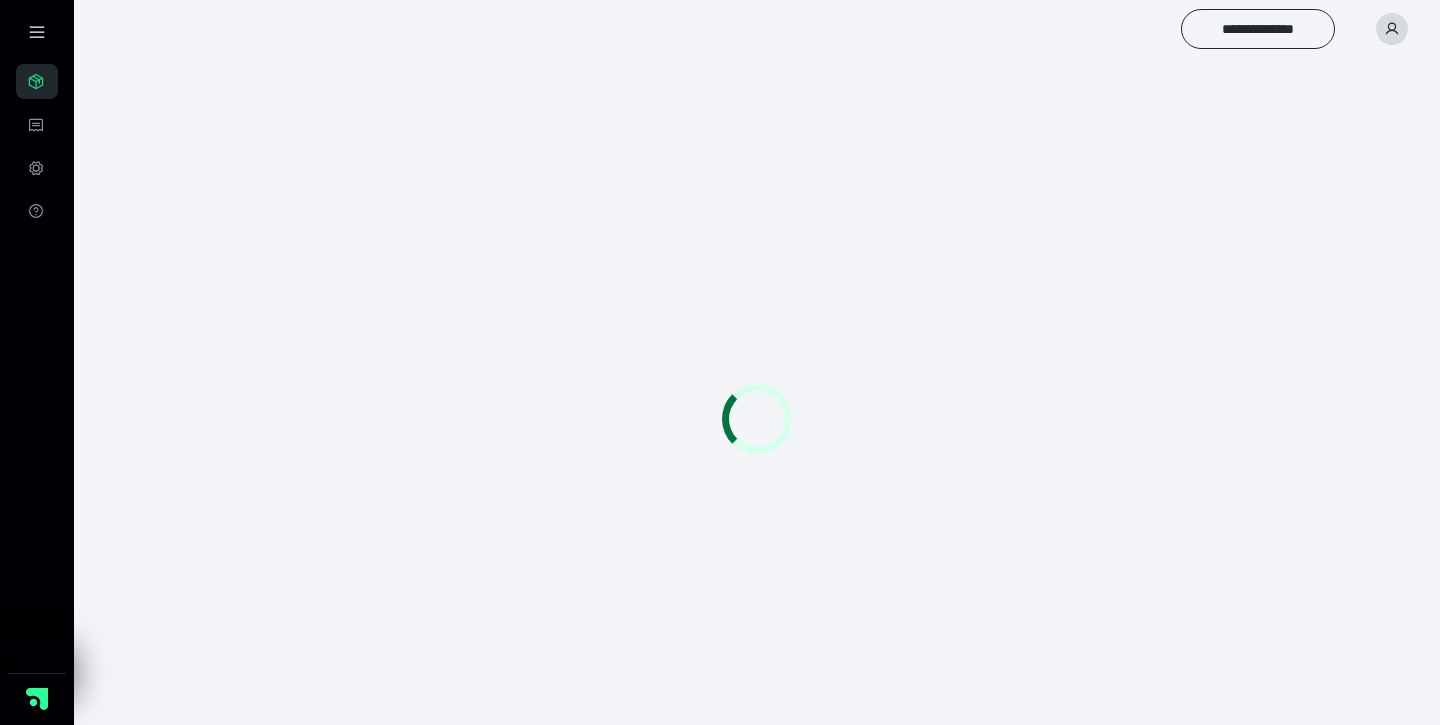 scroll, scrollTop: 0, scrollLeft: 0, axis: both 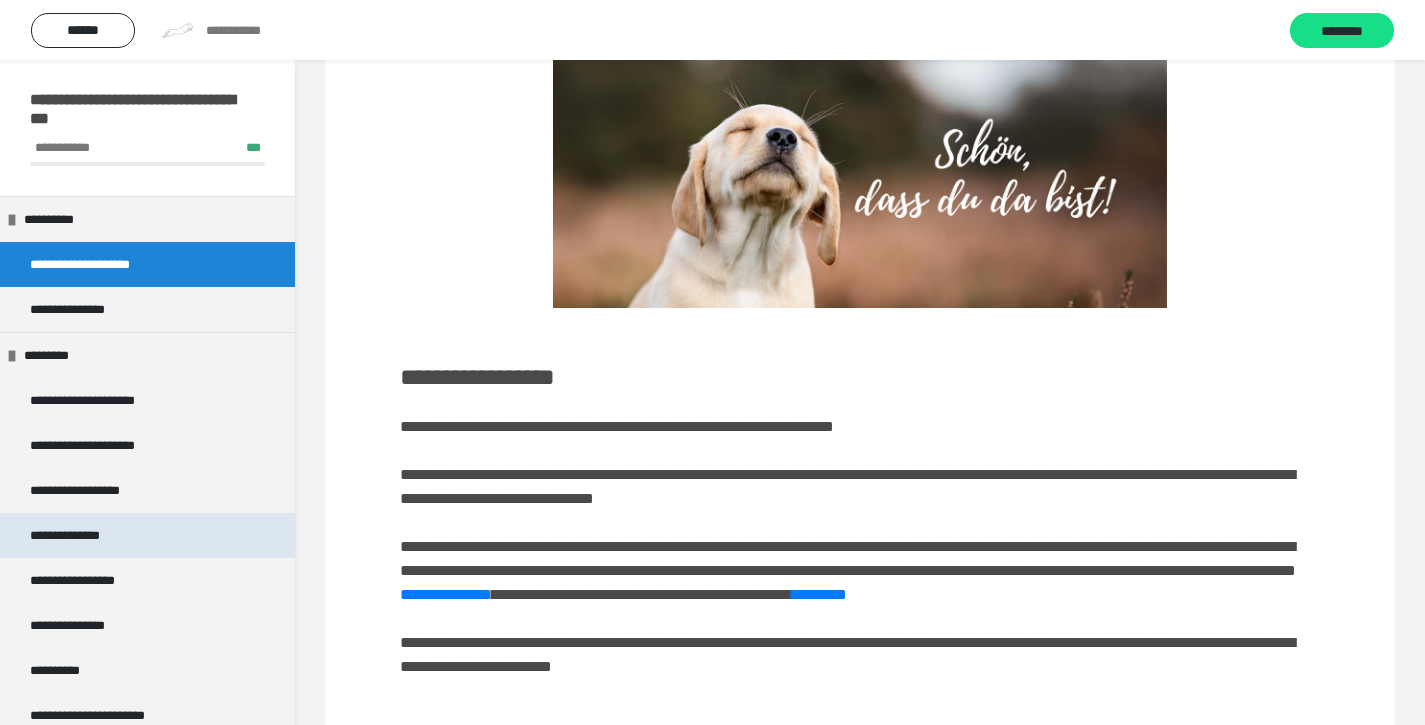 click on "**********" at bounding box center (80, 535) 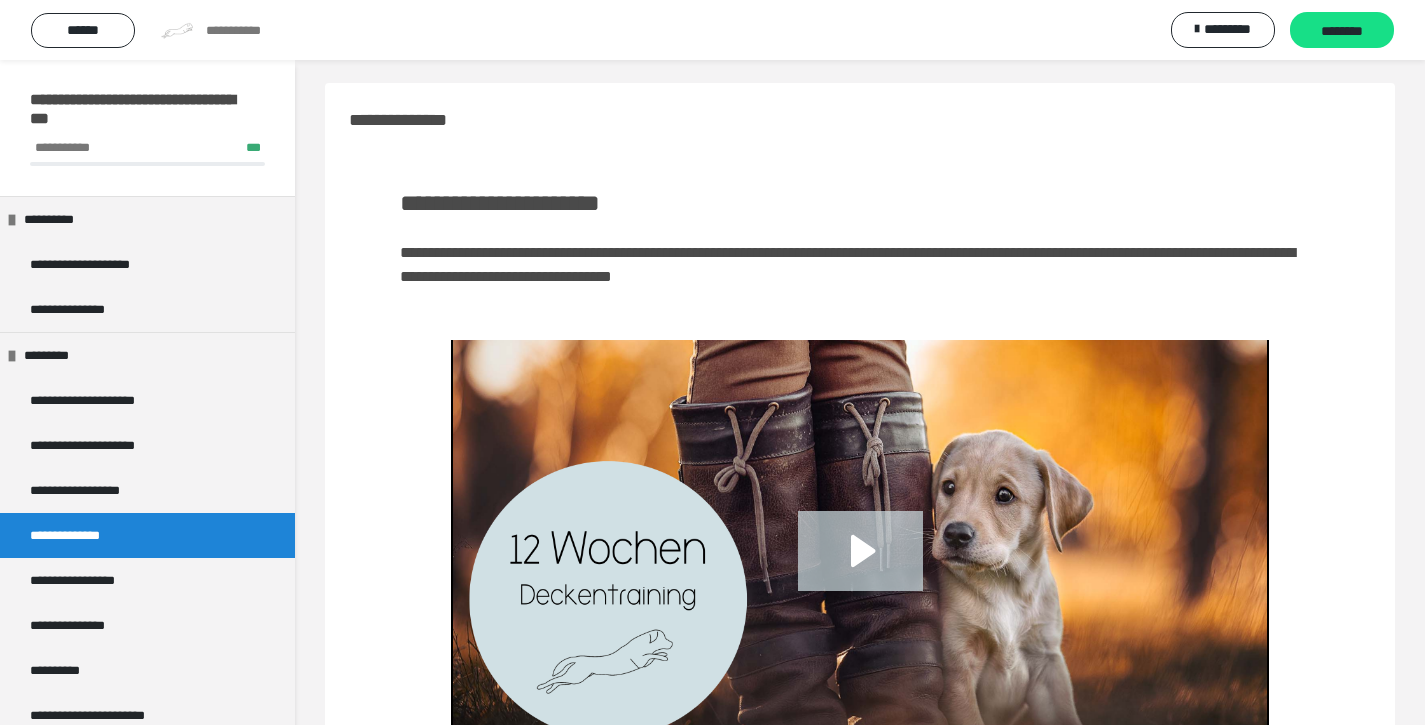 scroll, scrollTop: 9, scrollLeft: 0, axis: vertical 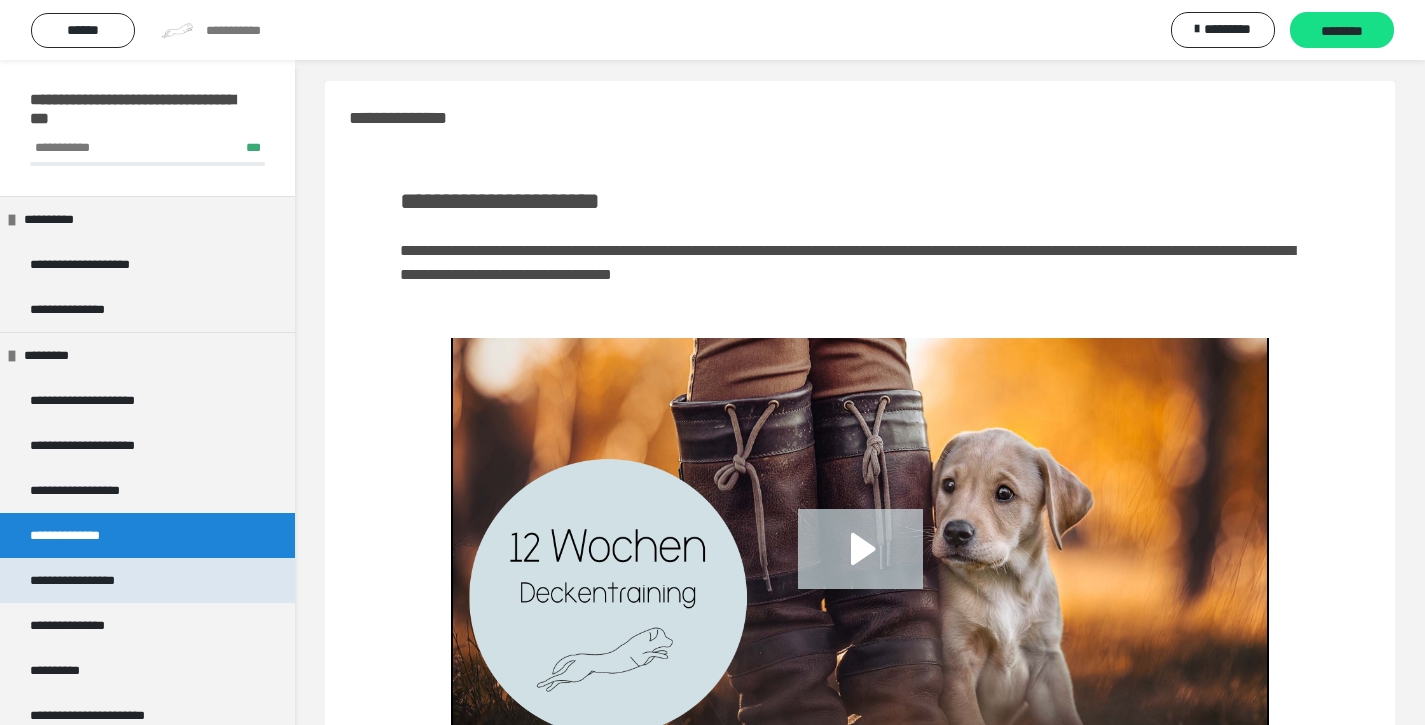 click on "**********" at bounding box center (87, 580) 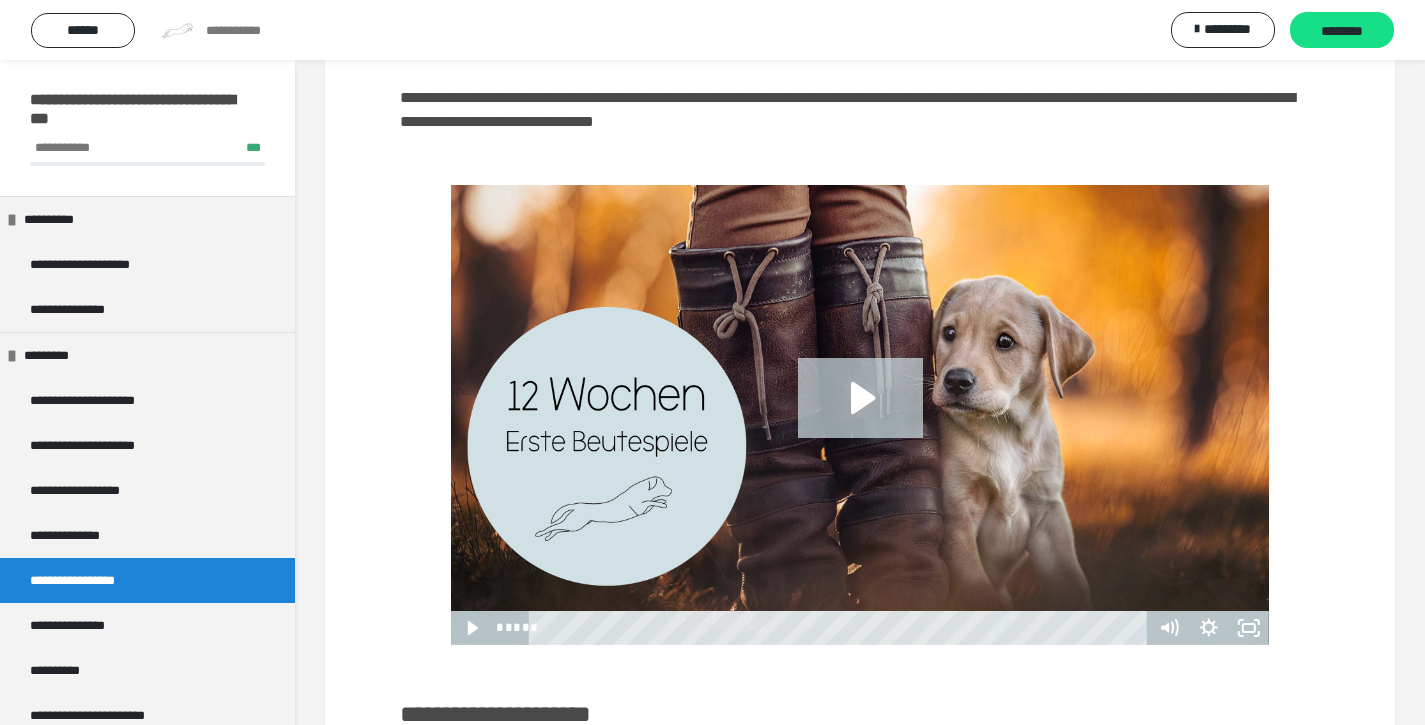 scroll, scrollTop: 274, scrollLeft: 0, axis: vertical 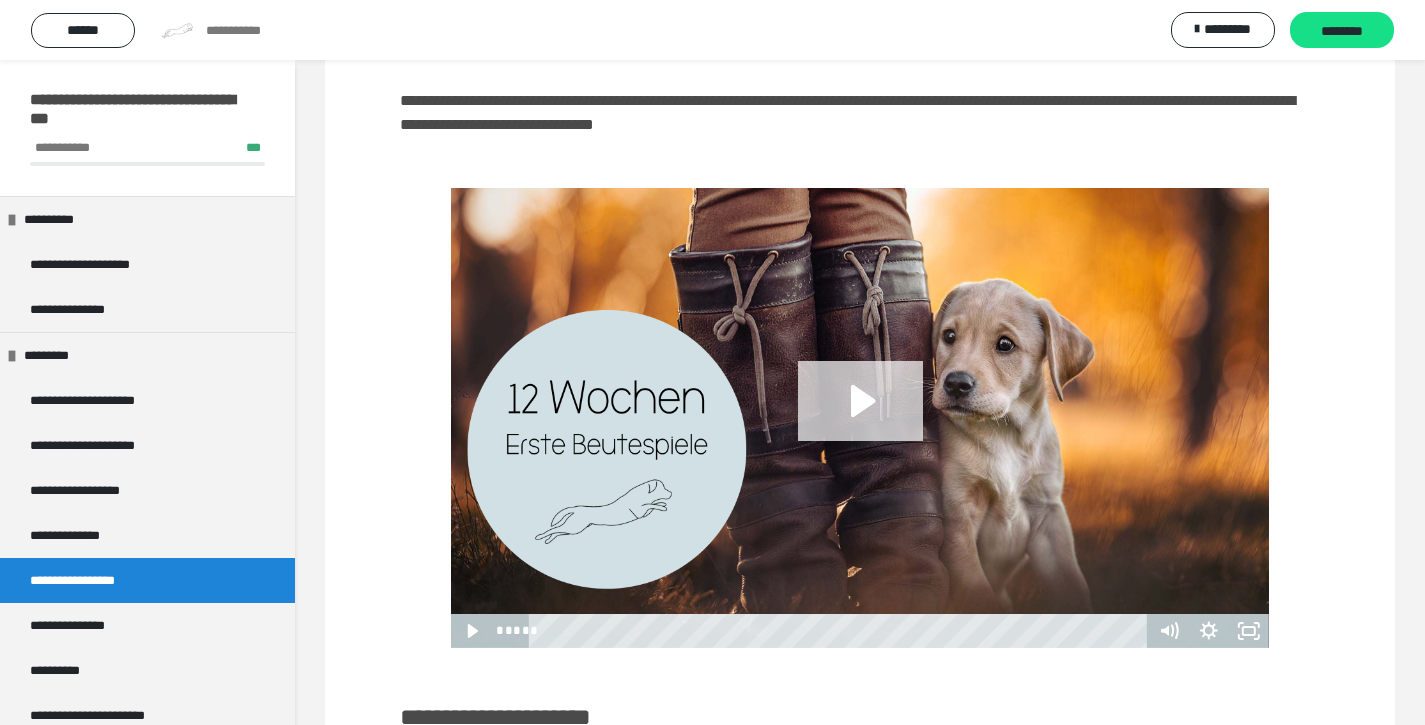 click 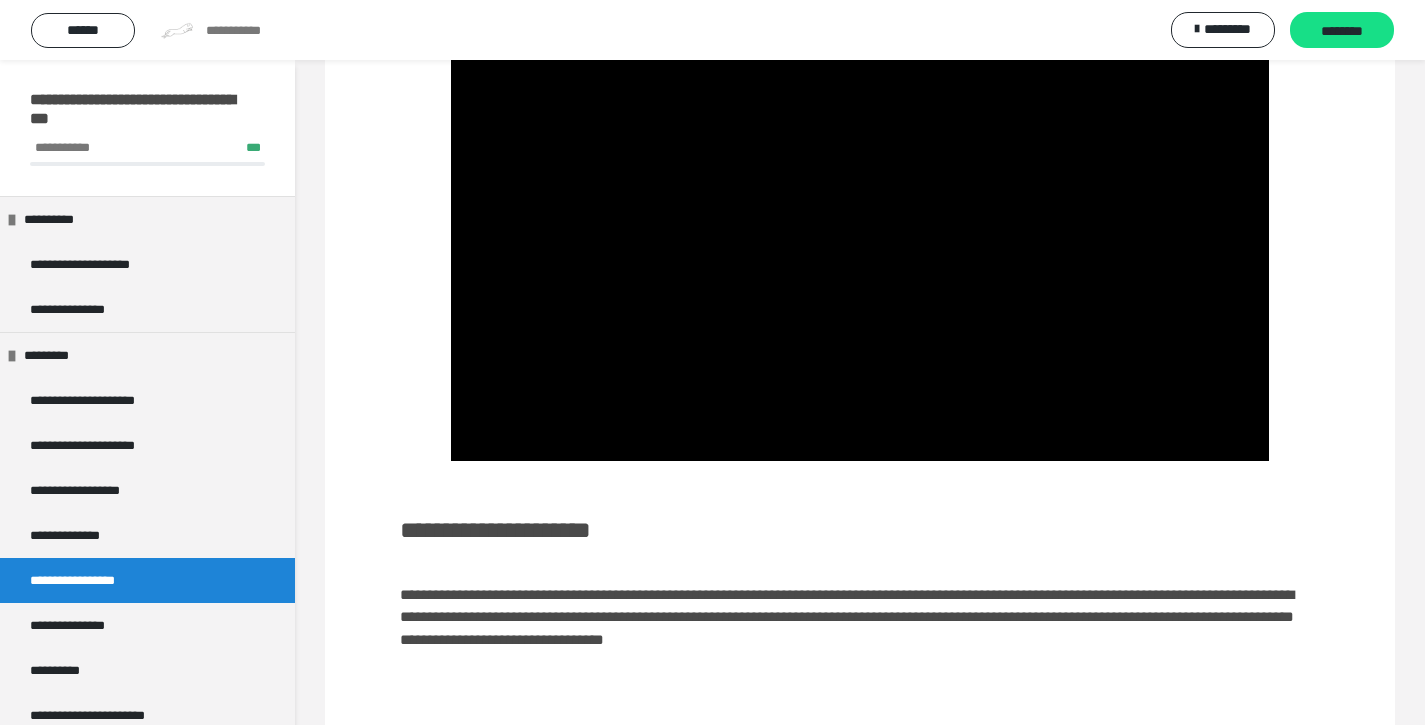scroll, scrollTop: 420, scrollLeft: 0, axis: vertical 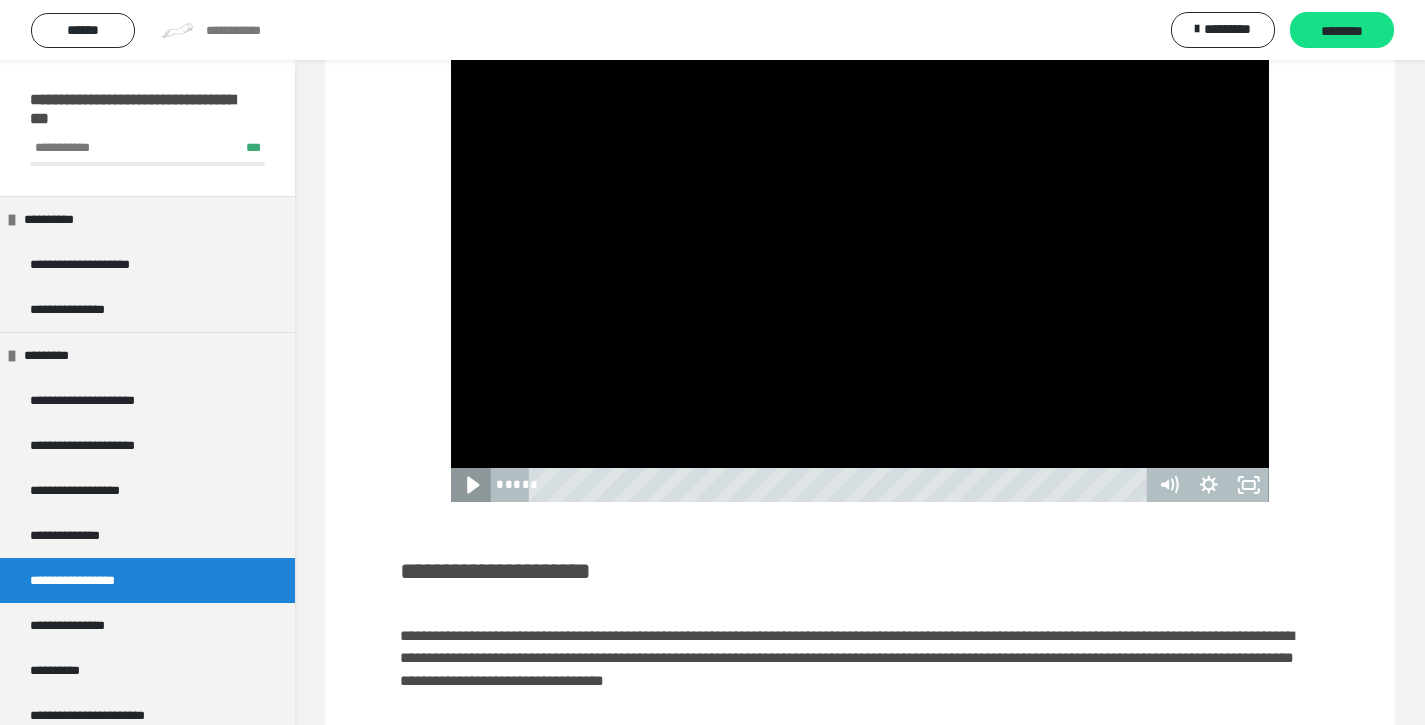 click 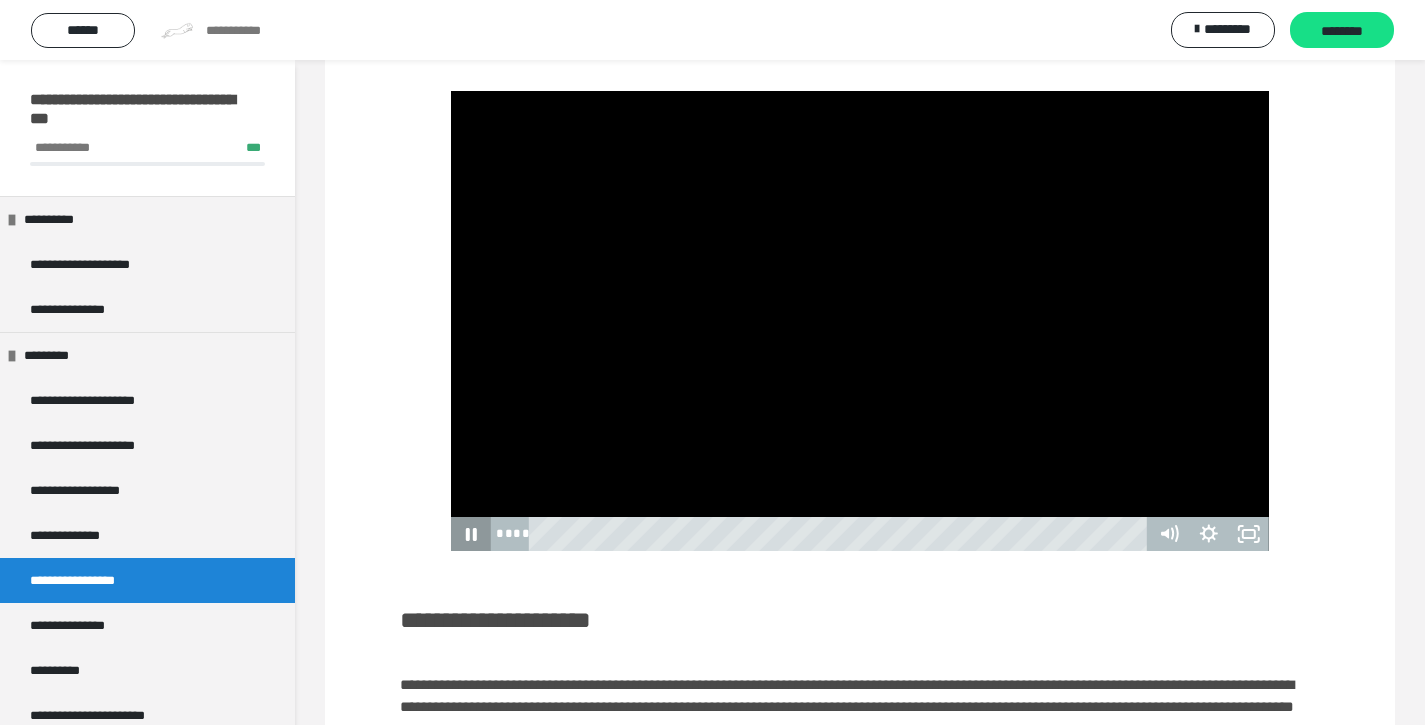 scroll, scrollTop: 373, scrollLeft: 0, axis: vertical 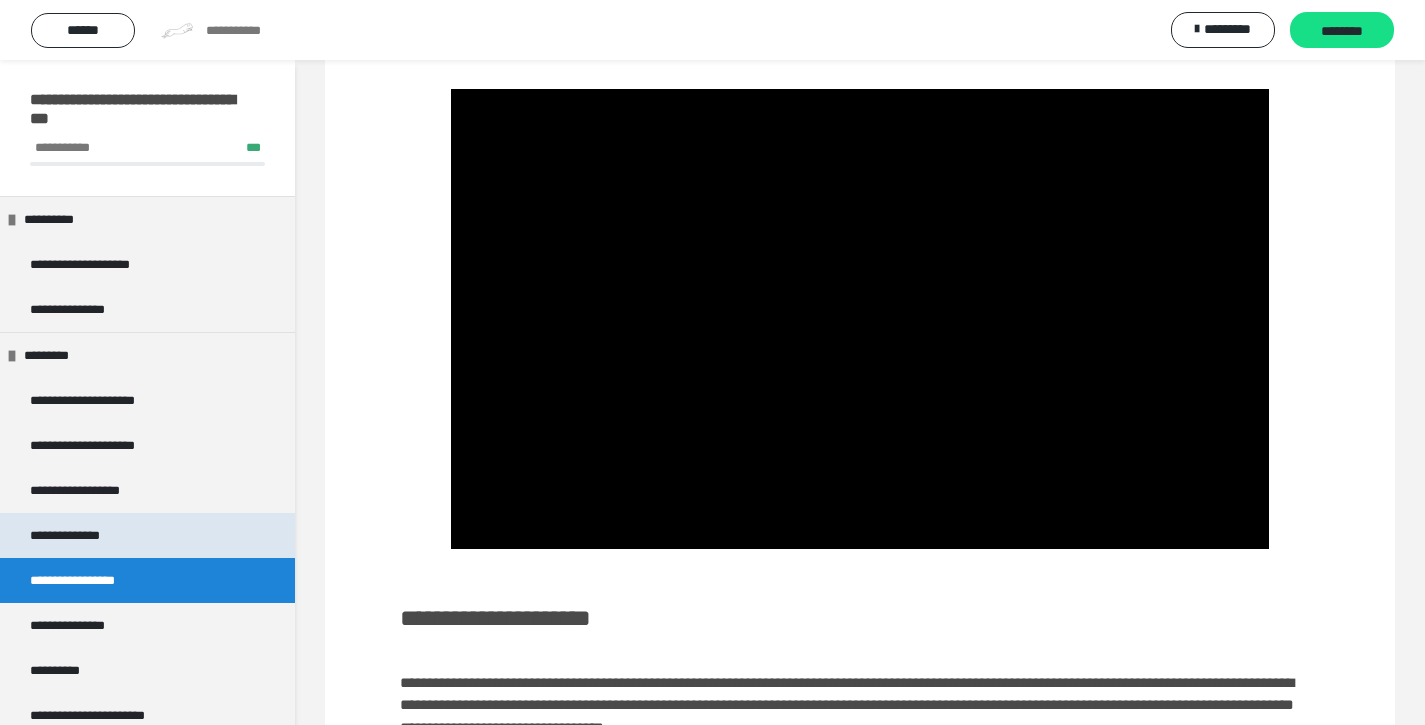 click on "**********" at bounding box center (80, 535) 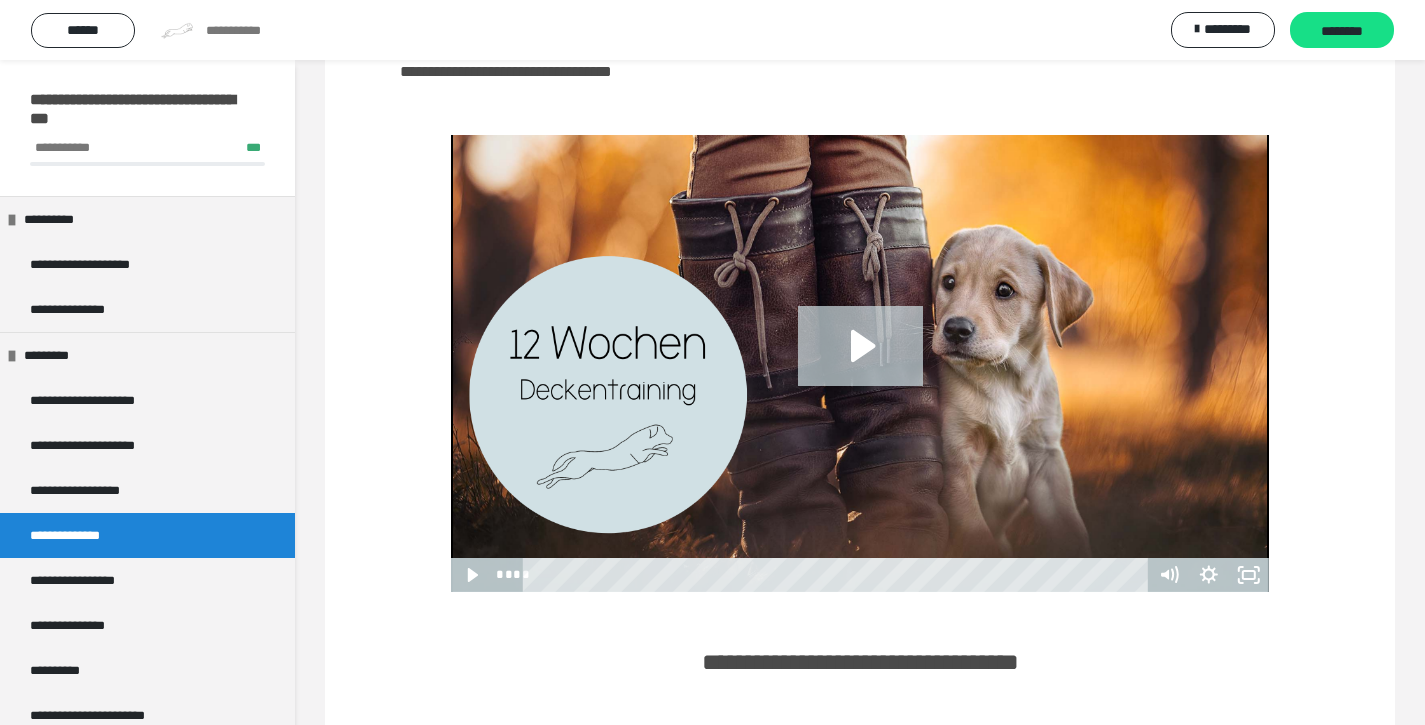 scroll, scrollTop: 214, scrollLeft: 0, axis: vertical 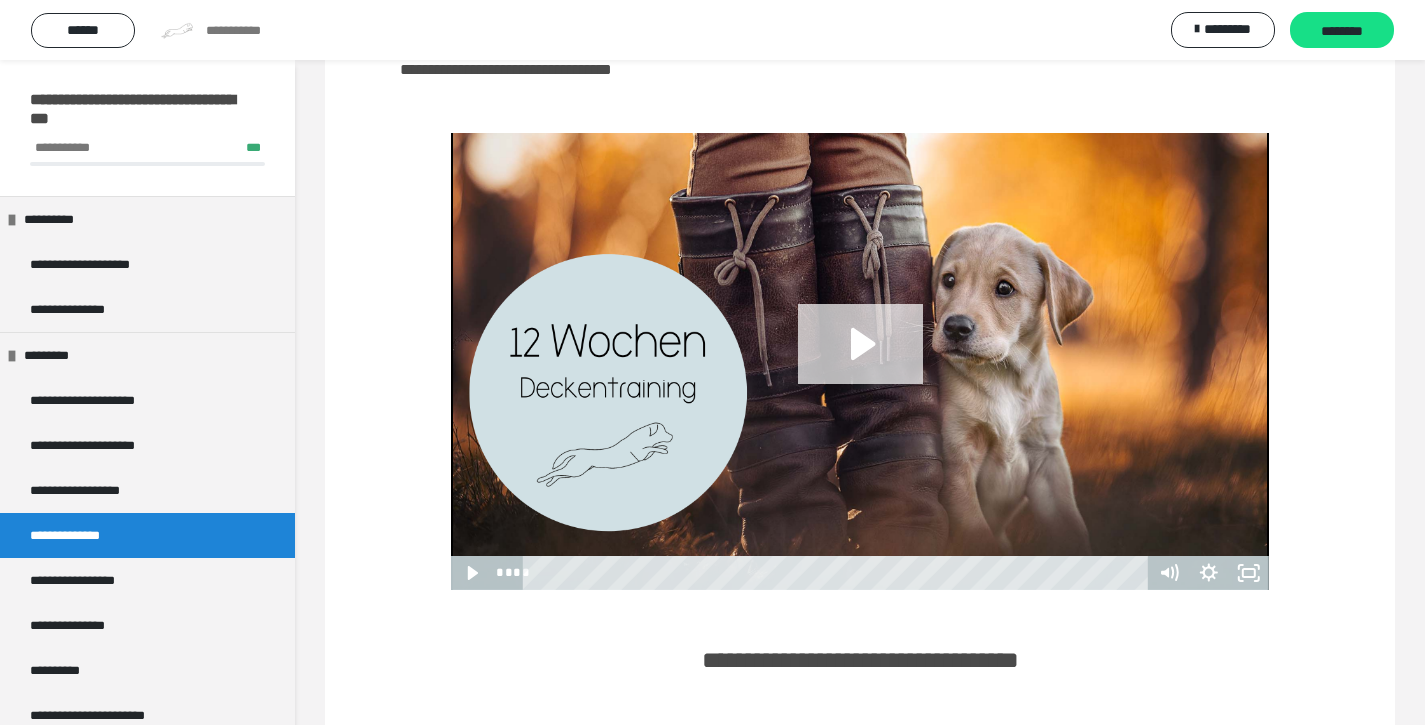 click 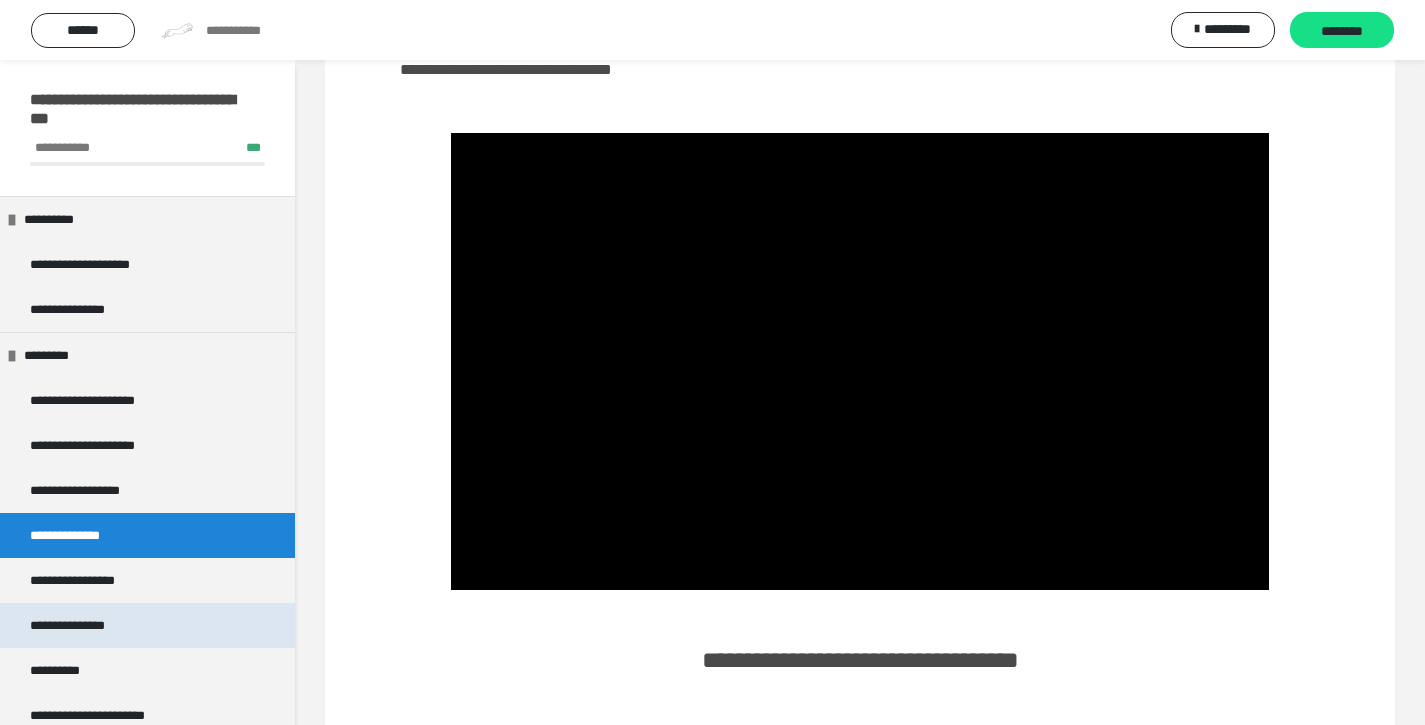click on "**********" at bounding box center (92, 625) 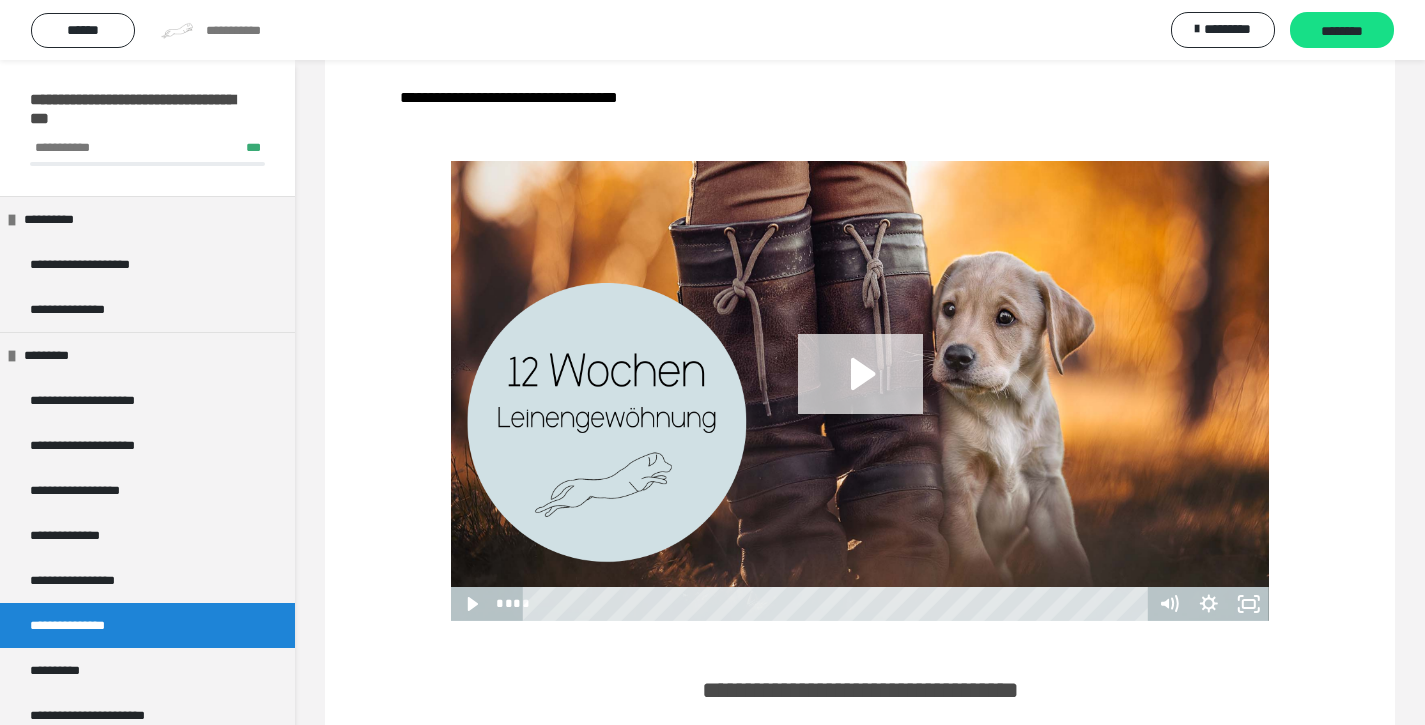 click 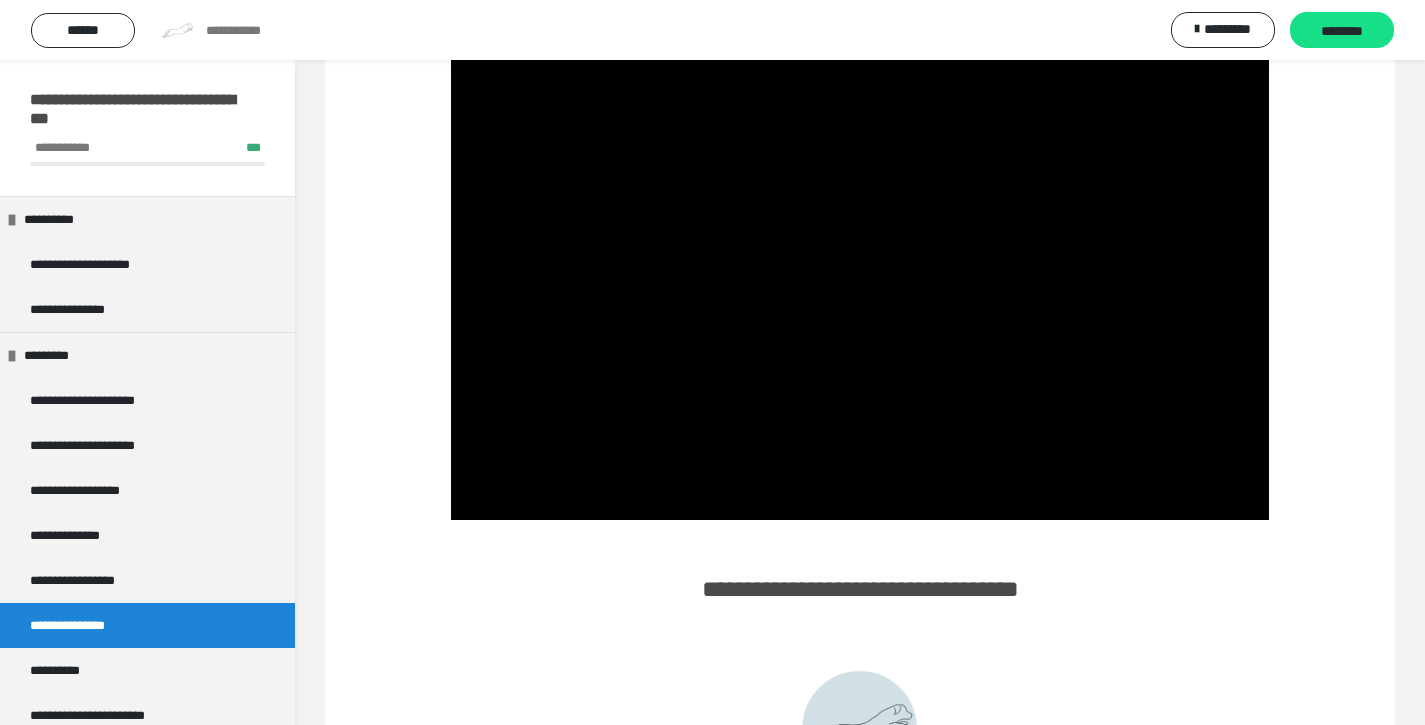 scroll, scrollTop: 311, scrollLeft: 0, axis: vertical 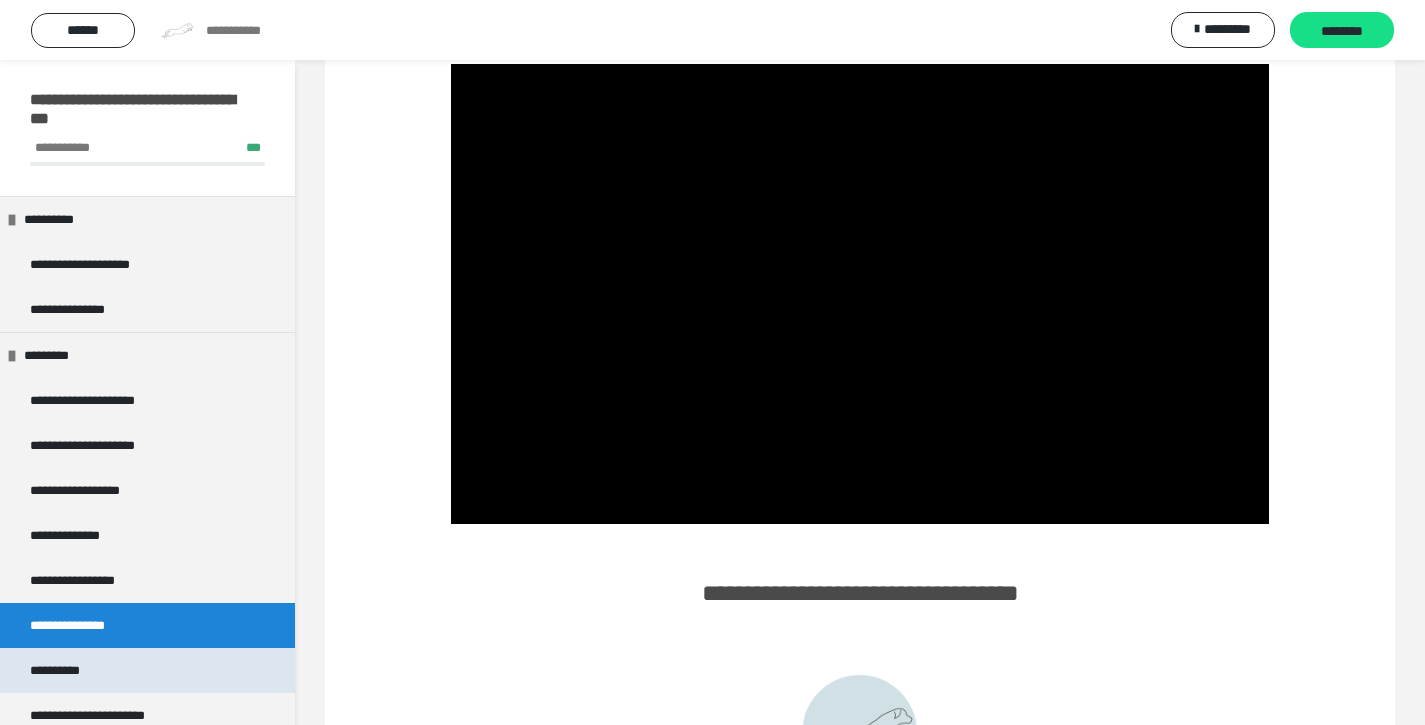 click on "**********" at bounding box center (67, 670) 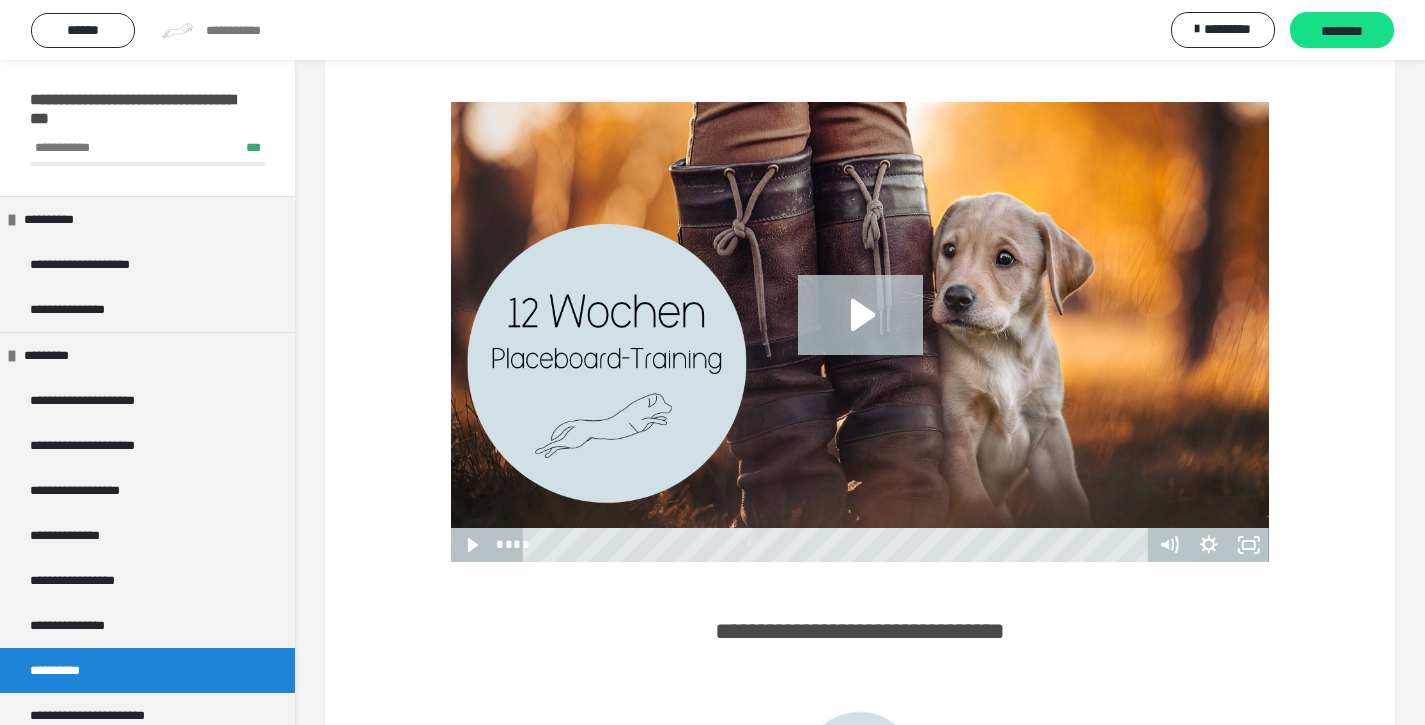 scroll, scrollTop: 219, scrollLeft: 0, axis: vertical 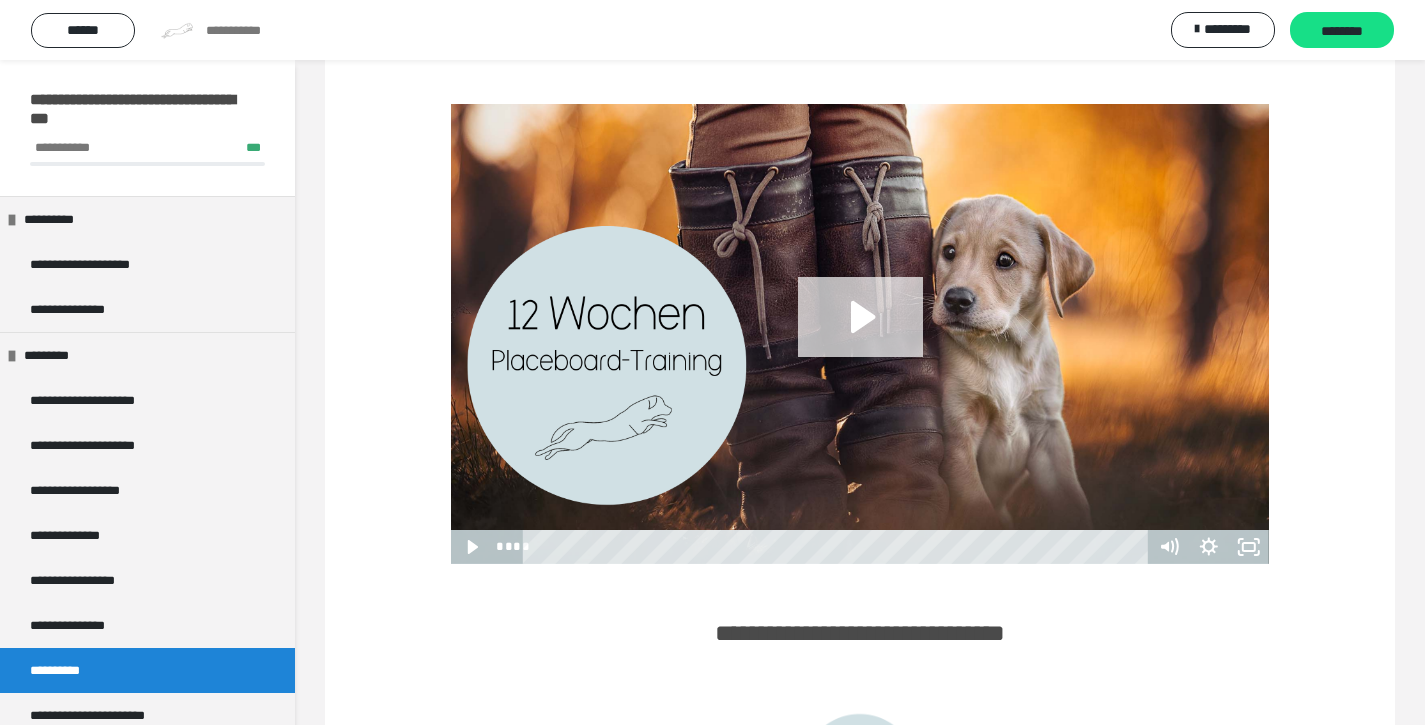 click 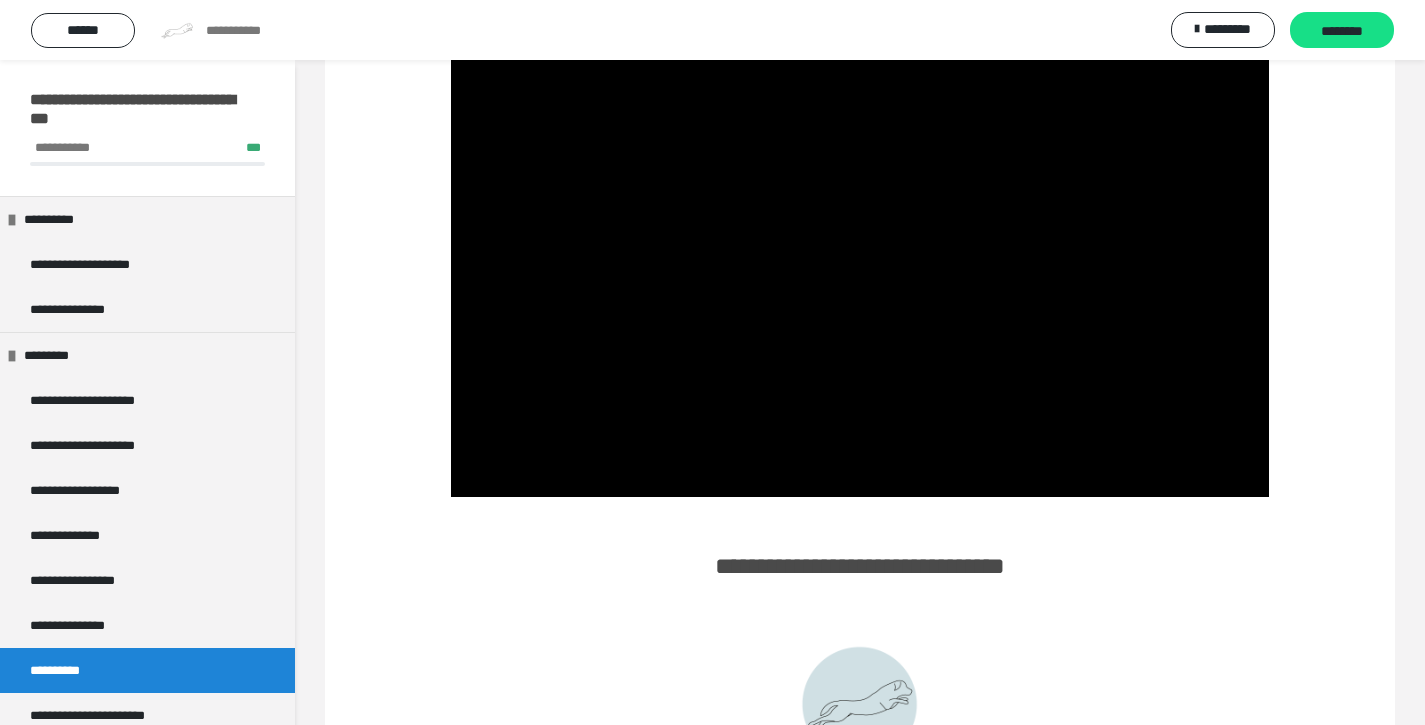 scroll, scrollTop: 287, scrollLeft: 0, axis: vertical 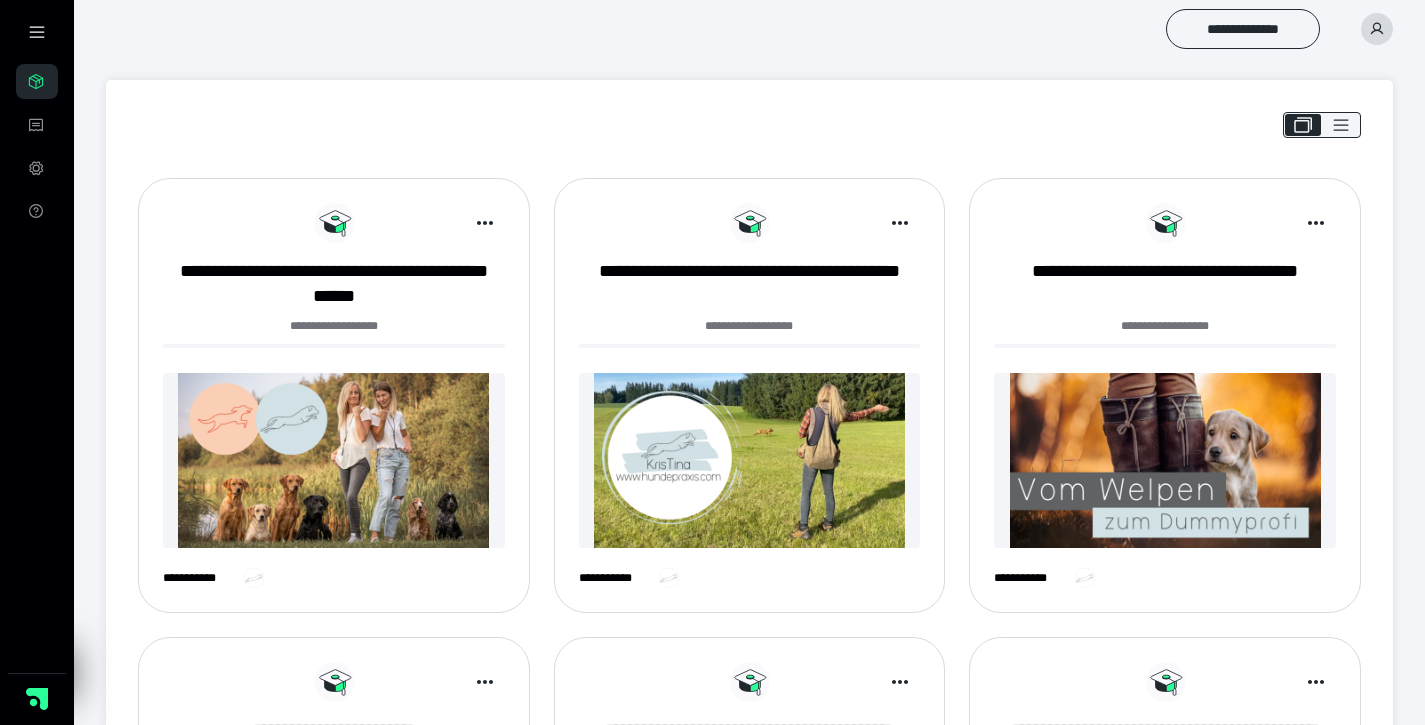 click at bounding box center [334, 460] 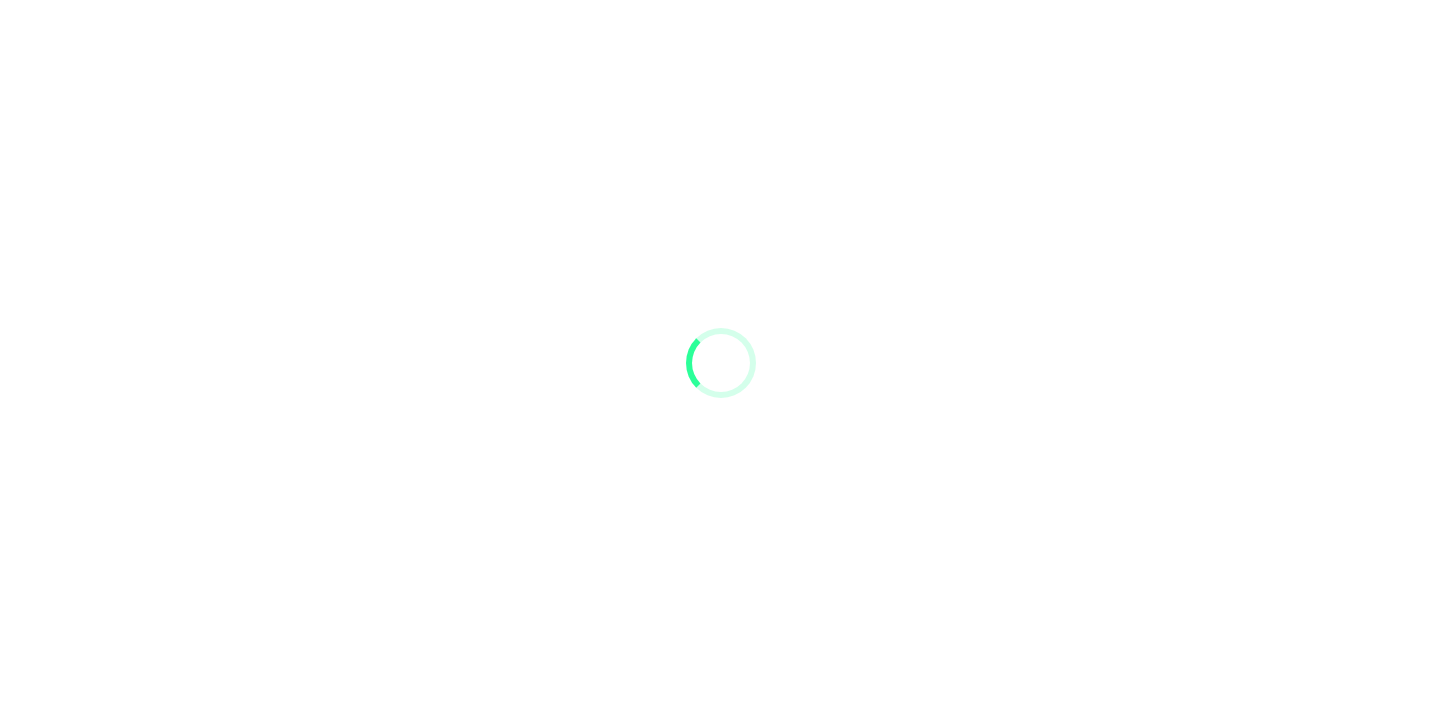 scroll, scrollTop: 0, scrollLeft: 0, axis: both 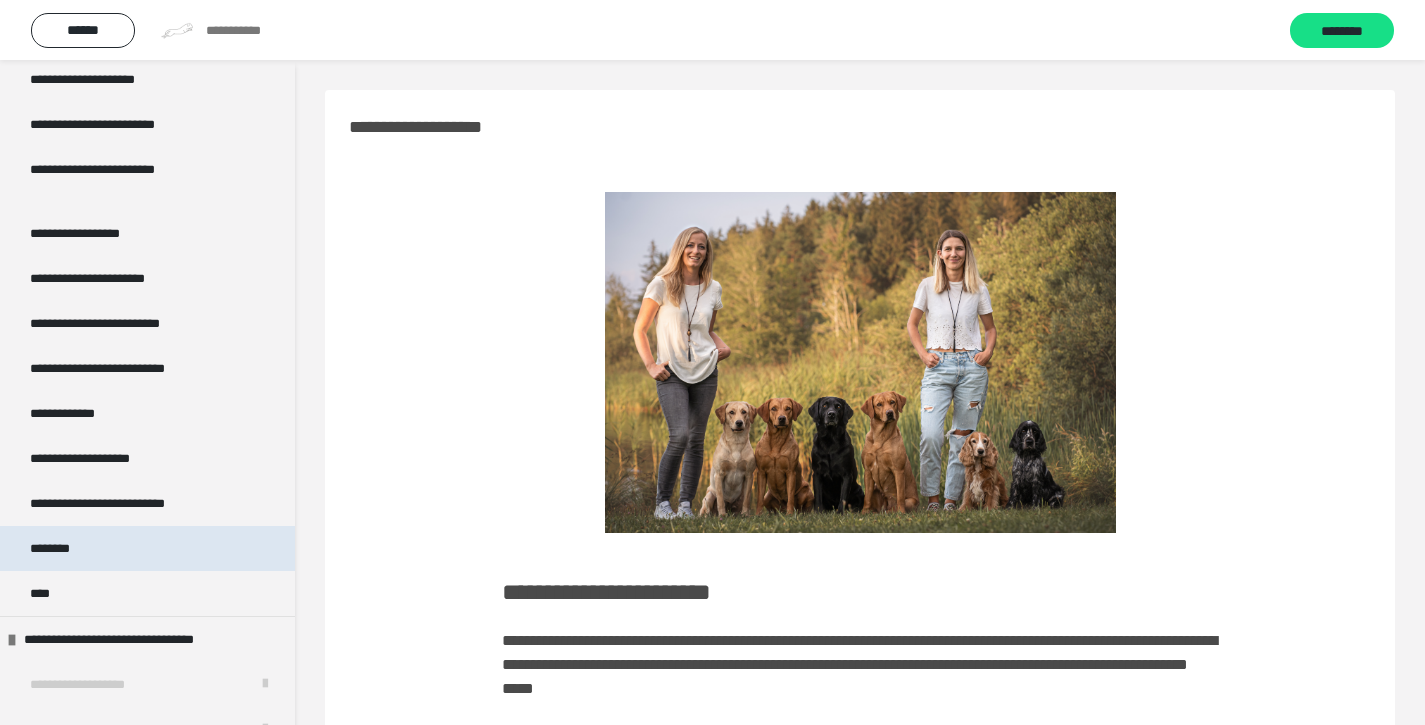 click on "********" at bounding box center (53, 548) 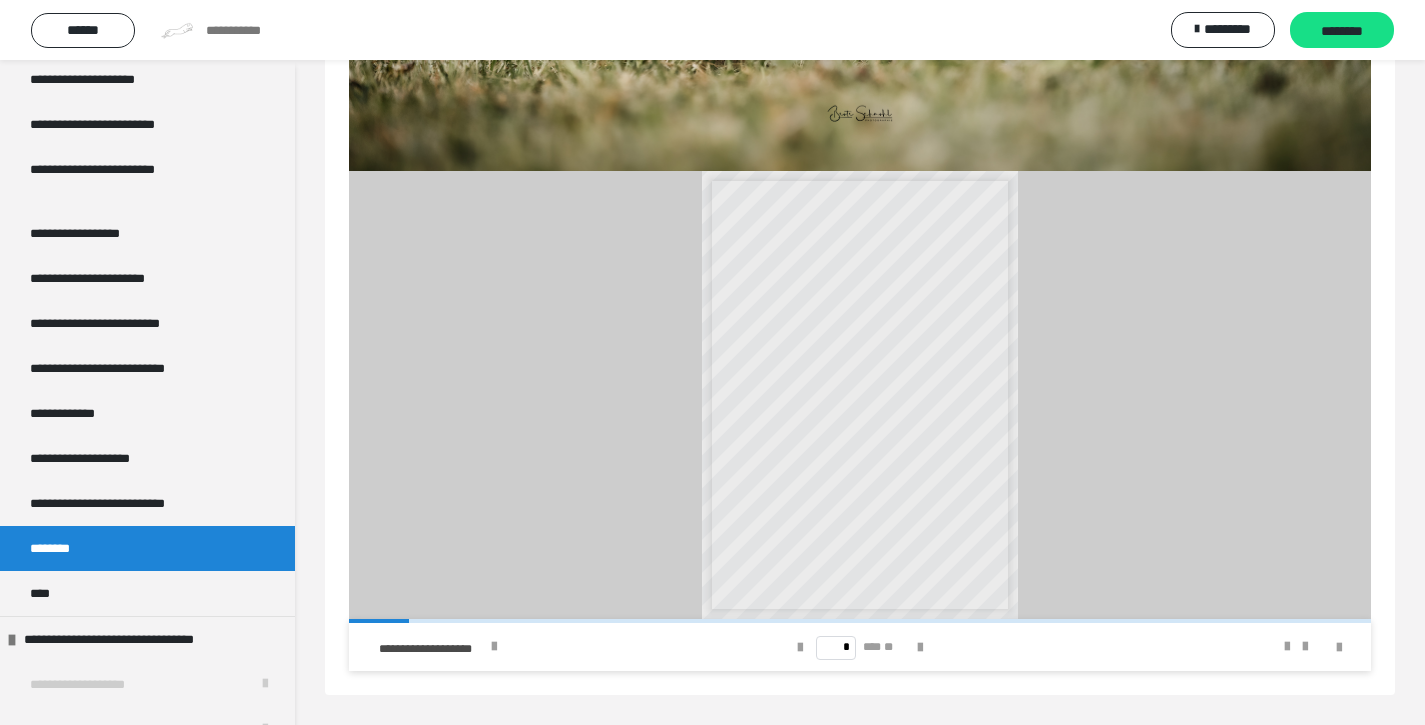 scroll, scrollTop: 570, scrollLeft: 0, axis: vertical 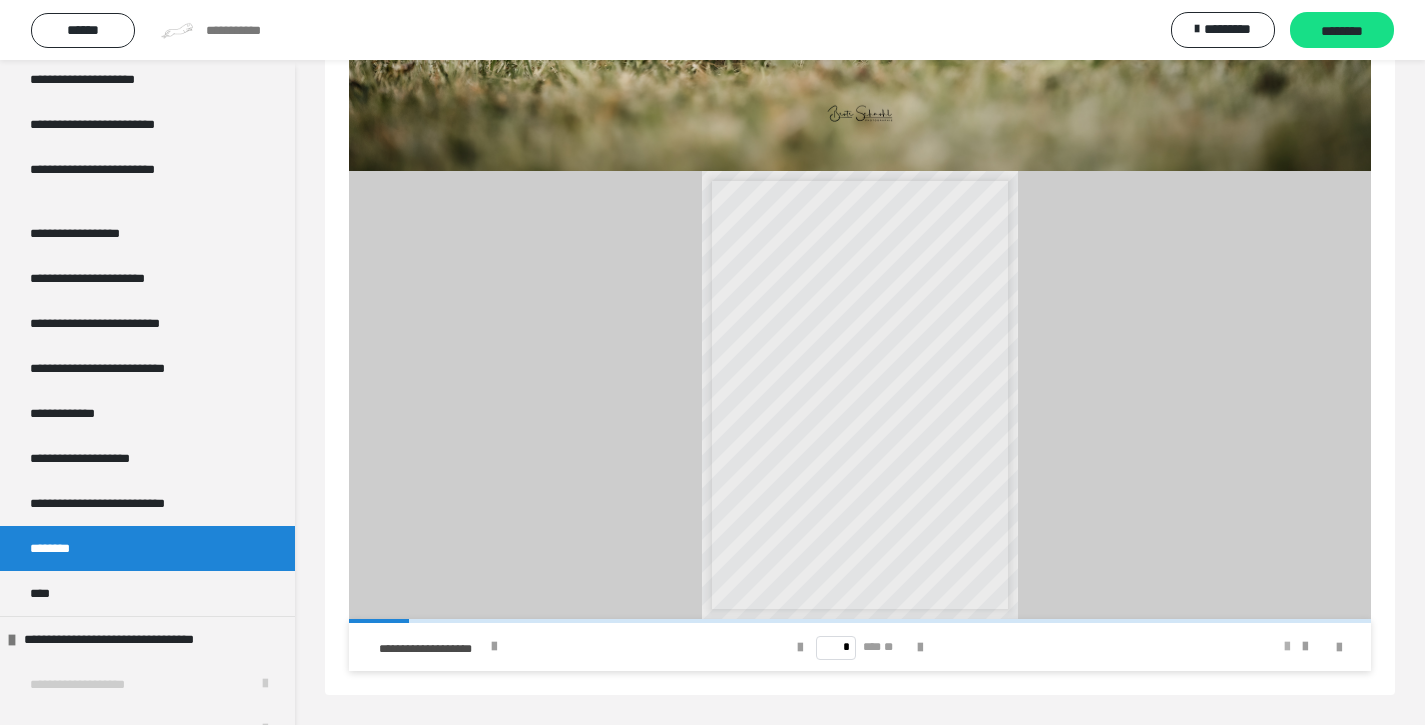 click at bounding box center (1287, 647) 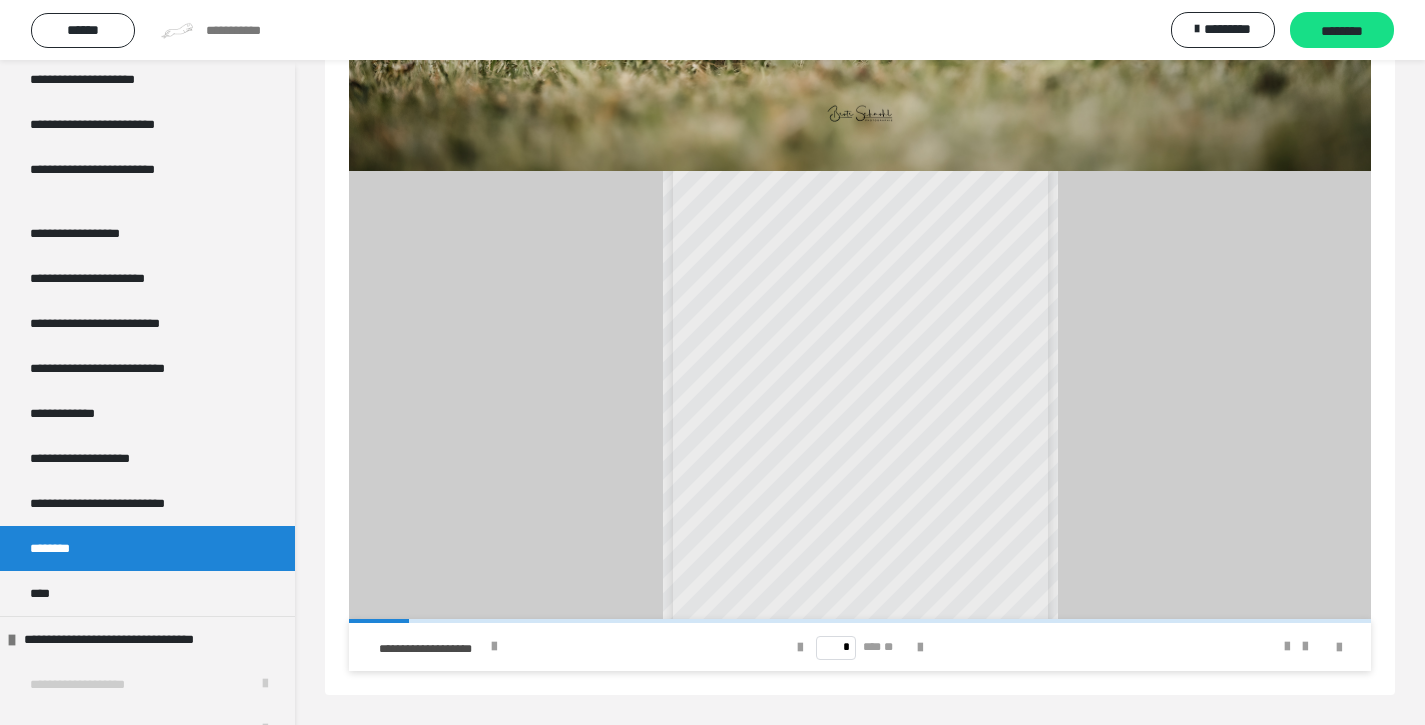 scroll, scrollTop: 61, scrollLeft: 0, axis: vertical 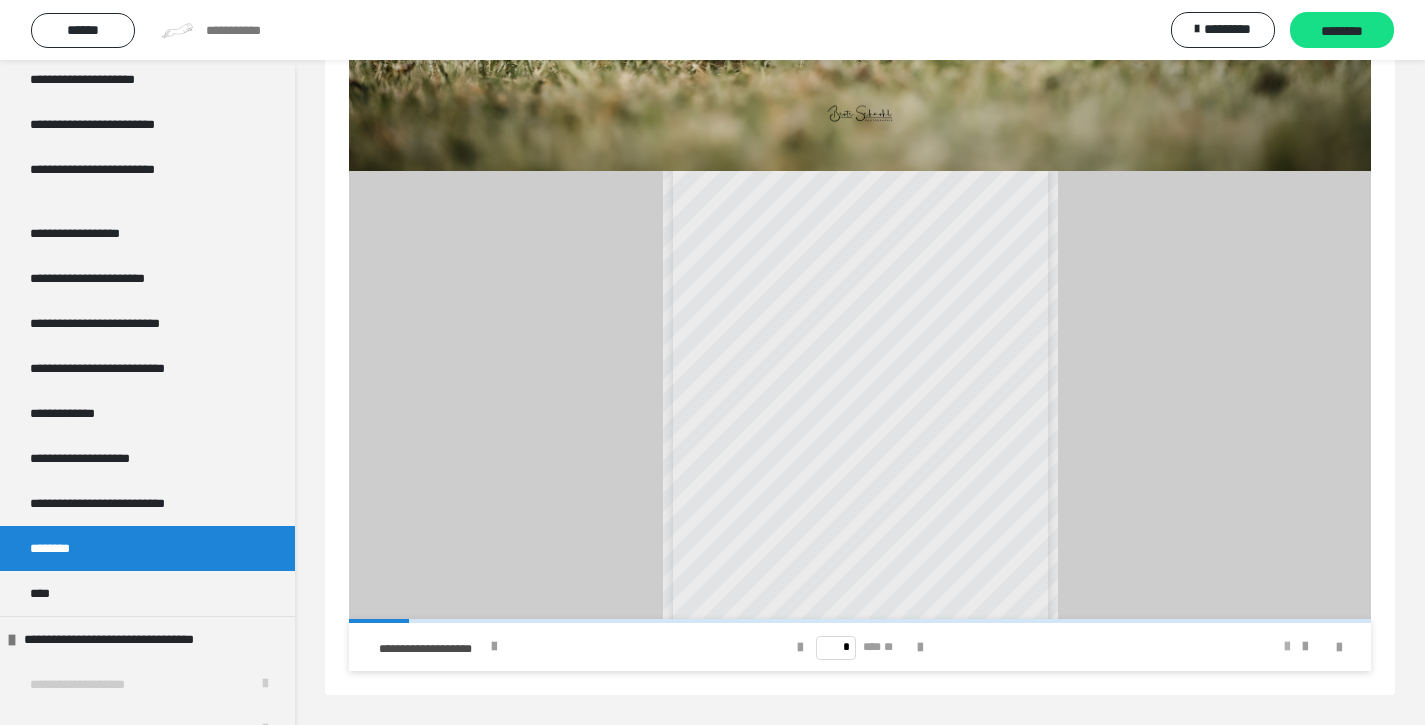 click at bounding box center (1287, 647) 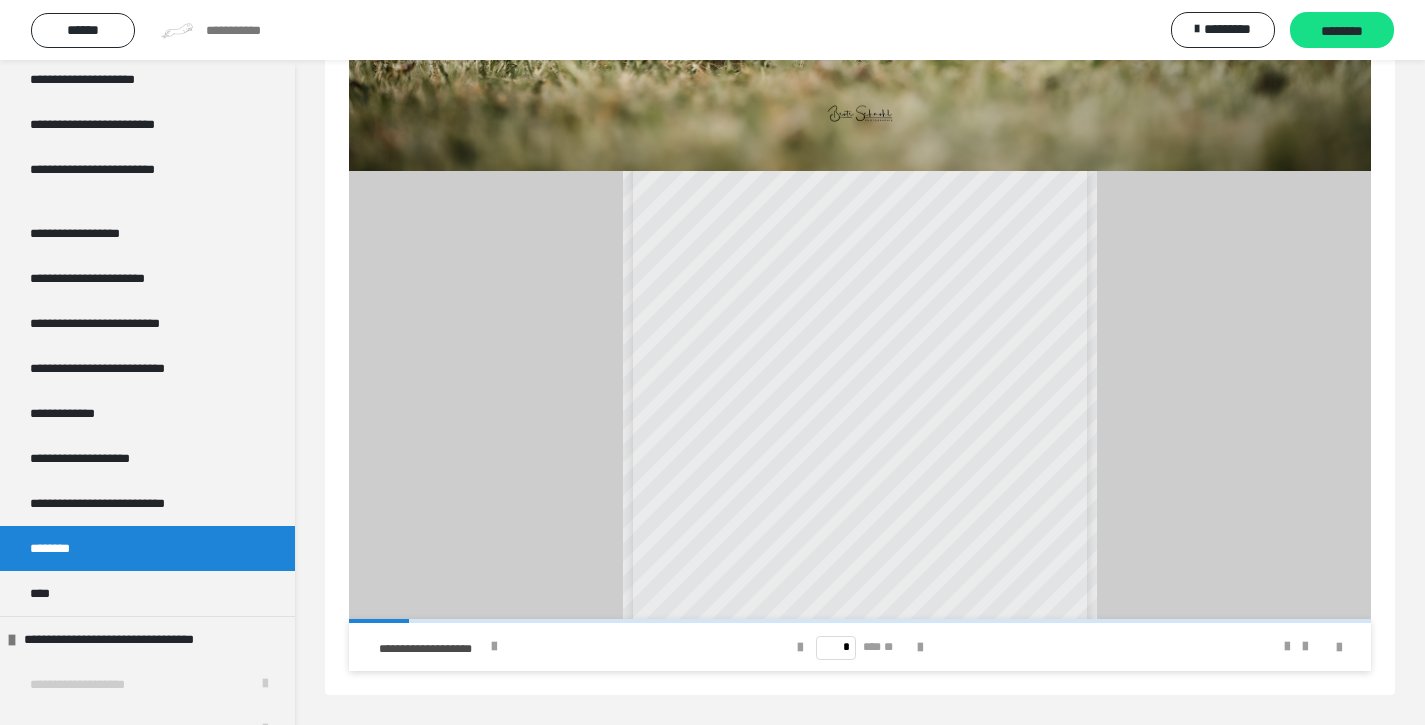 scroll, scrollTop: 37, scrollLeft: 0, axis: vertical 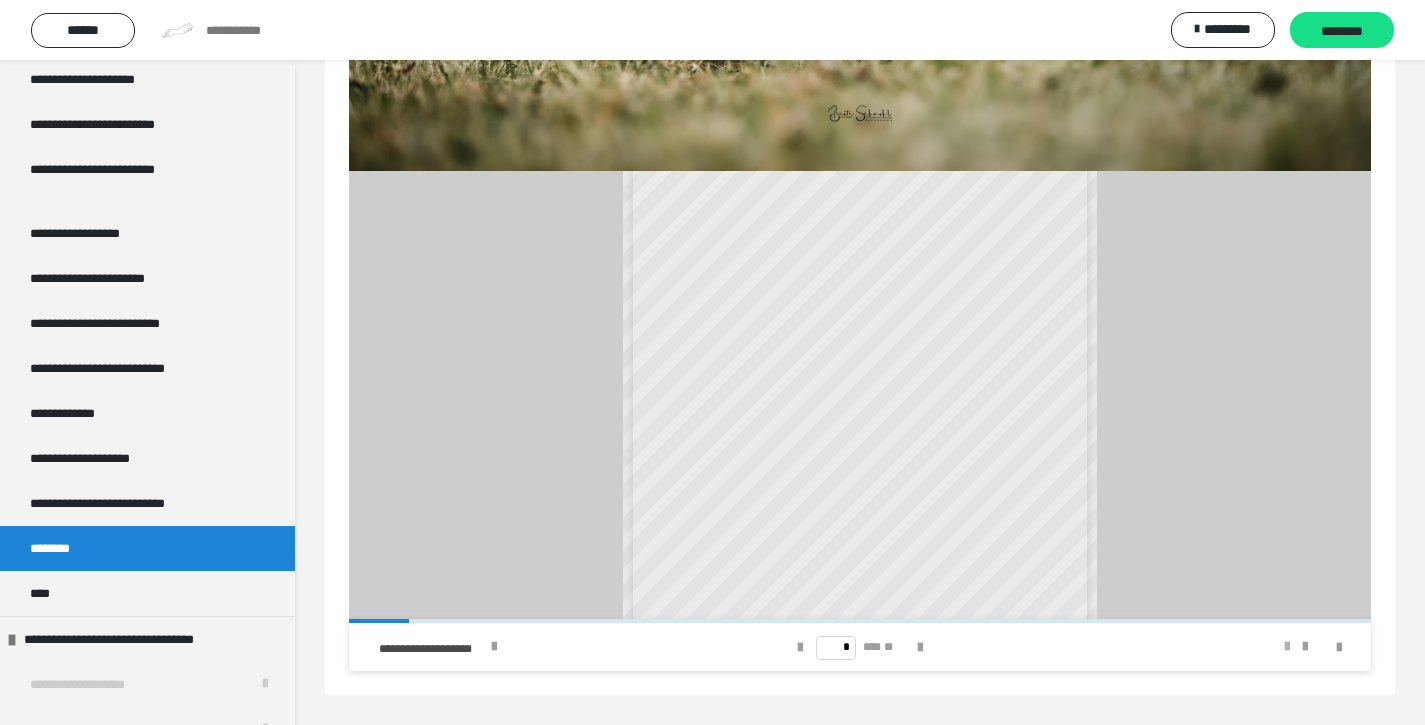 click at bounding box center (1287, 647) 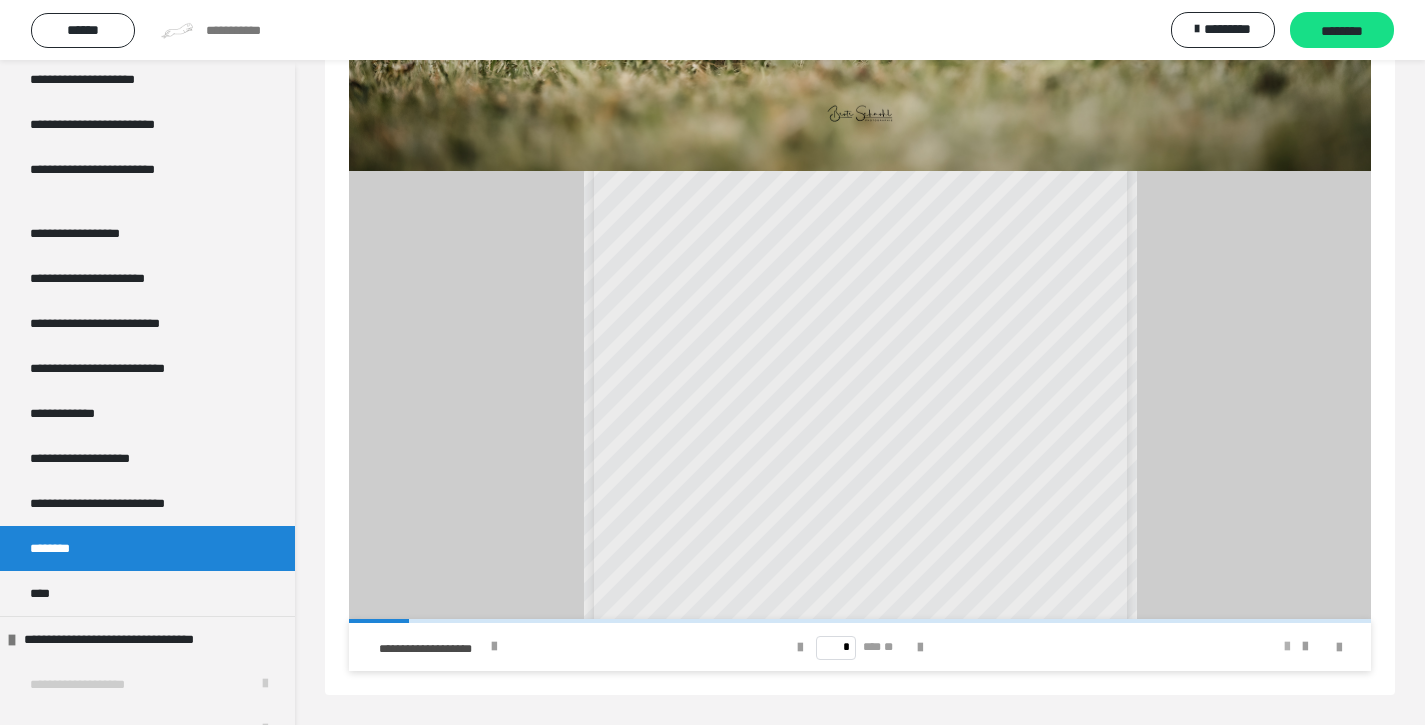 click at bounding box center [1287, 647] 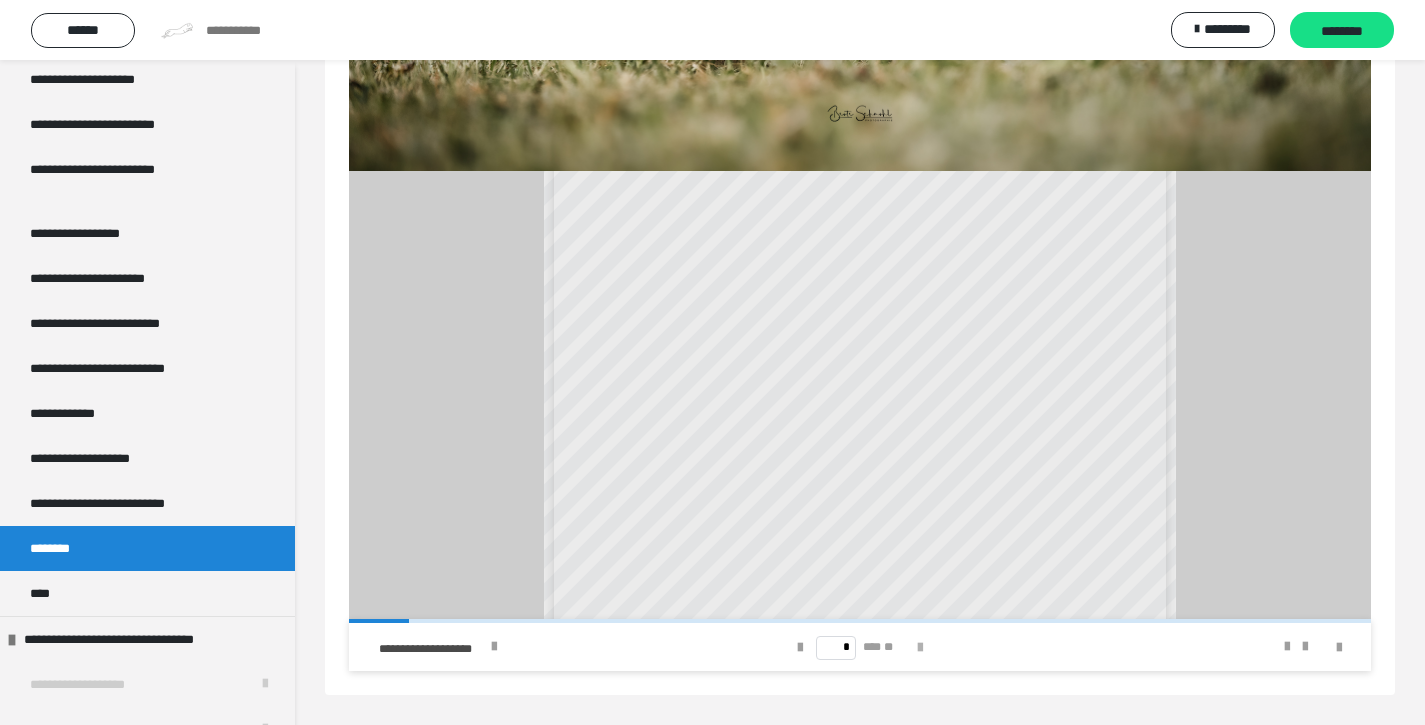 click at bounding box center (920, 648) 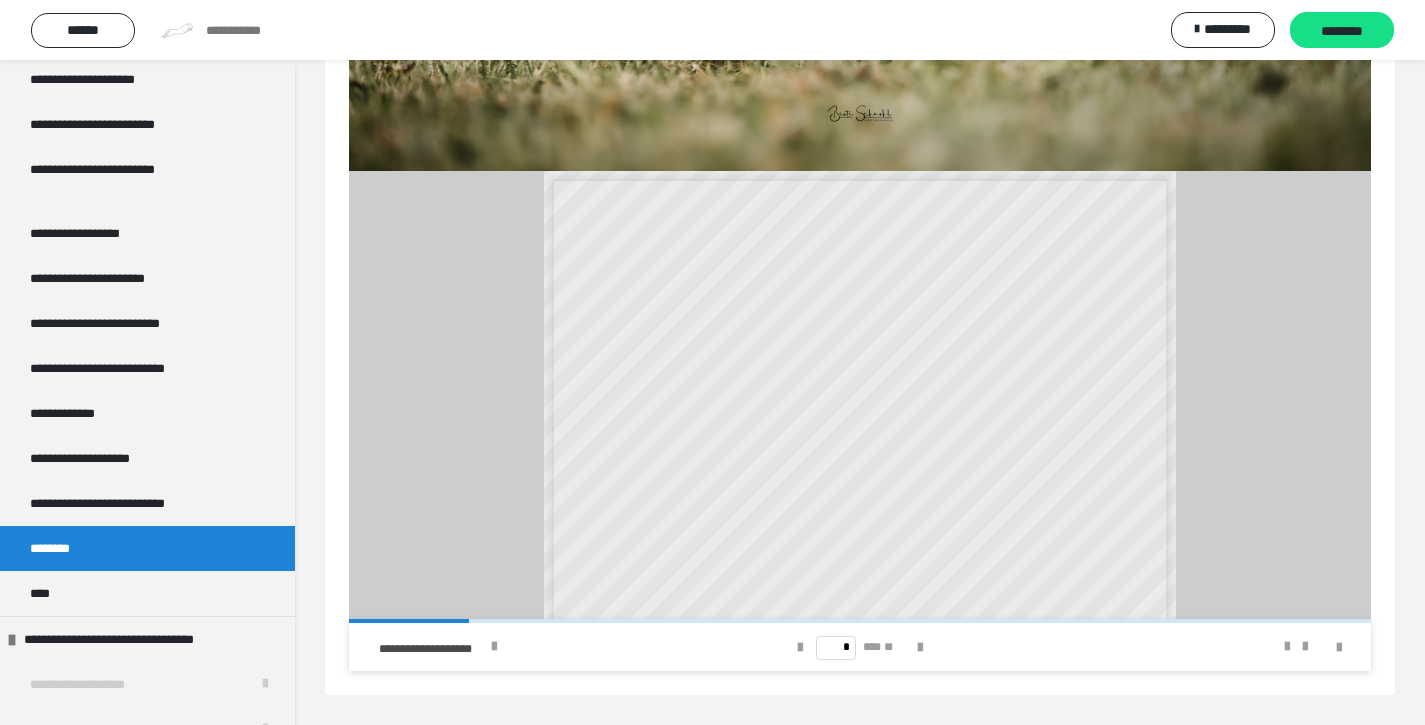 scroll, scrollTop: 570, scrollLeft: 0, axis: vertical 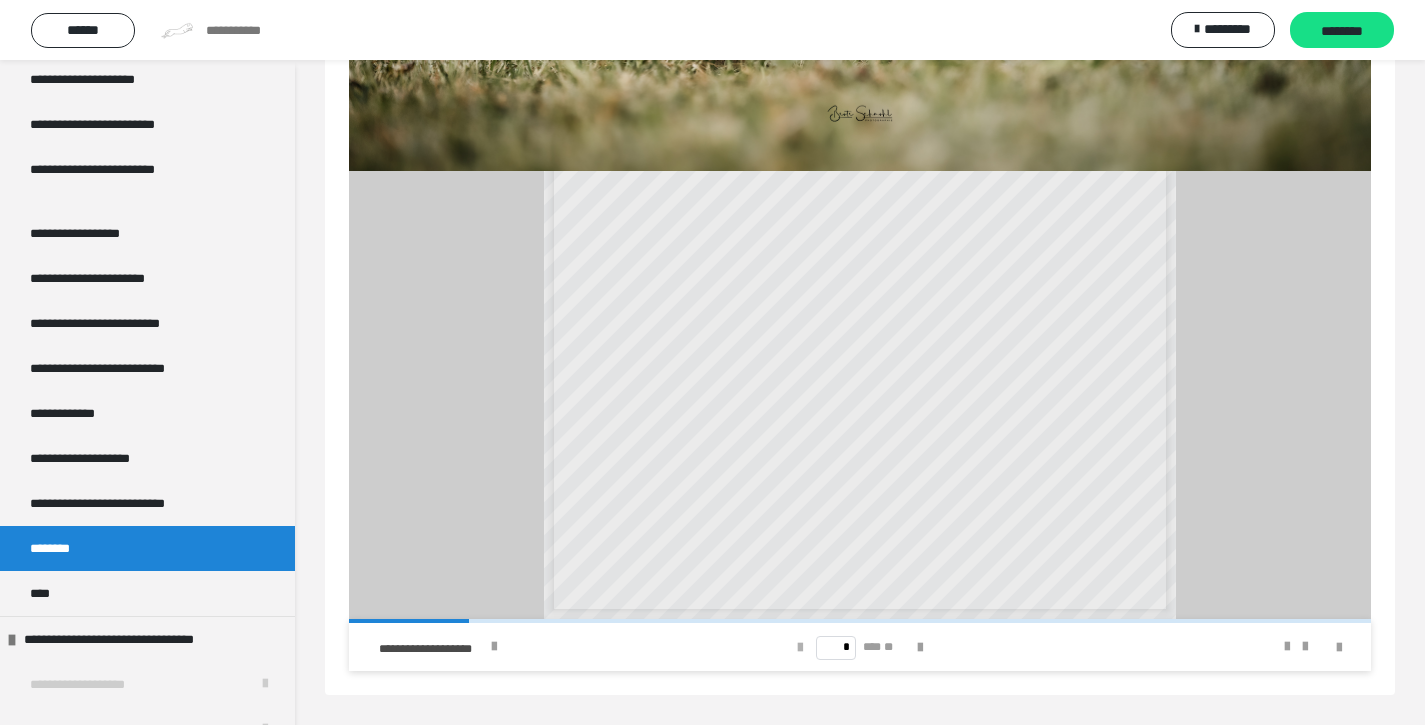 click at bounding box center [800, 648] 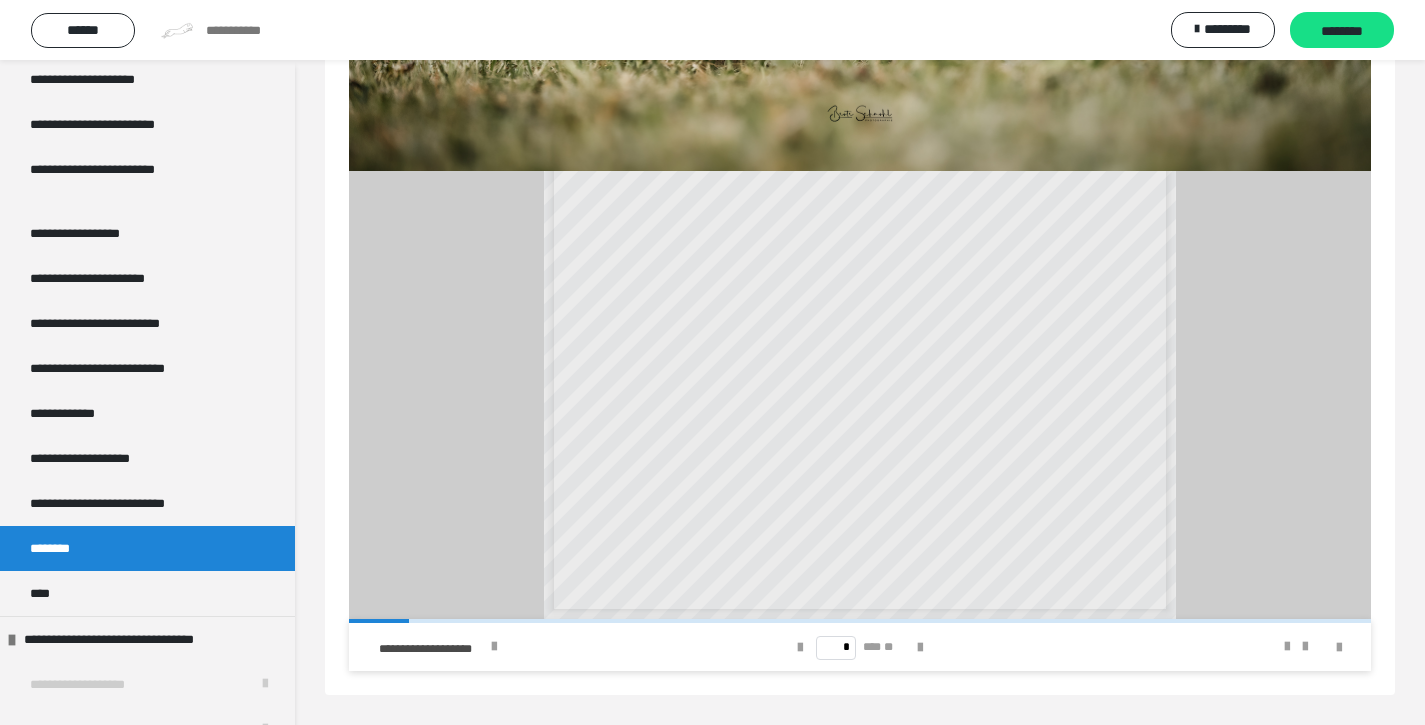 scroll, scrollTop: 448, scrollLeft: 0, axis: vertical 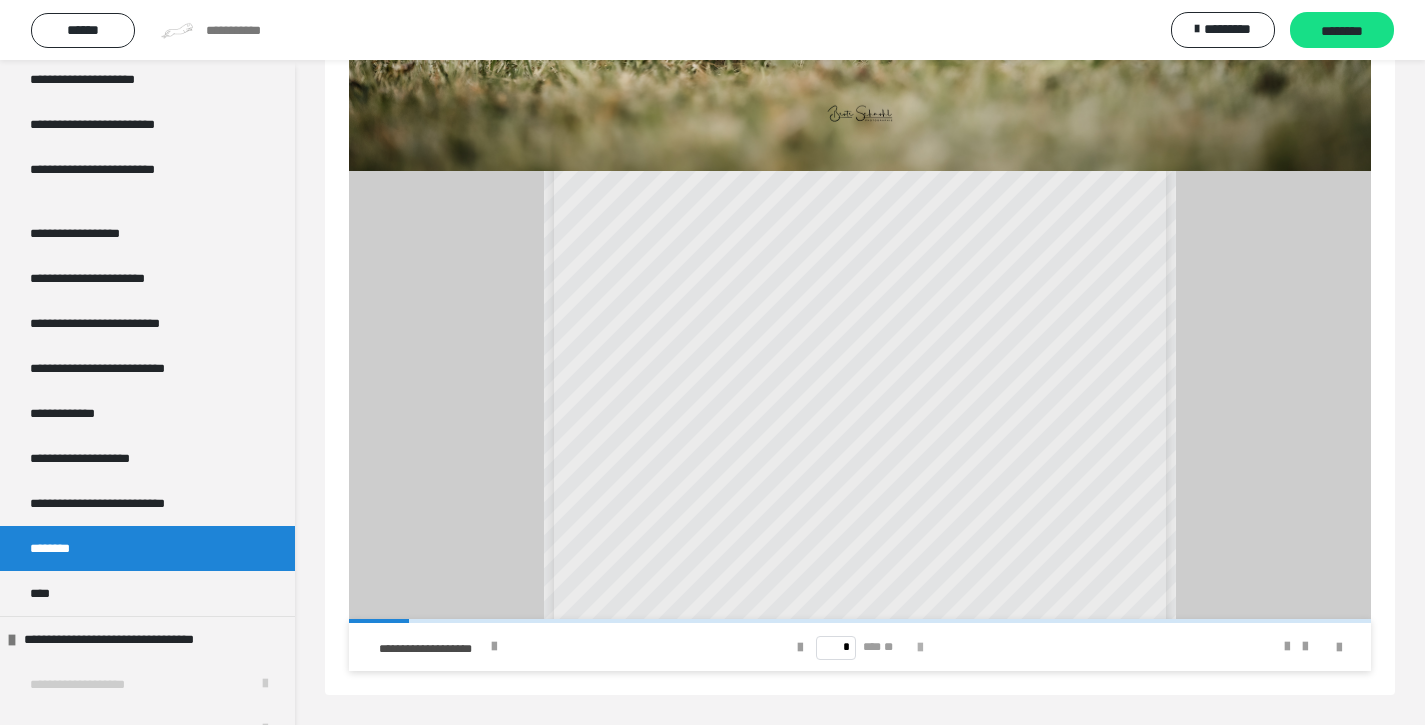 click at bounding box center [920, 648] 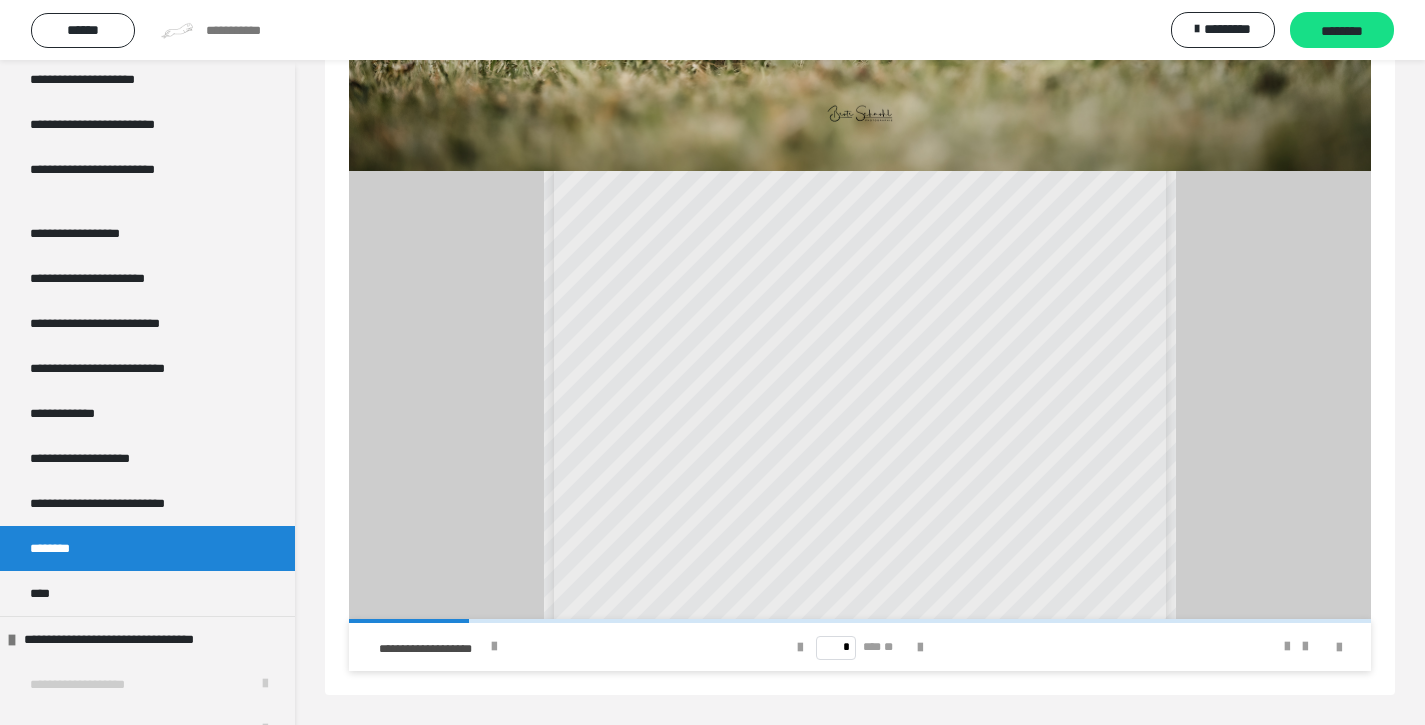 scroll, scrollTop: 448, scrollLeft: 0, axis: vertical 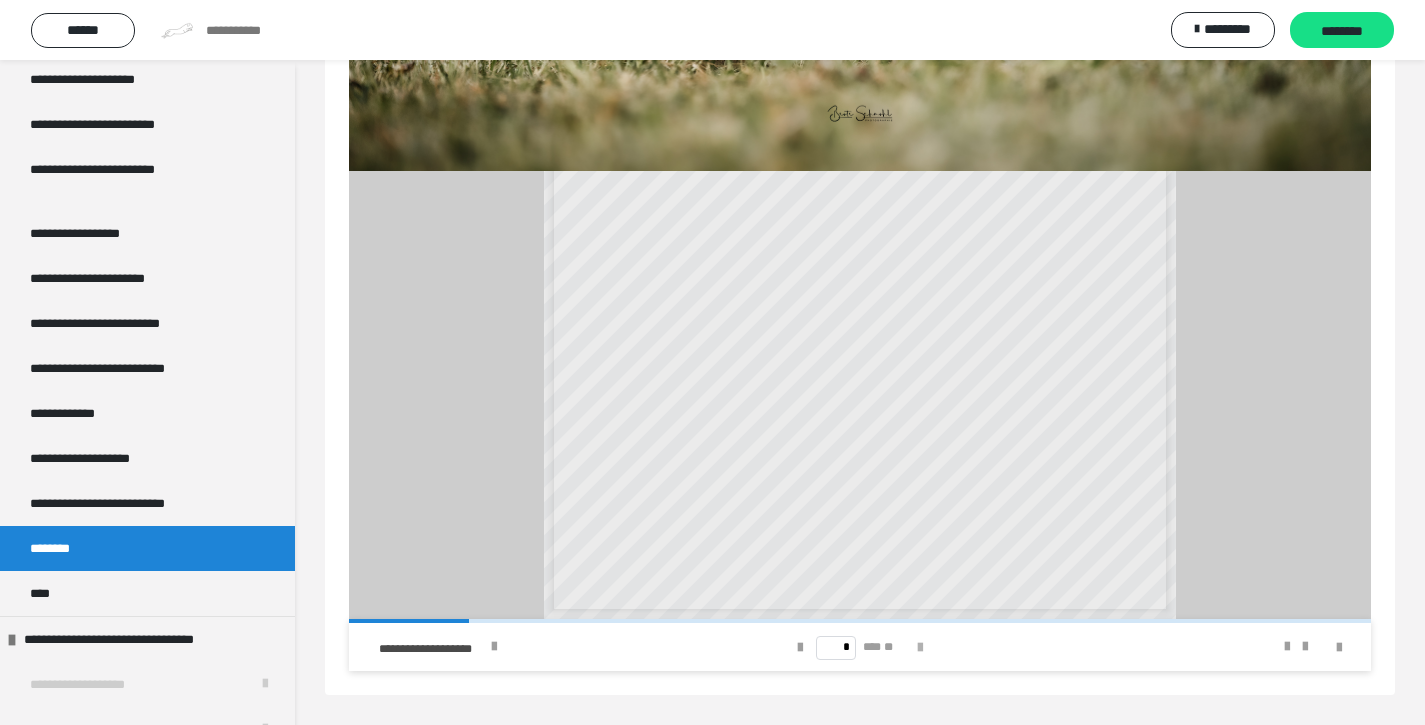 click at bounding box center (920, 648) 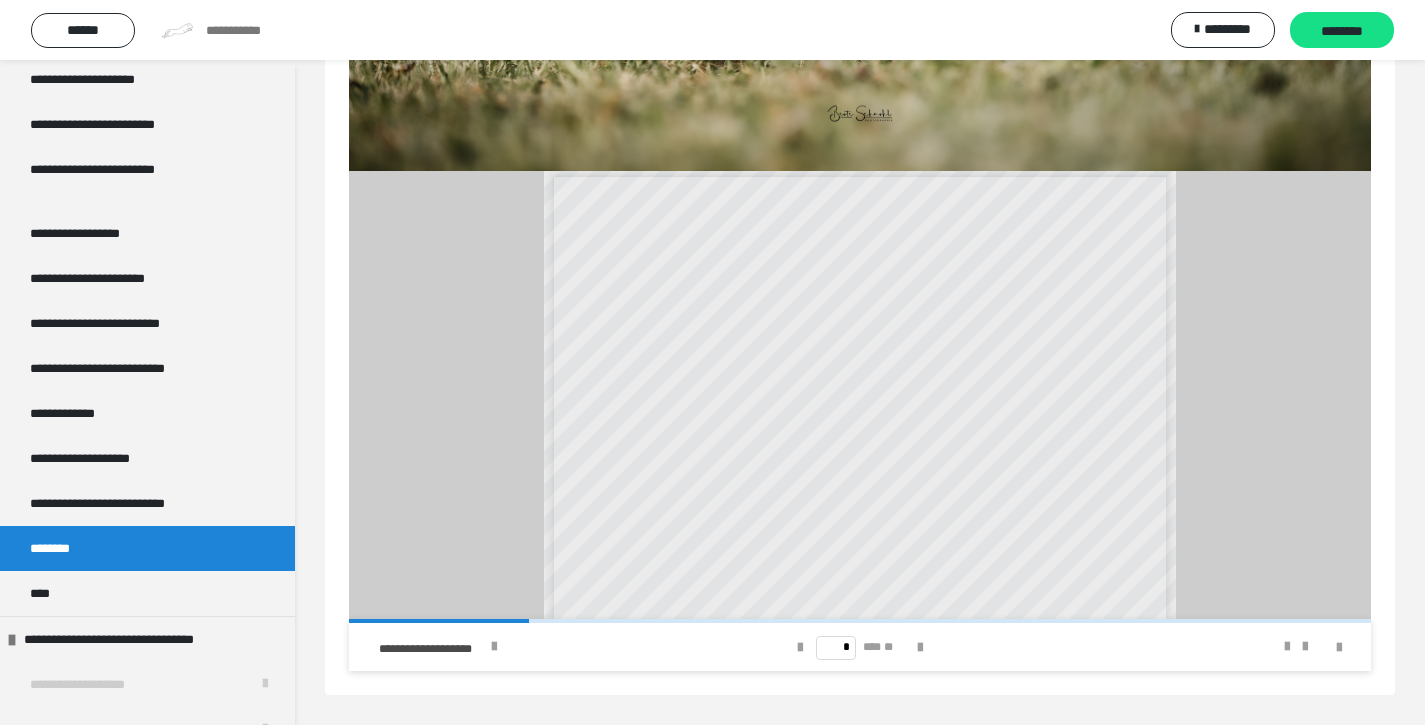 scroll, scrollTop: 8, scrollLeft: 0, axis: vertical 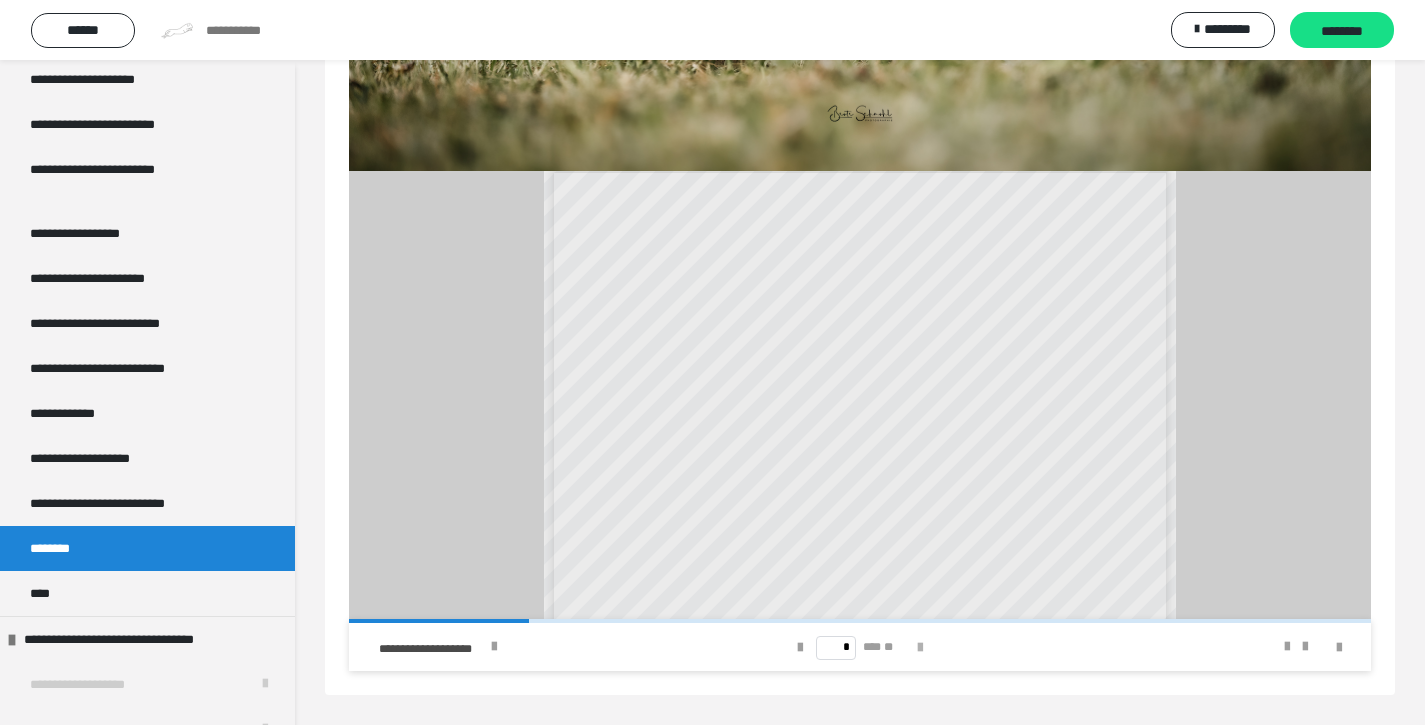 click at bounding box center [920, 648] 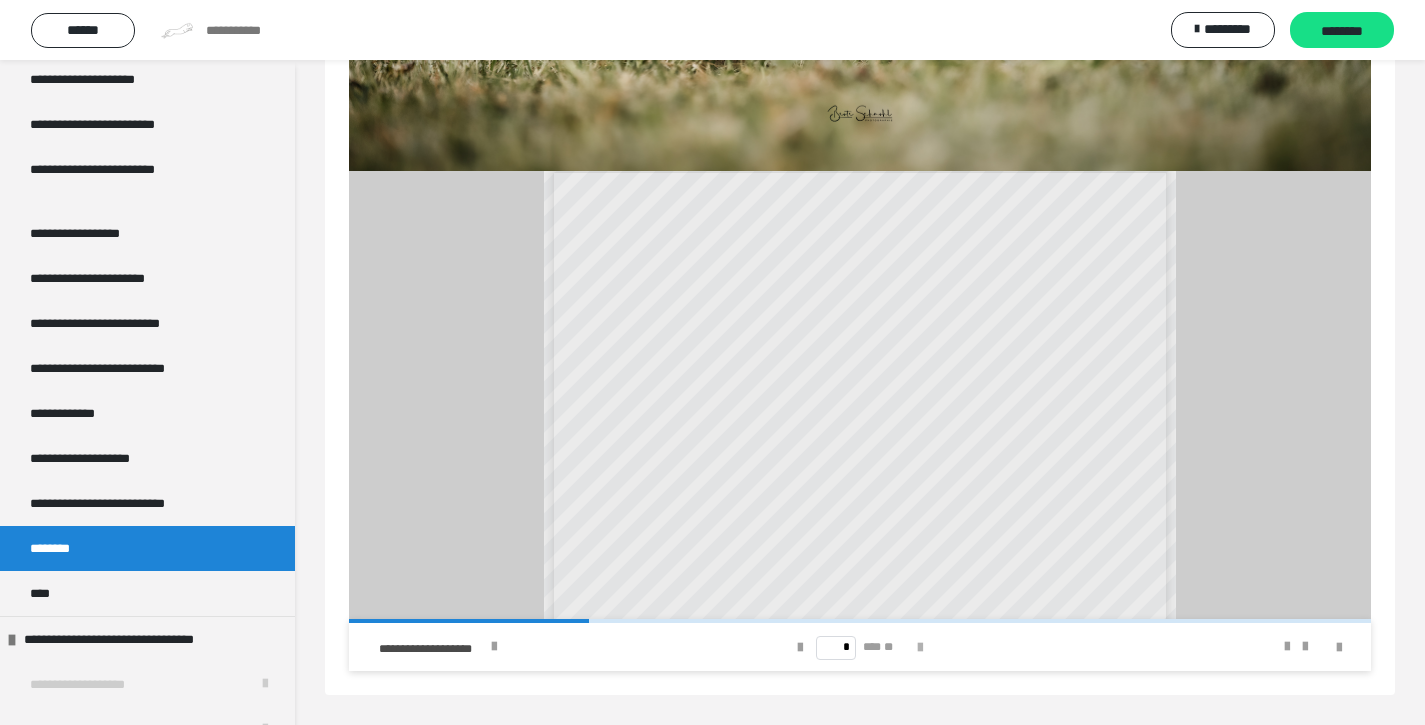 scroll, scrollTop: 0, scrollLeft: 0, axis: both 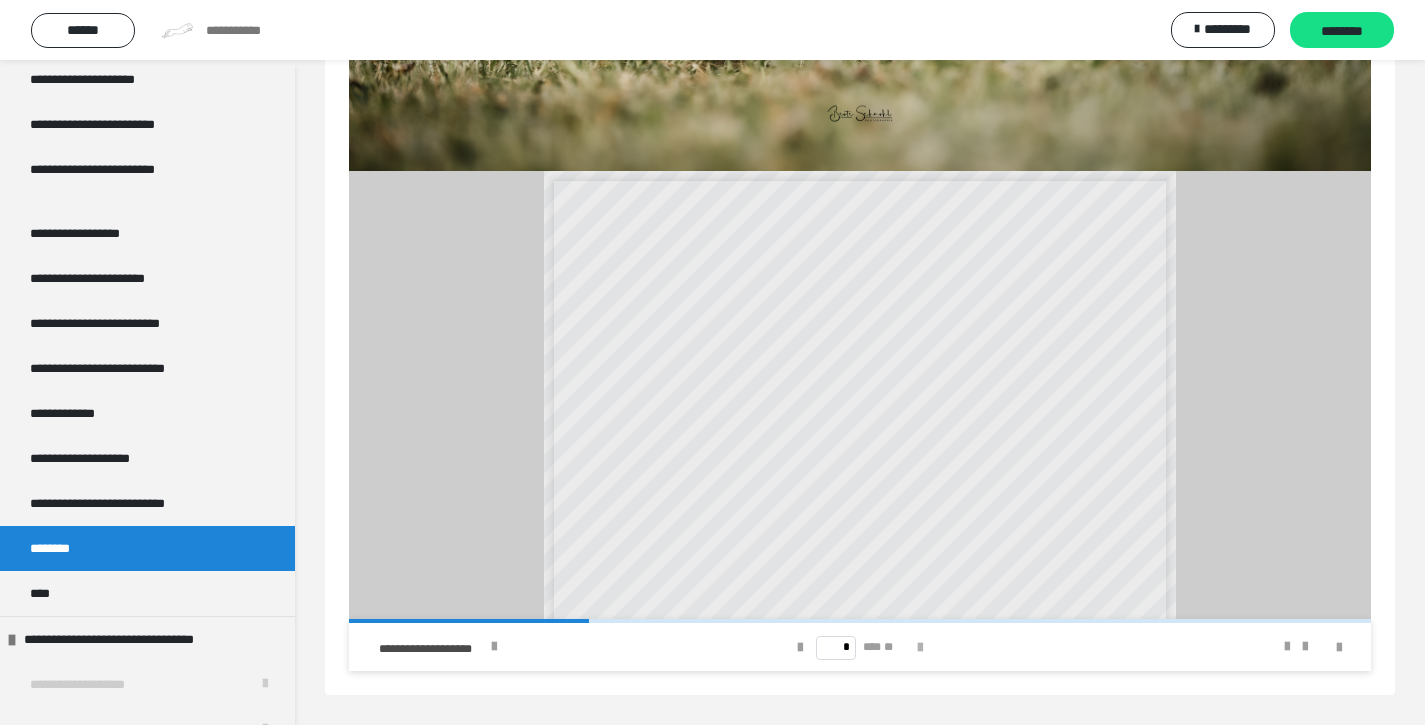 click at bounding box center [920, 648] 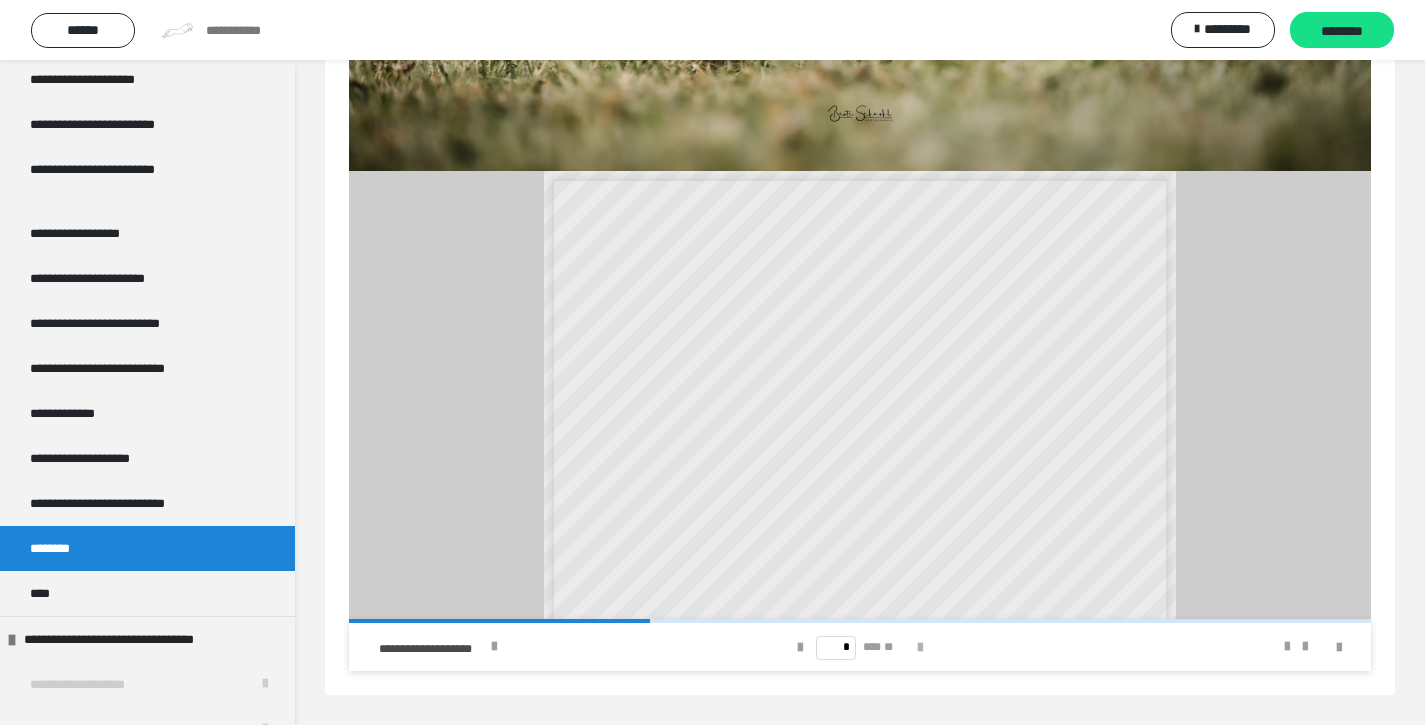 click at bounding box center (920, 648) 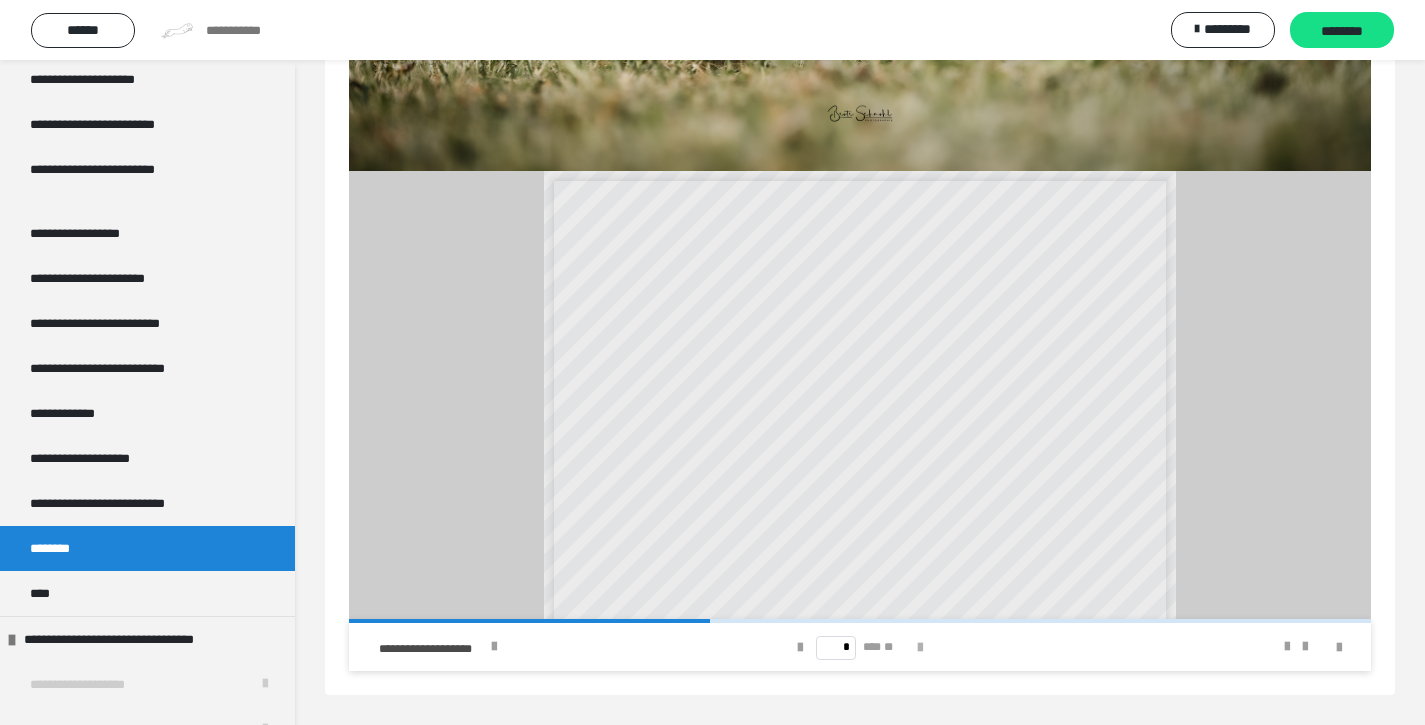 click at bounding box center (920, 648) 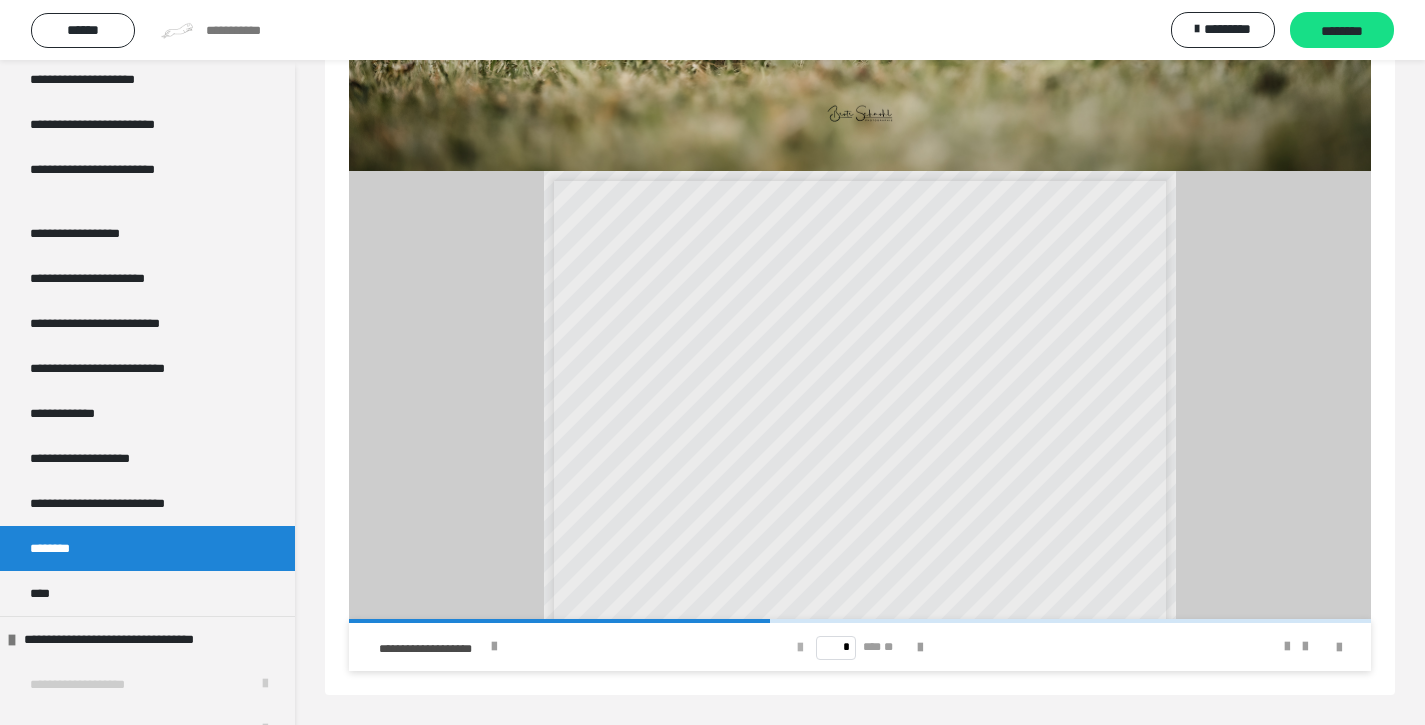 click at bounding box center [800, 648] 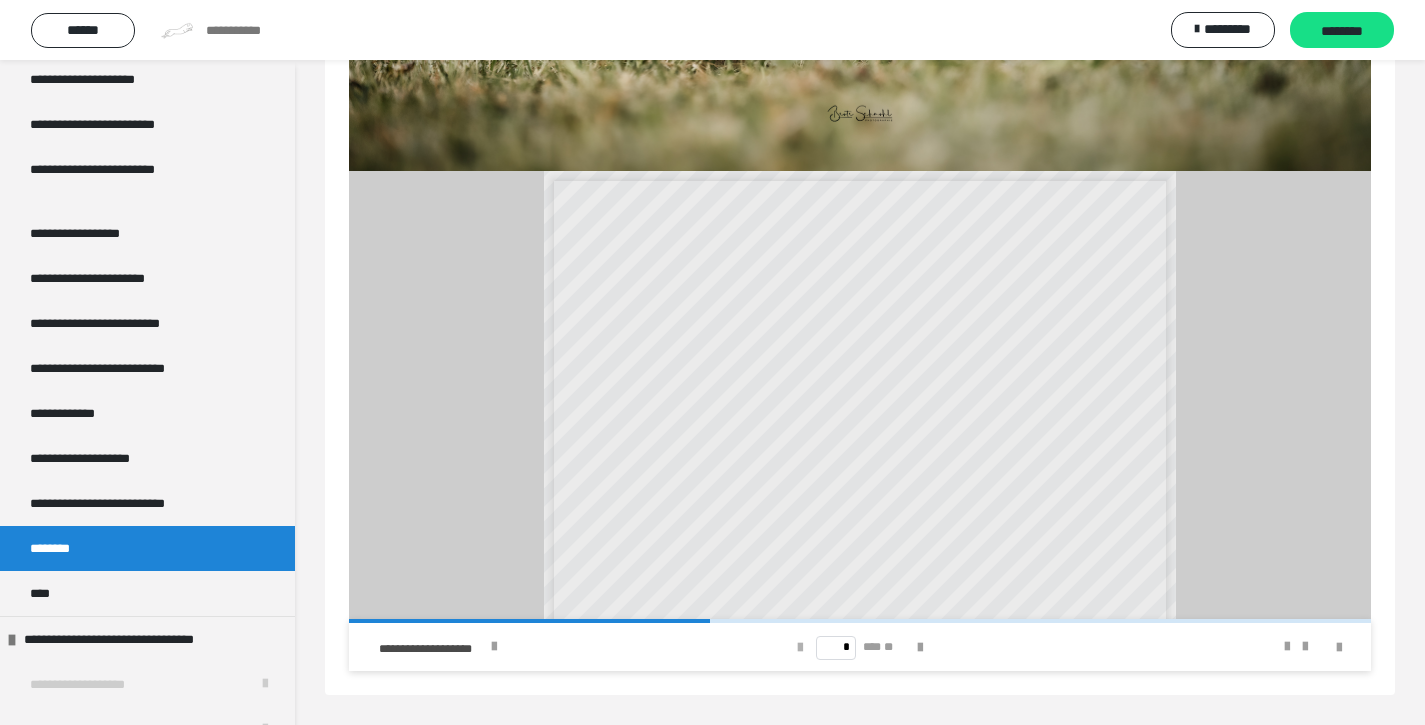 click at bounding box center [800, 648] 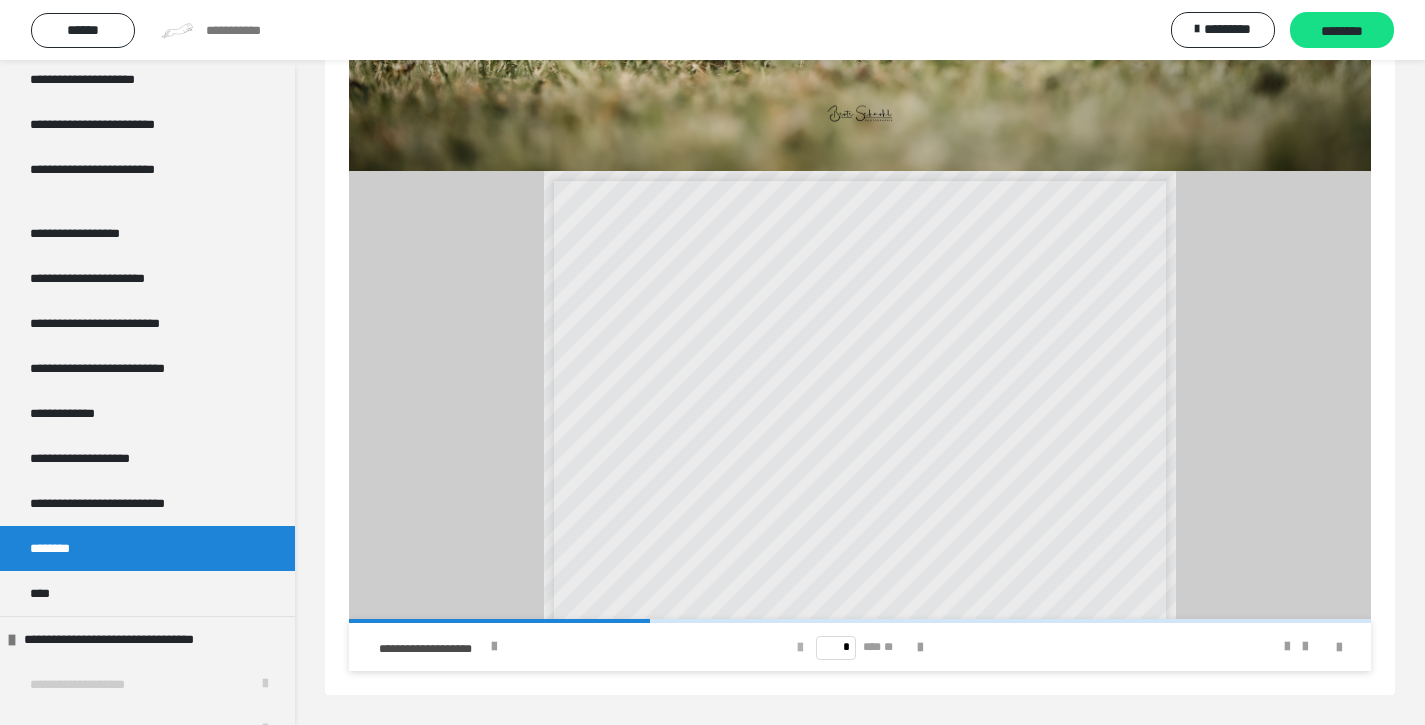 click at bounding box center (800, 648) 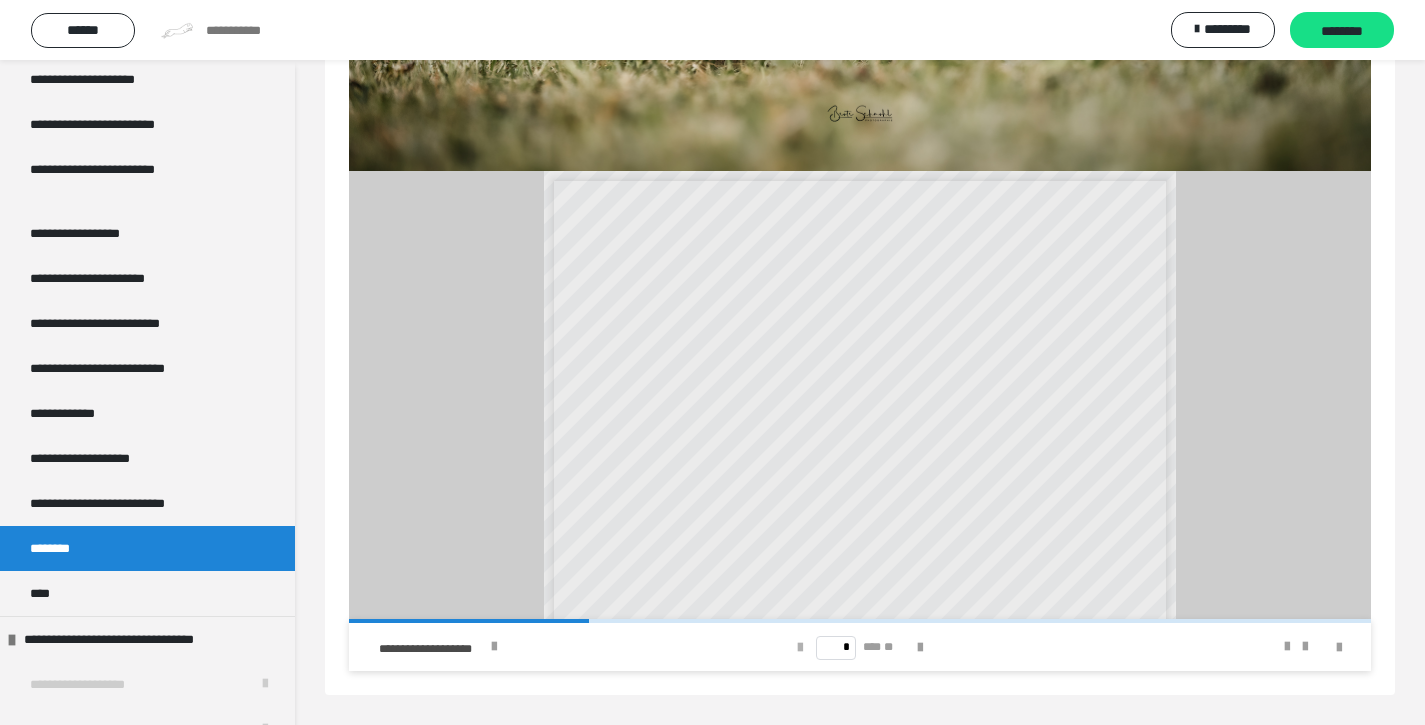 click at bounding box center [800, 648] 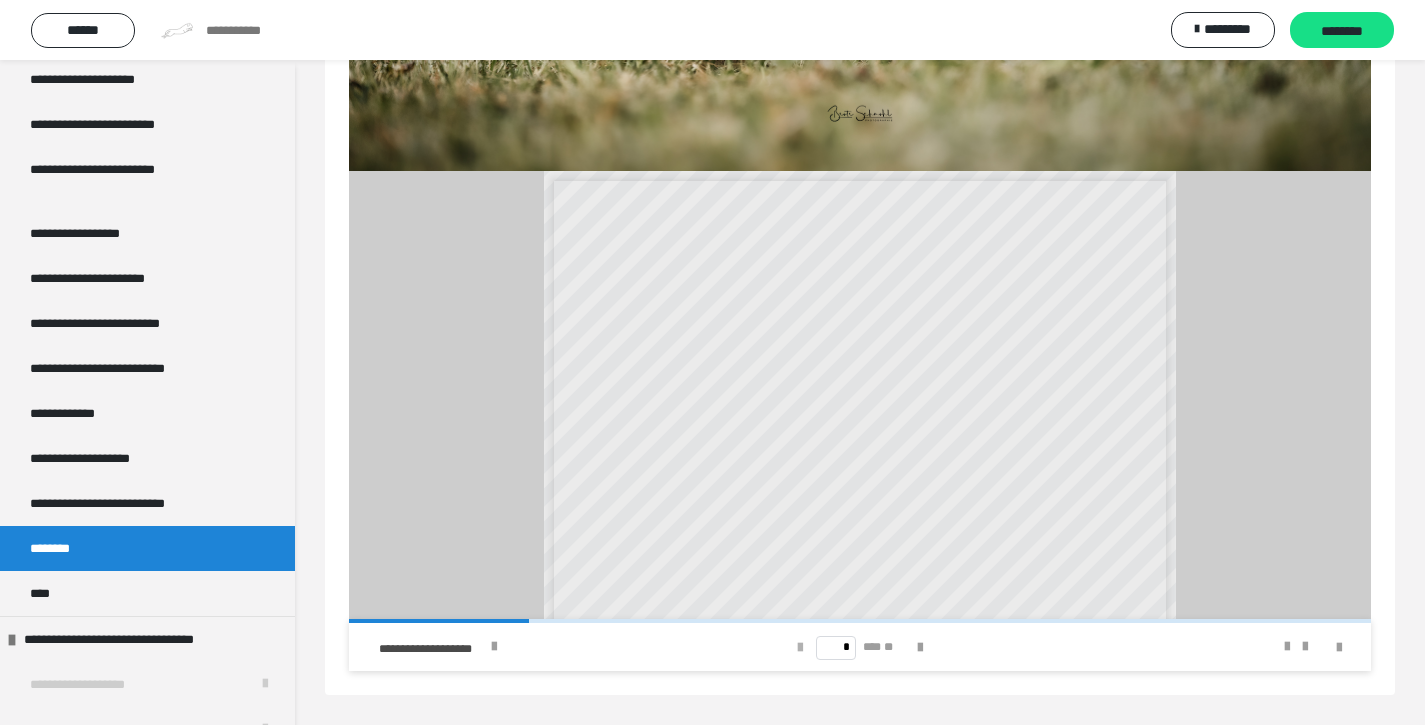 click at bounding box center [800, 648] 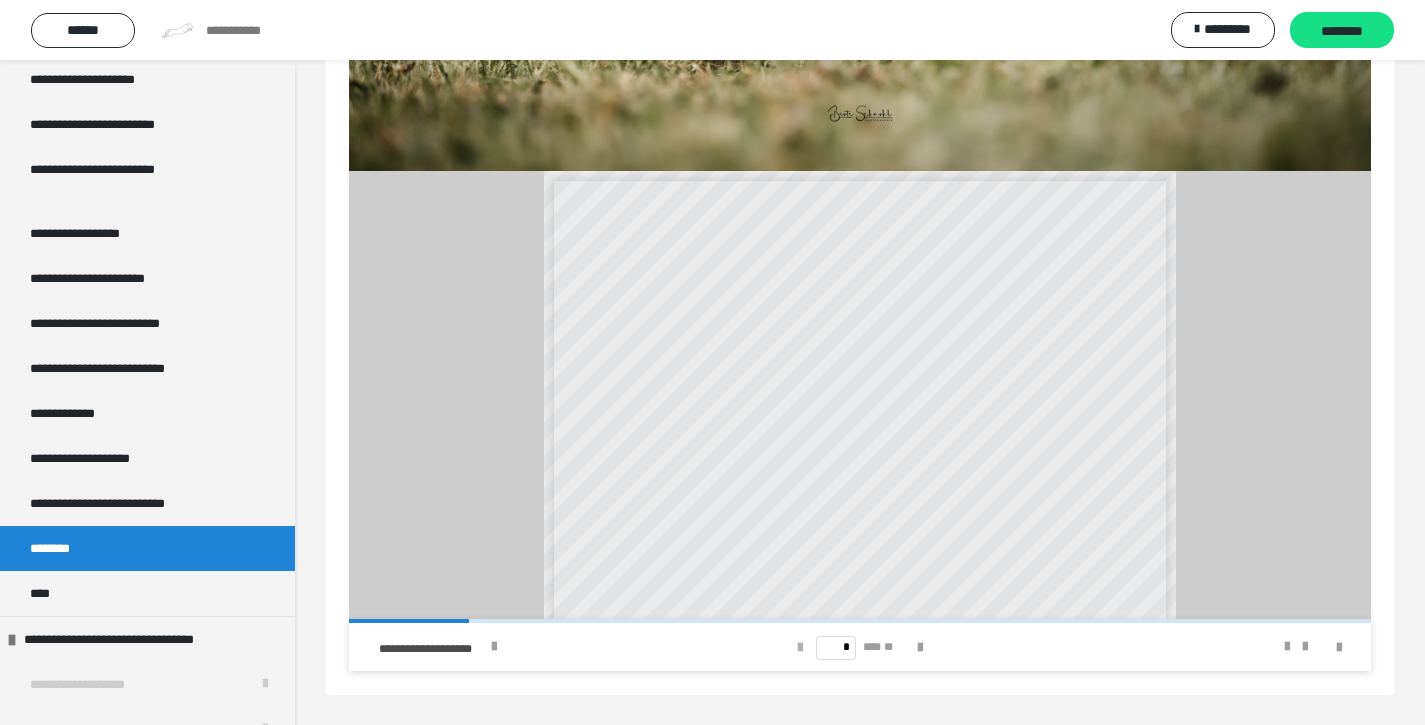 click at bounding box center [800, 648] 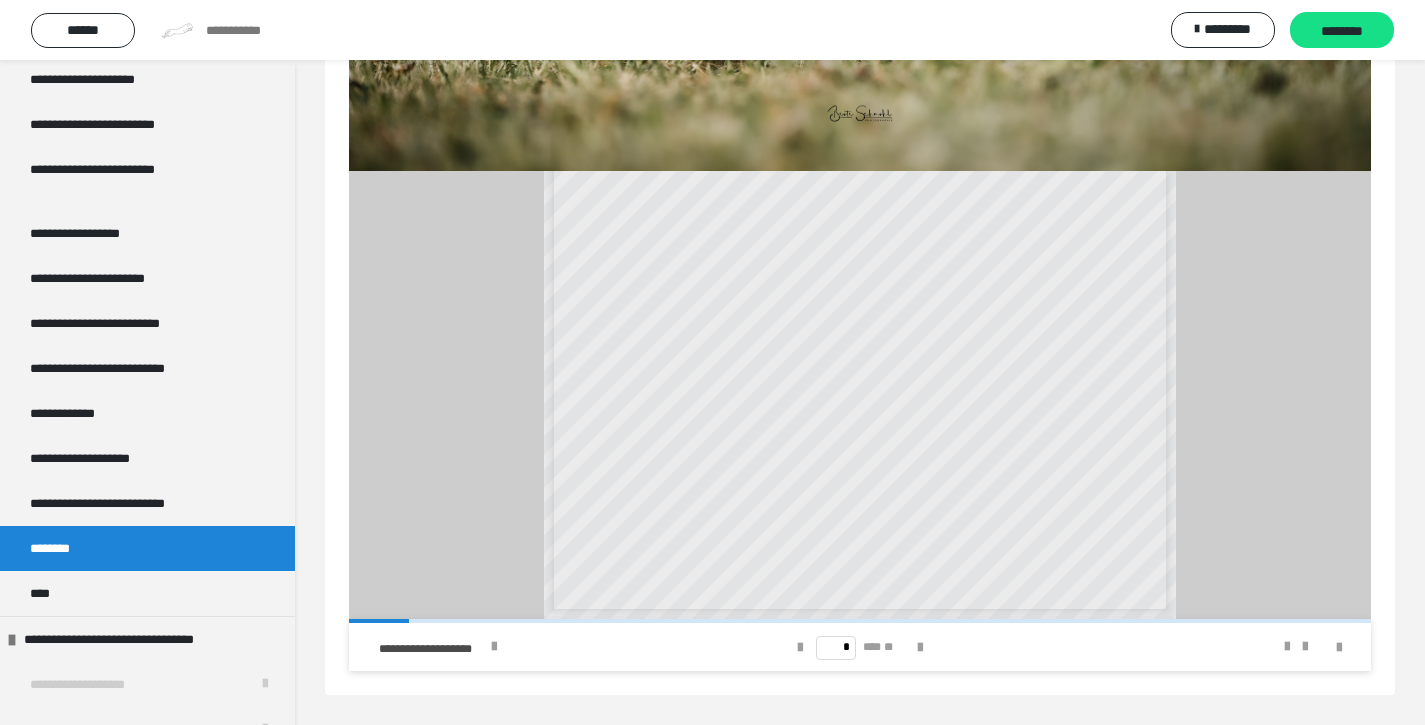 scroll, scrollTop: 0, scrollLeft: 0, axis: both 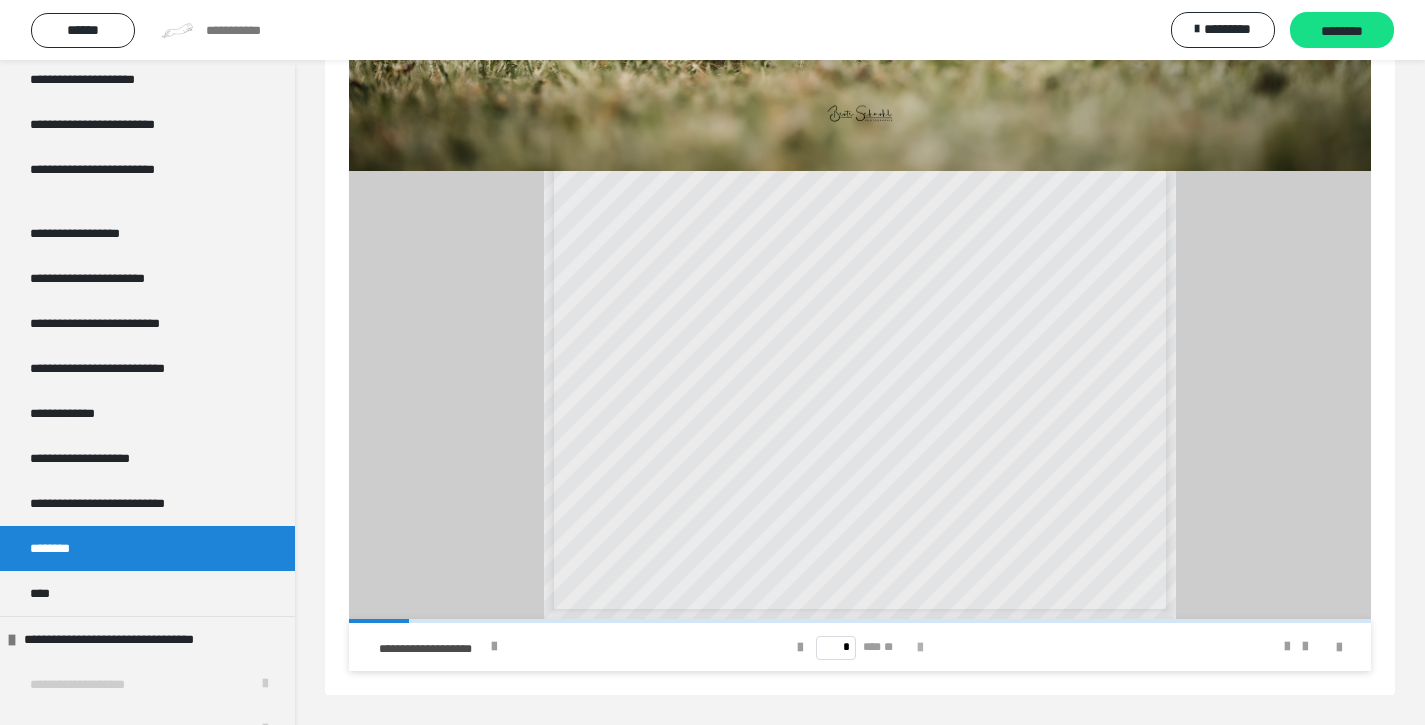 click at bounding box center (920, 648) 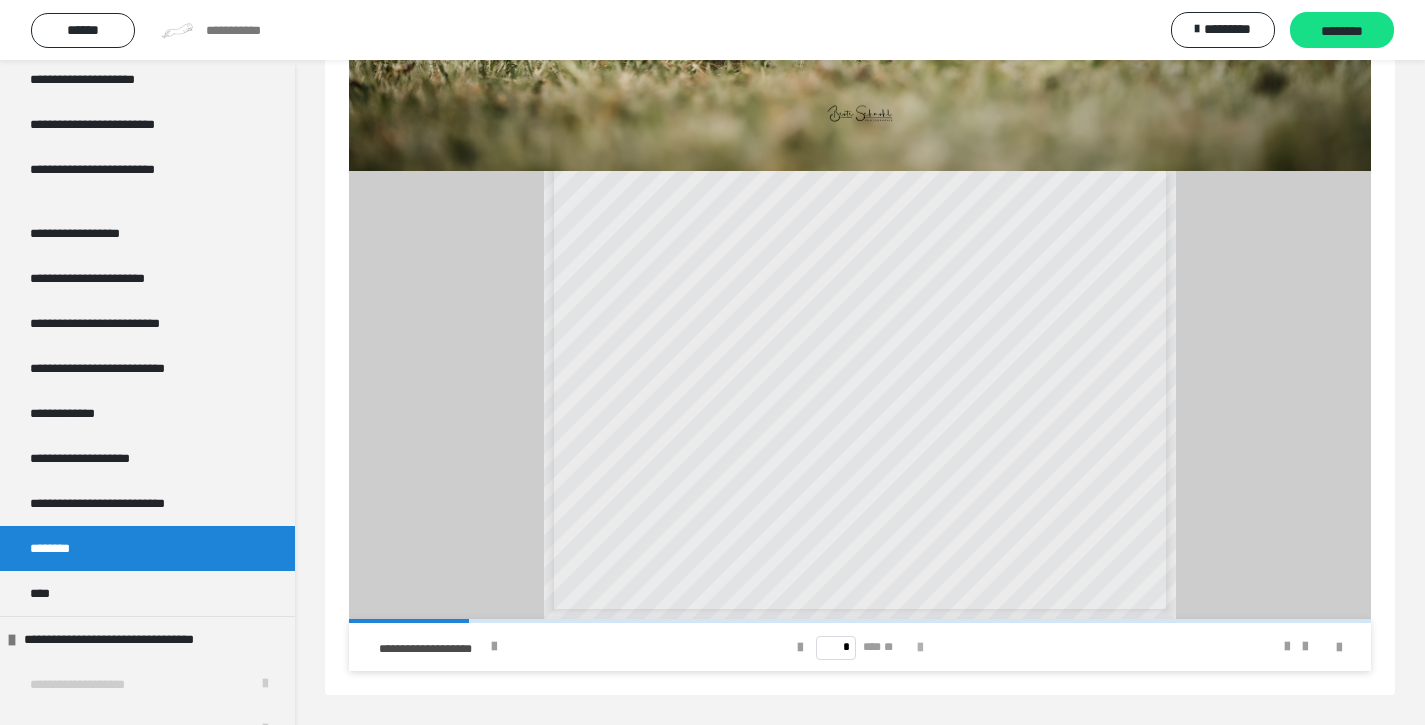 scroll, scrollTop: 0, scrollLeft: 0, axis: both 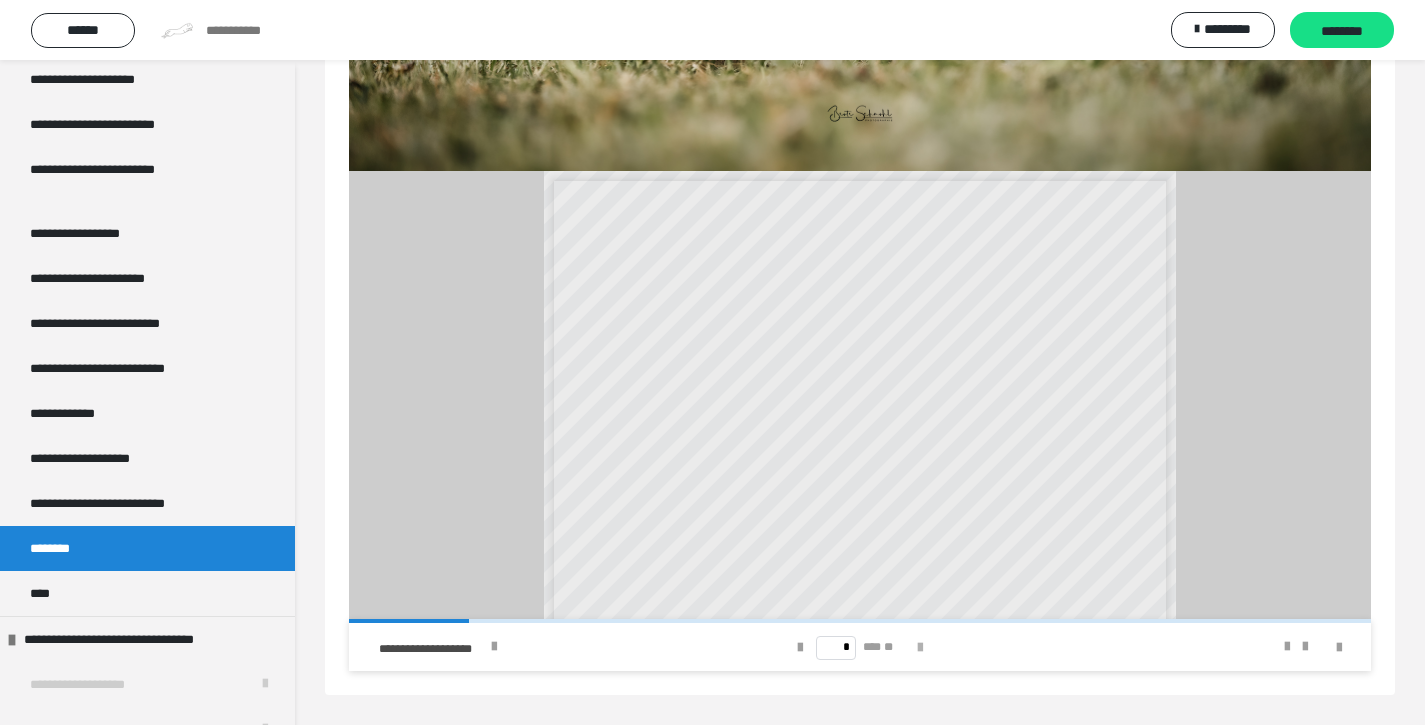 click at bounding box center (920, 648) 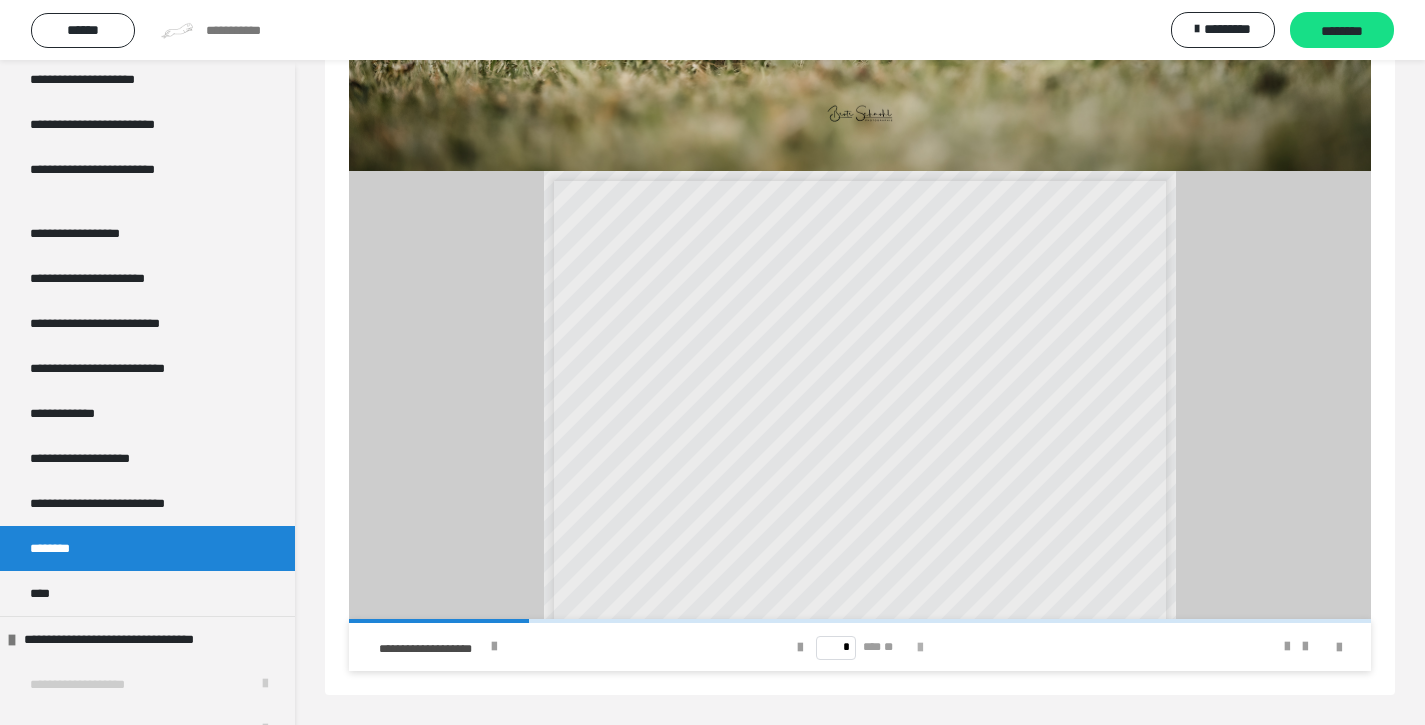 click at bounding box center (920, 648) 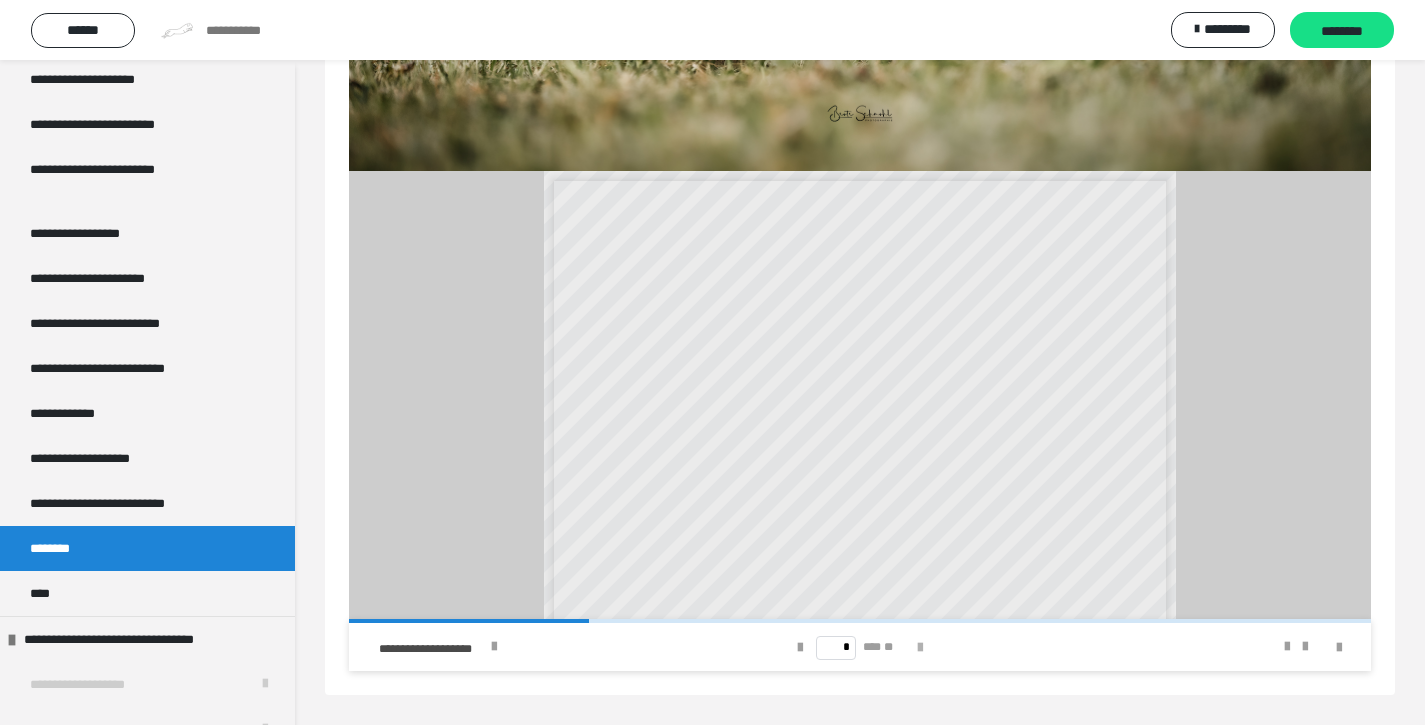 click at bounding box center (920, 648) 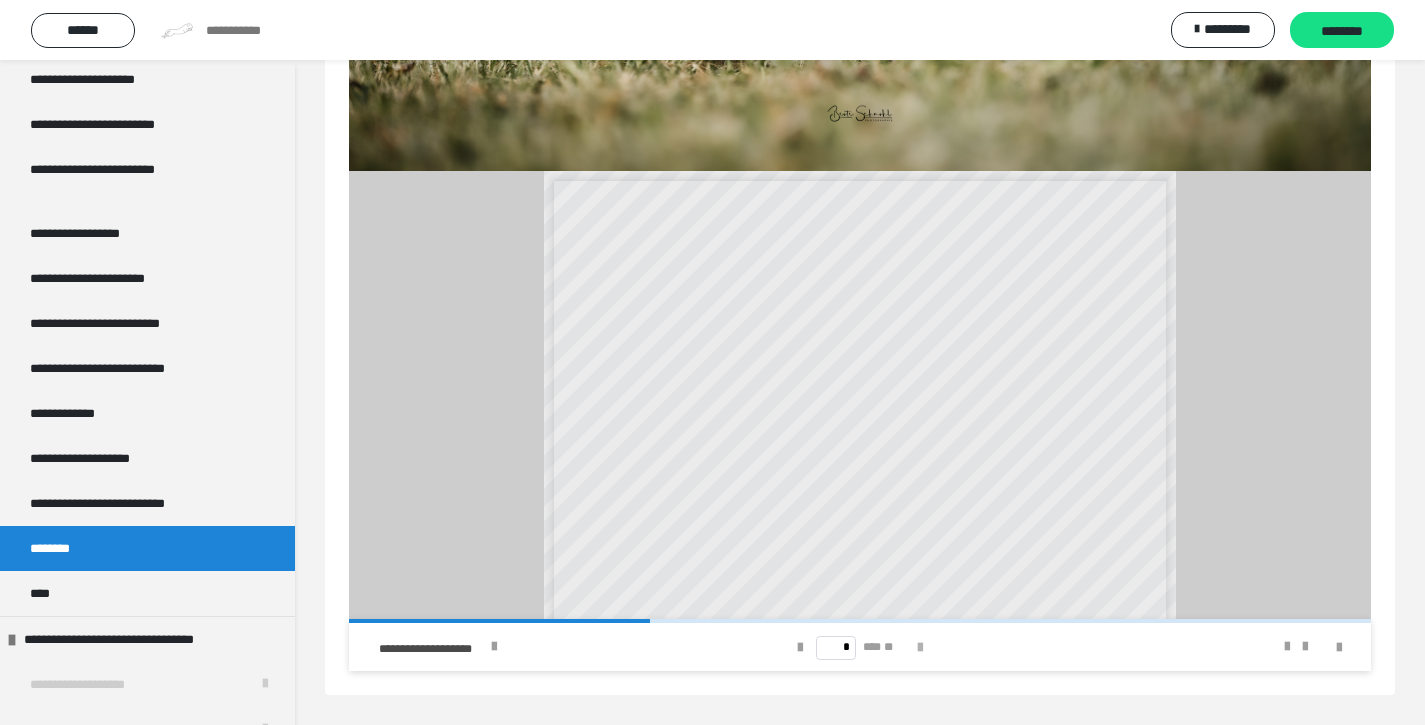 click at bounding box center (920, 648) 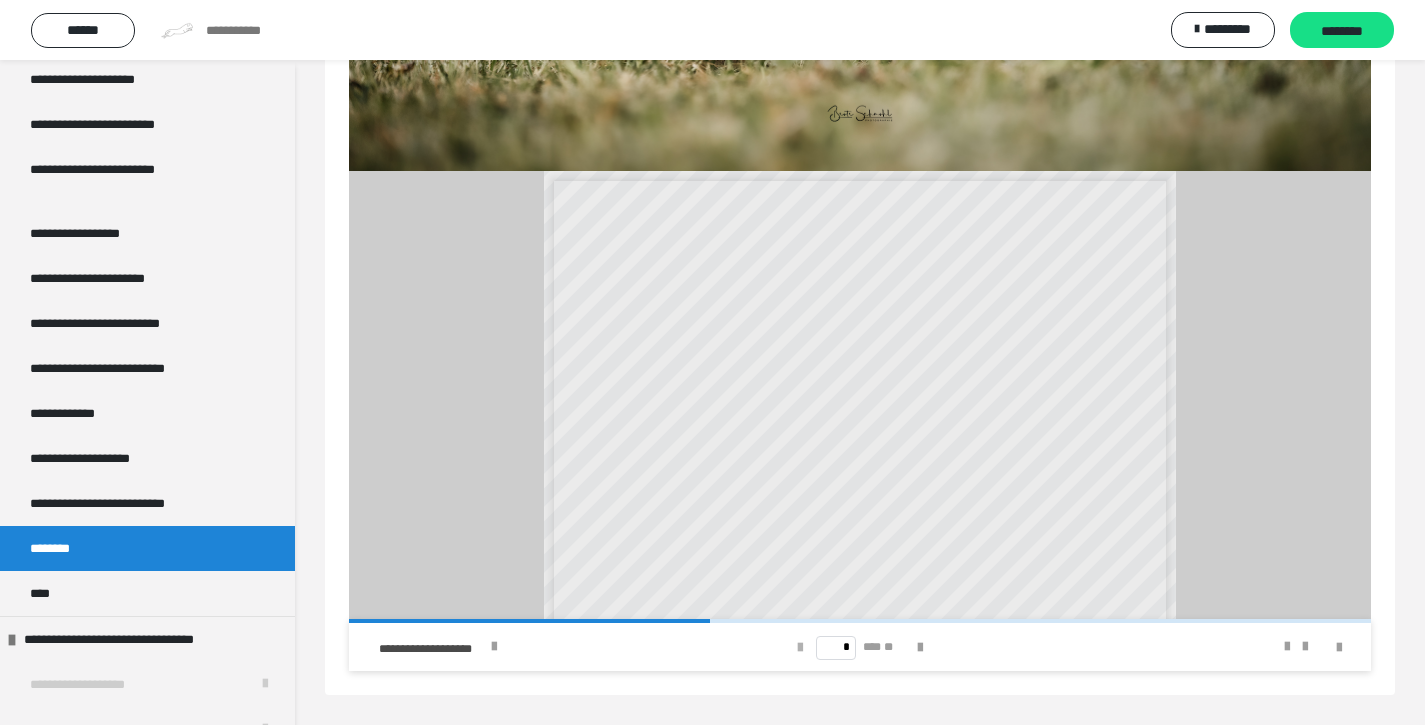 click at bounding box center [800, 648] 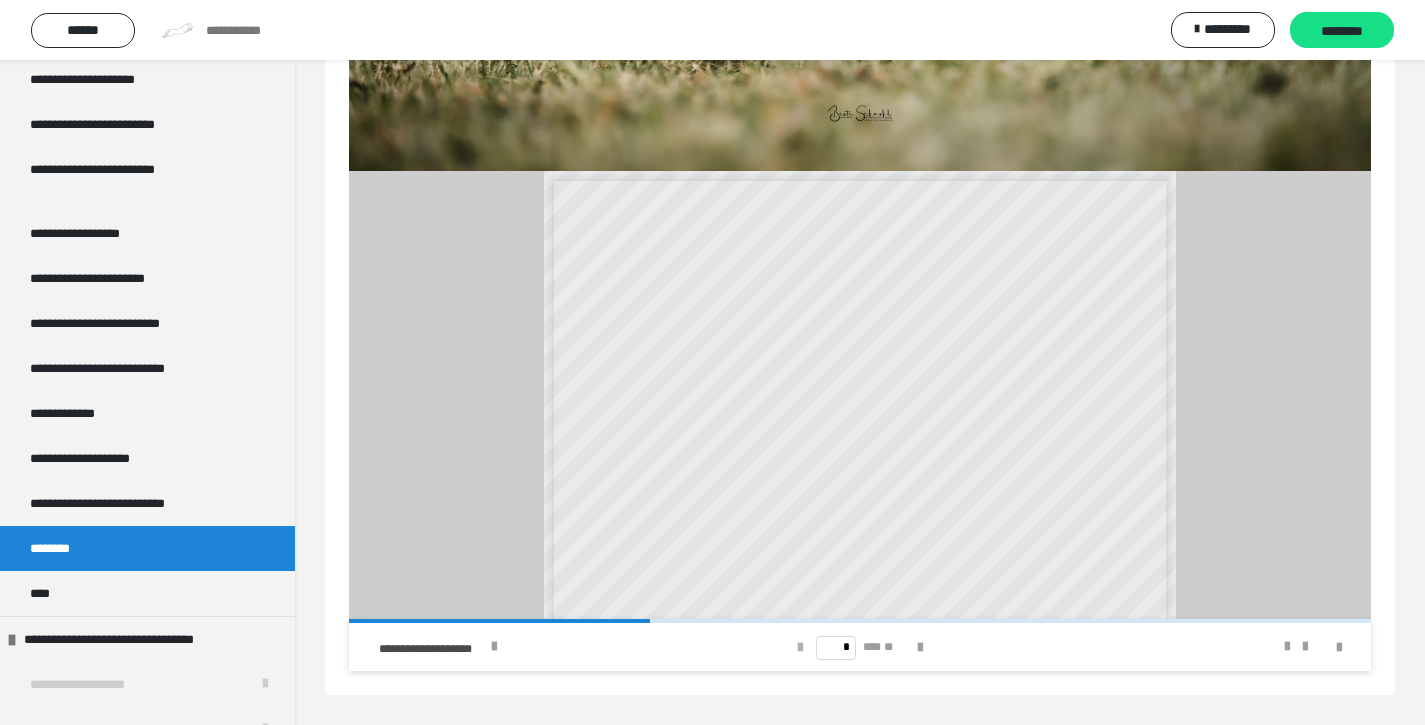 click at bounding box center (800, 648) 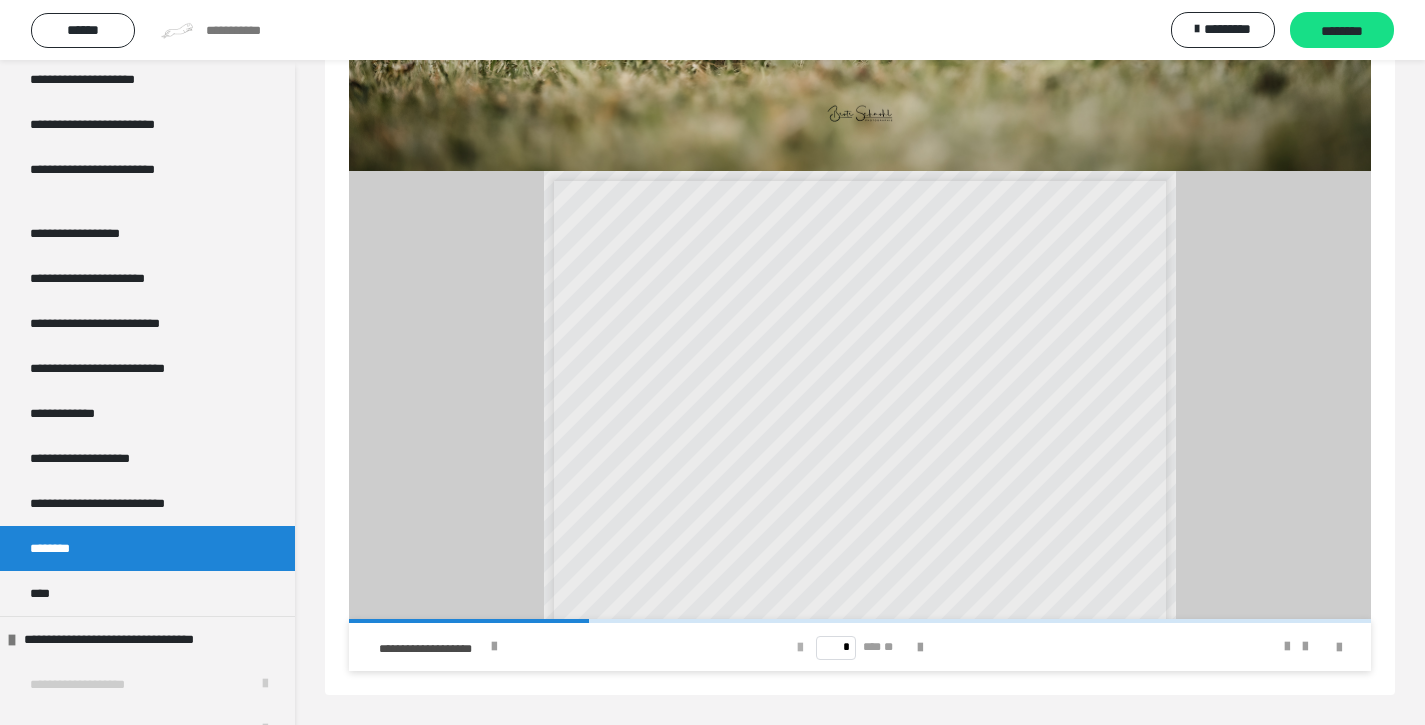 click at bounding box center [800, 648] 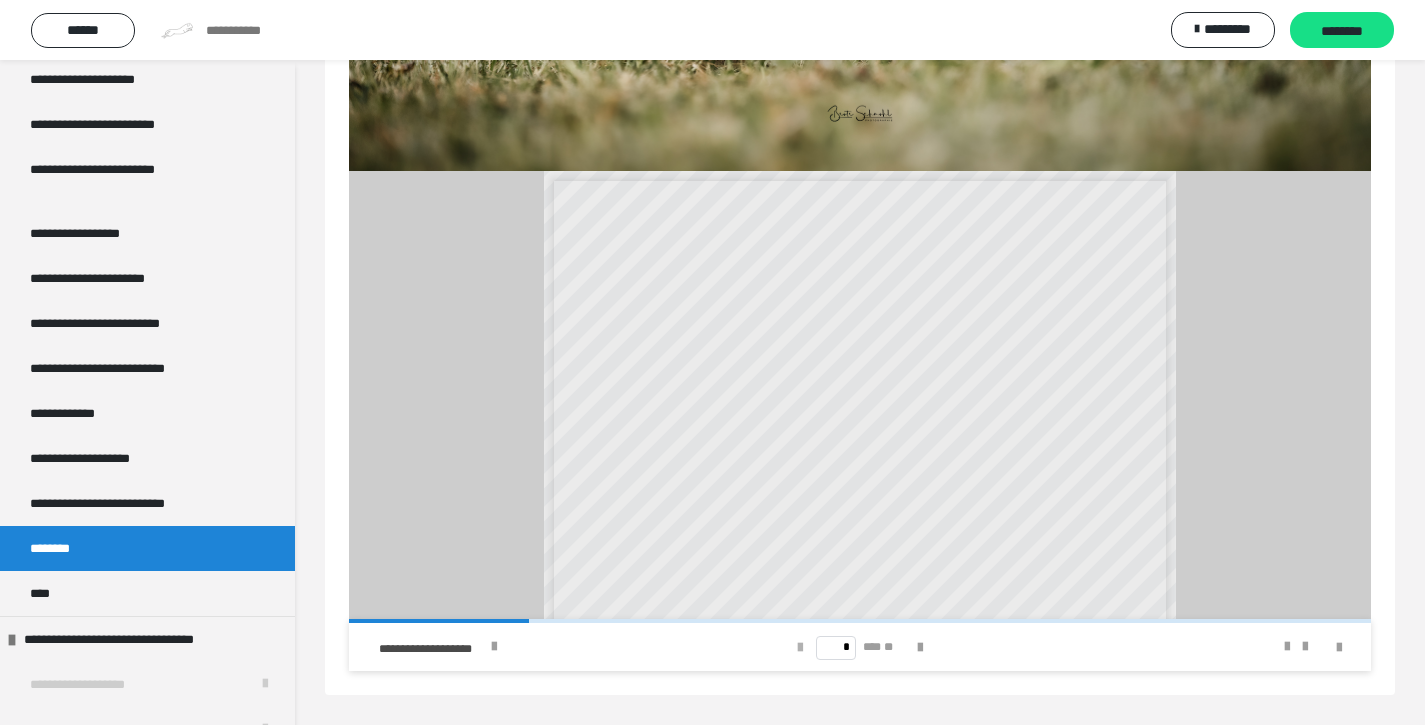 click at bounding box center [800, 648] 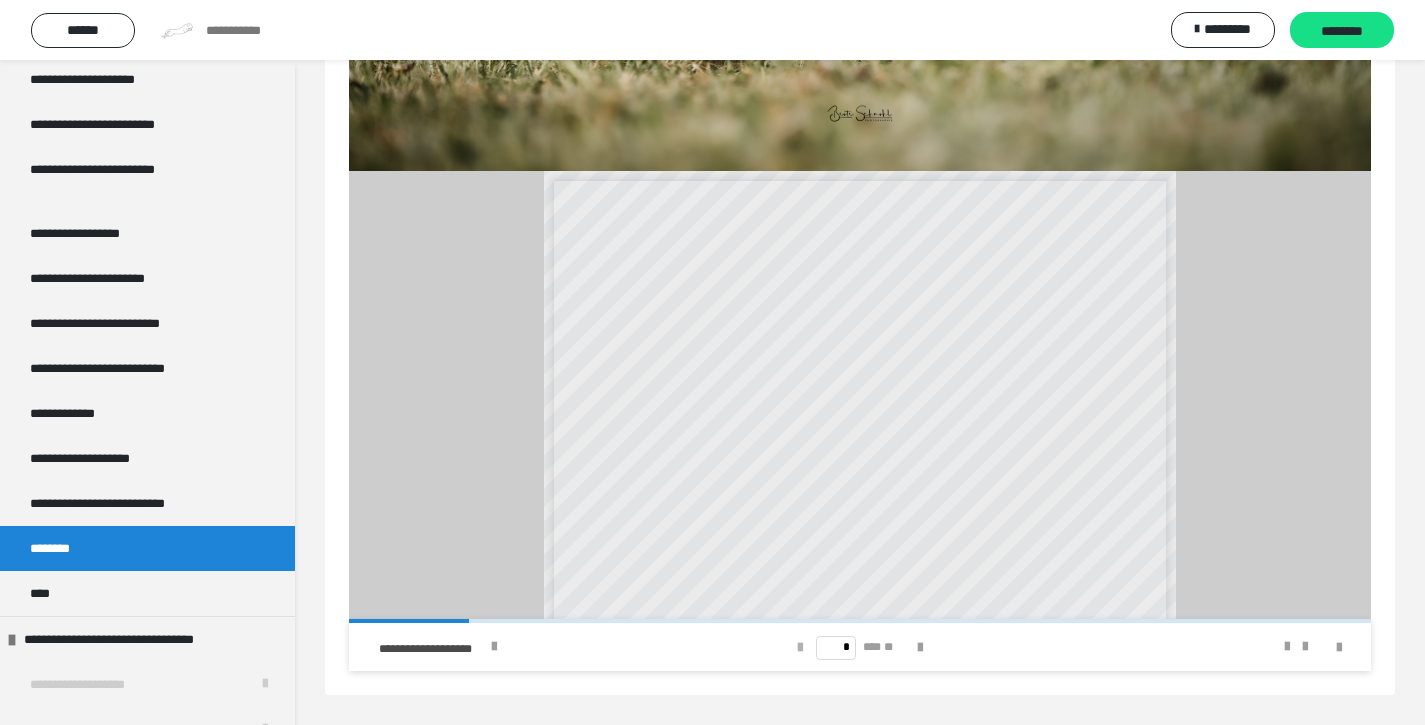 click at bounding box center (800, 648) 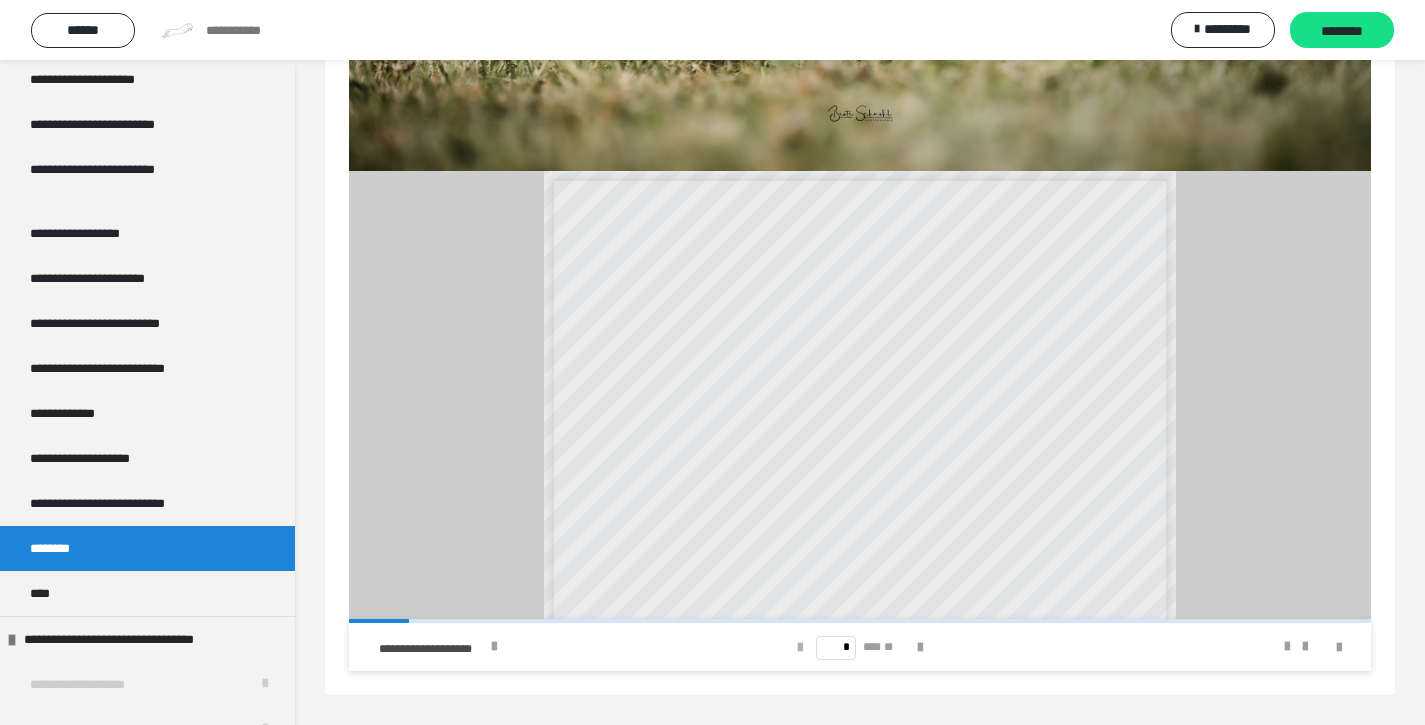 click on "* *** **" at bounding box center (859, 647) 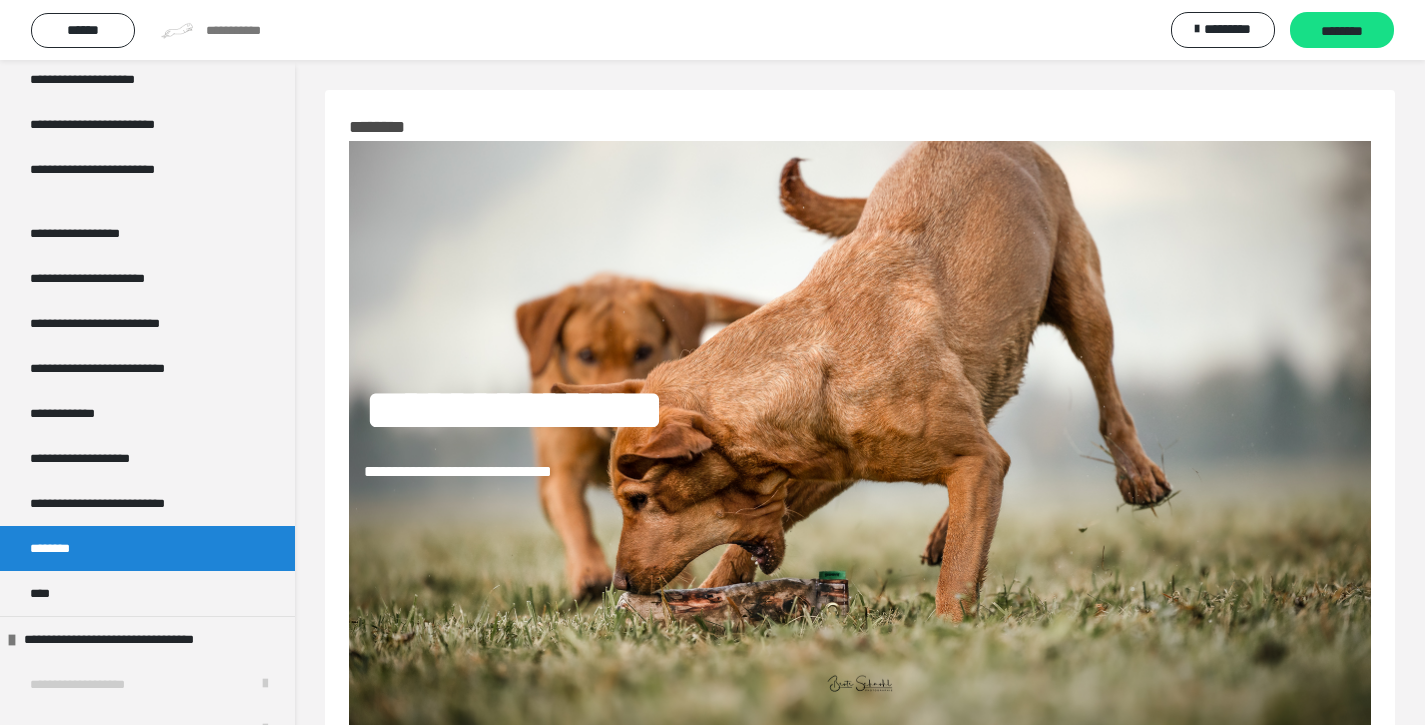 scroll, scrollTop: 400, scrollLeft: 0, axis: vertical 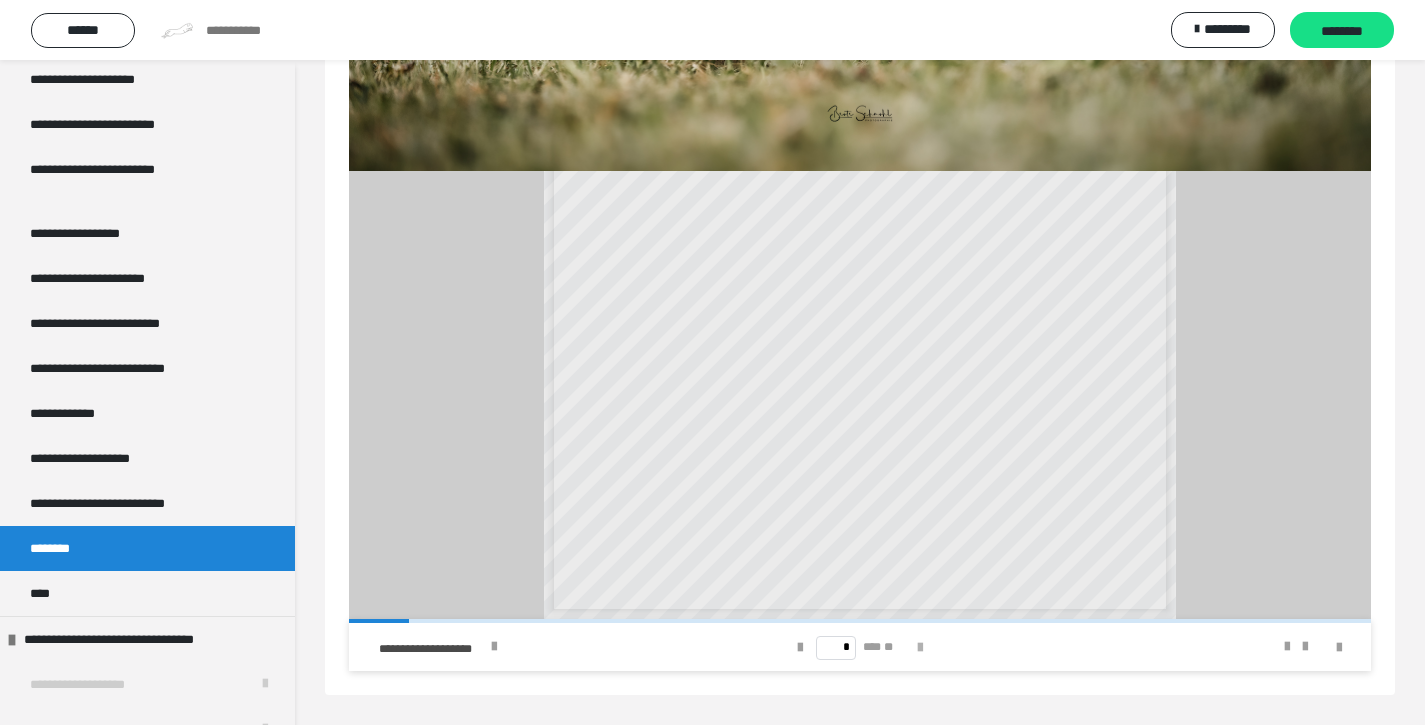 click at bounding box center (920, 648) 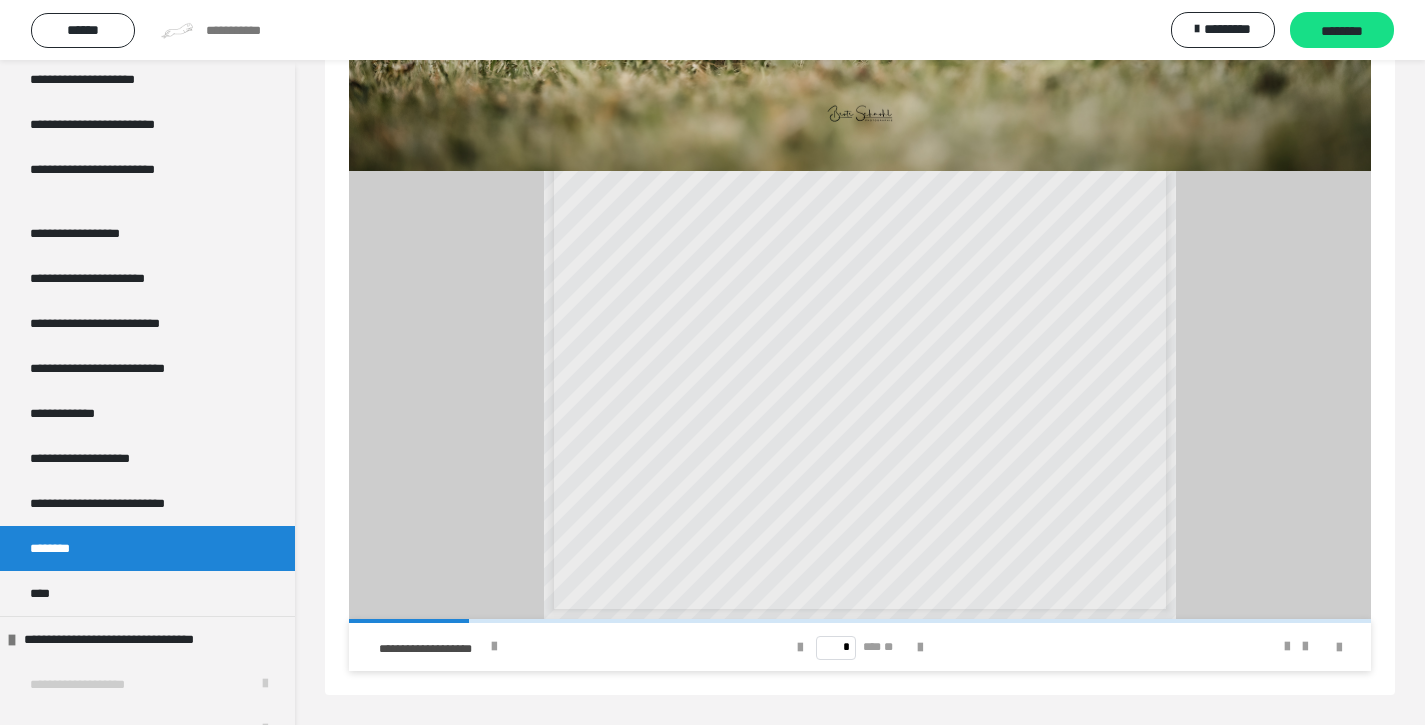 scroll, scrollTop: 444, scrollLeft: 0, axis: vertical 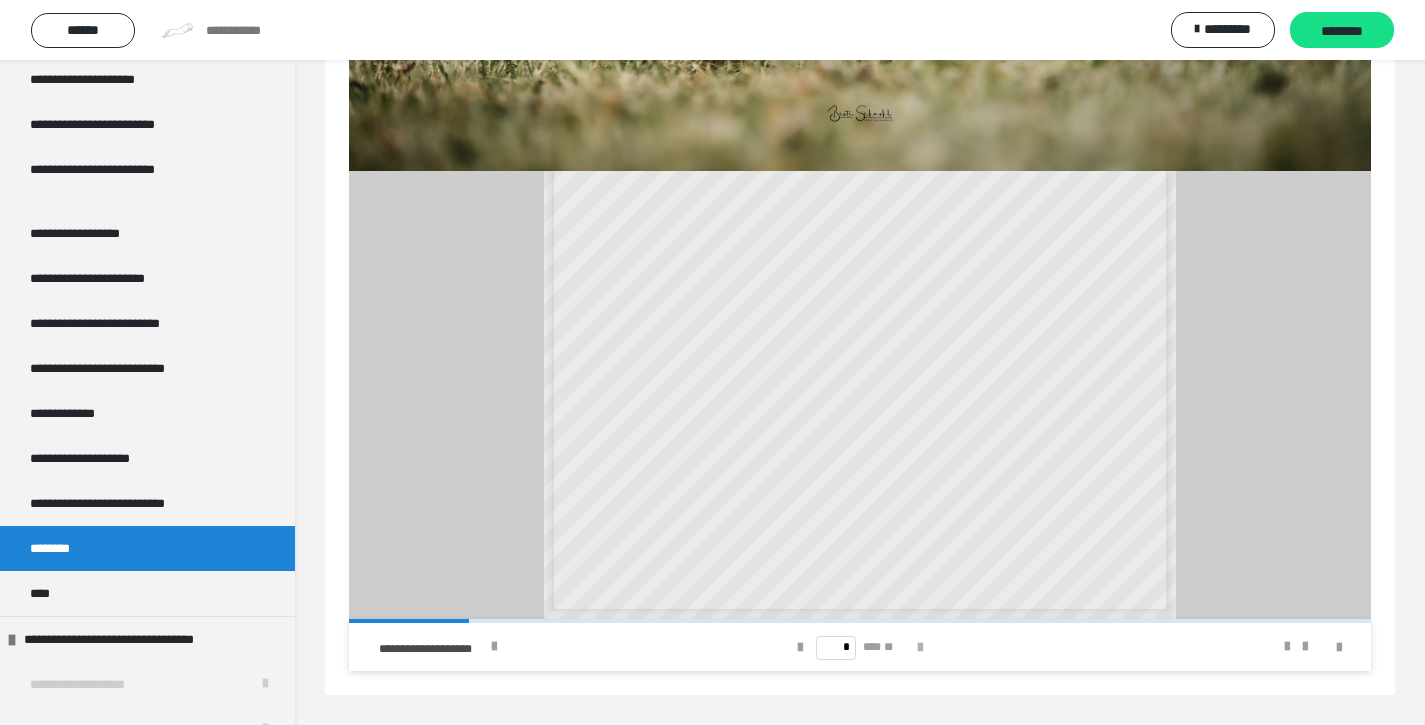 click at bounding box center (920, 648) 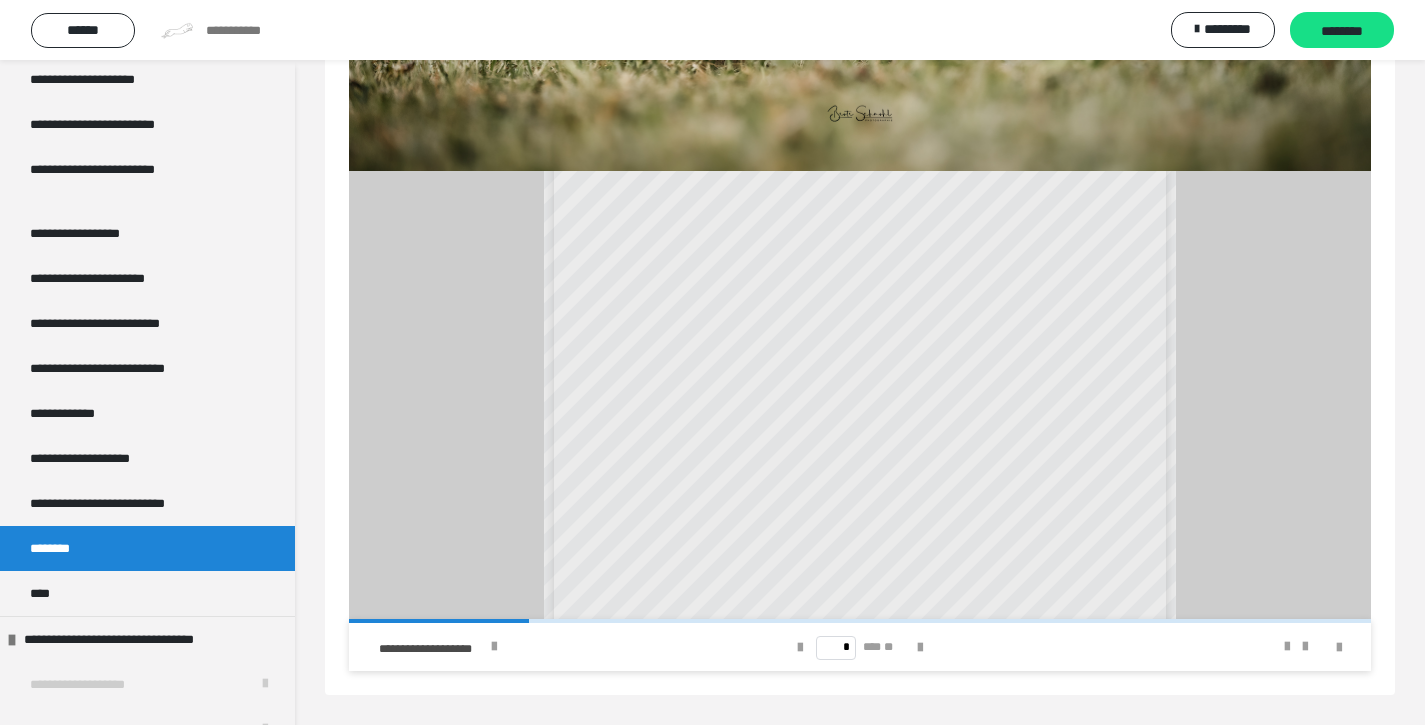 scroll, scrollTop: 0, scrollLeft: 0, axis: both 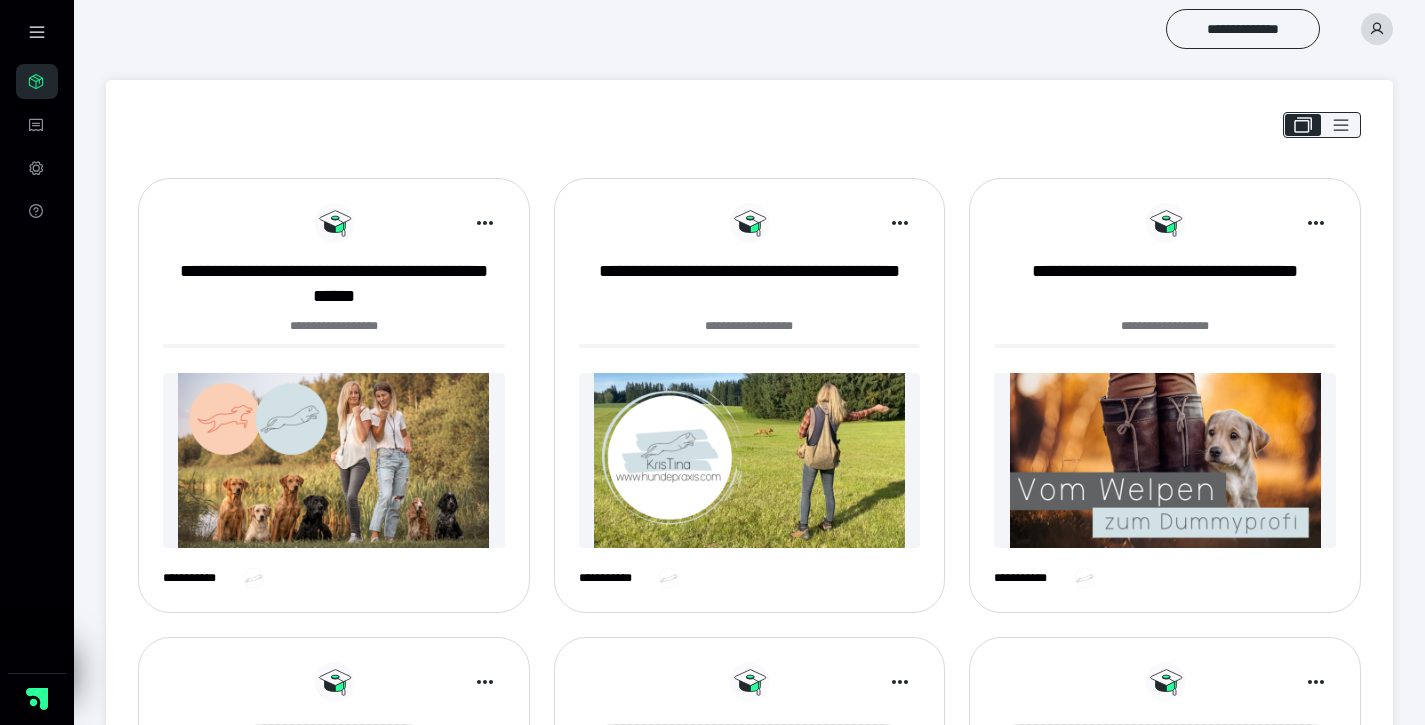 click at bounding box center (334, 460) 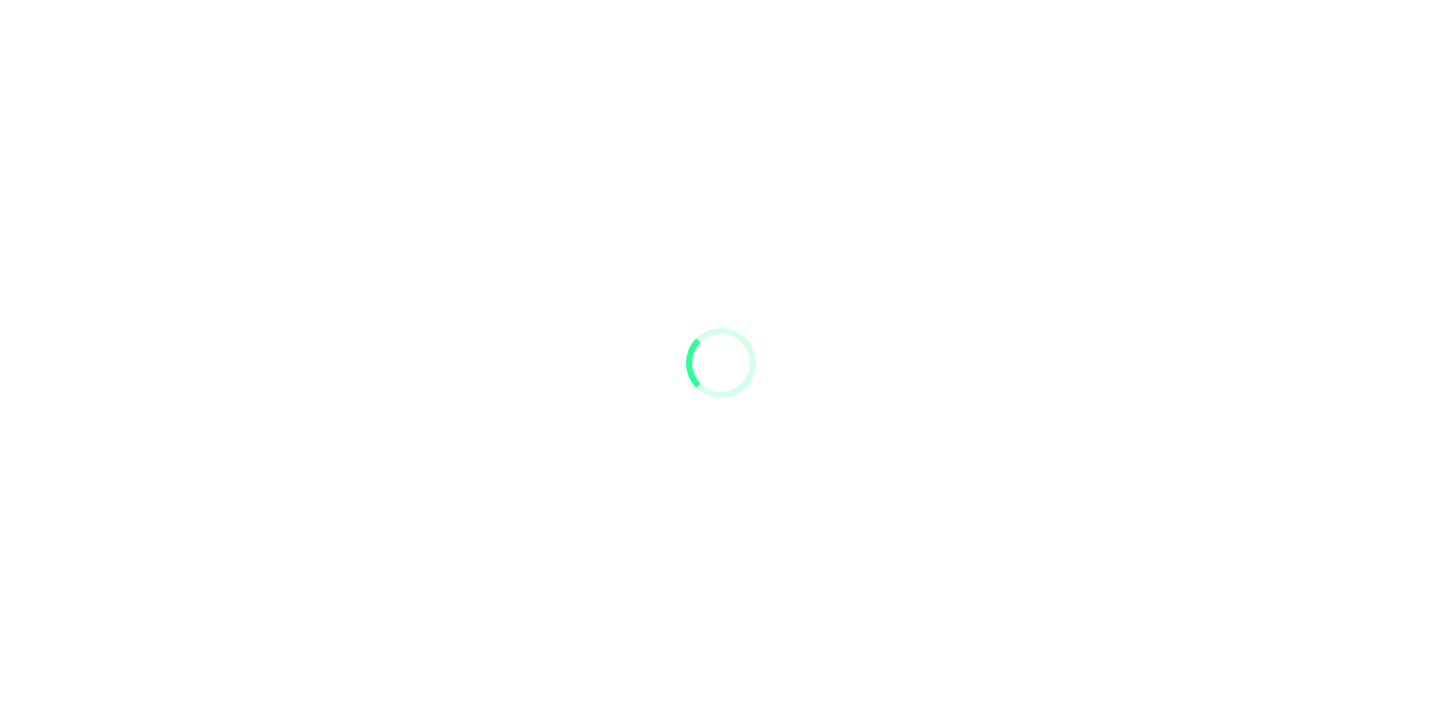 scroll, scrollTop: 0, scrollLeft: 0, axis: both 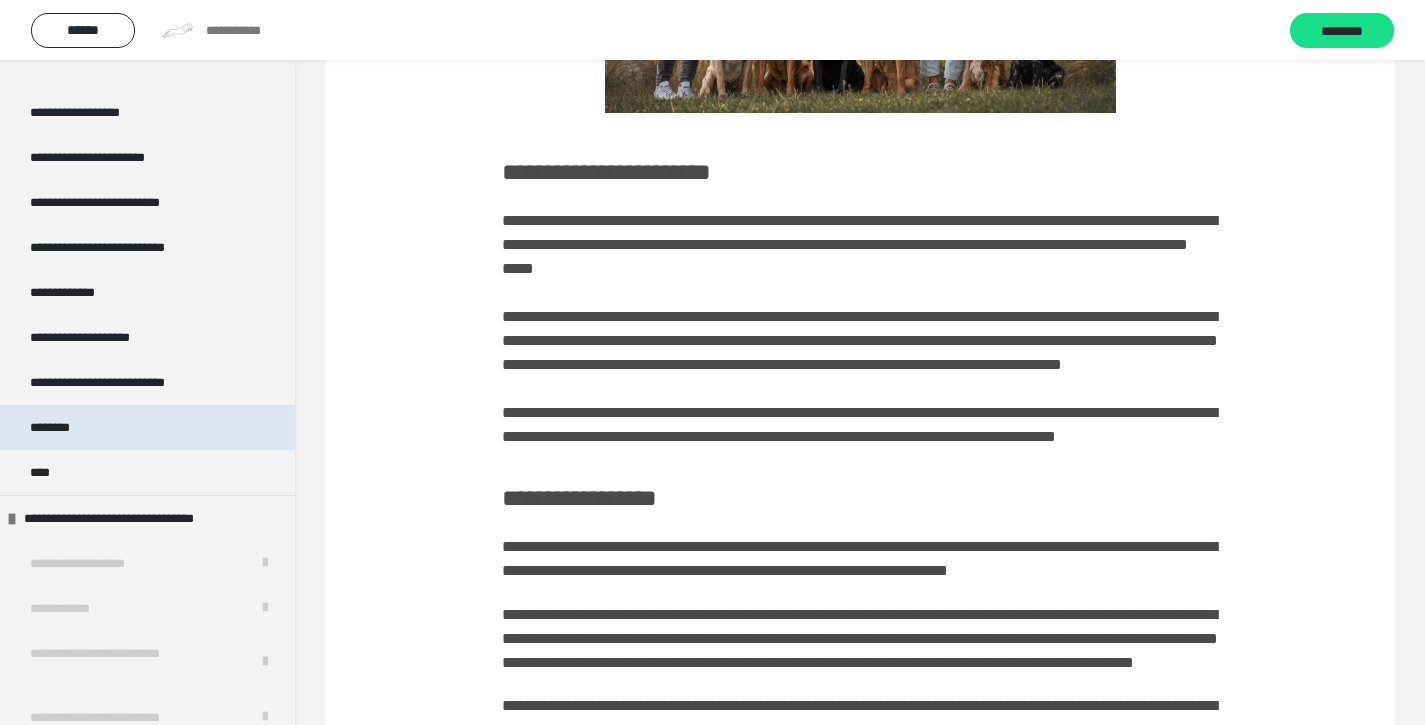 click on "********" at bounding box center (147, 427) 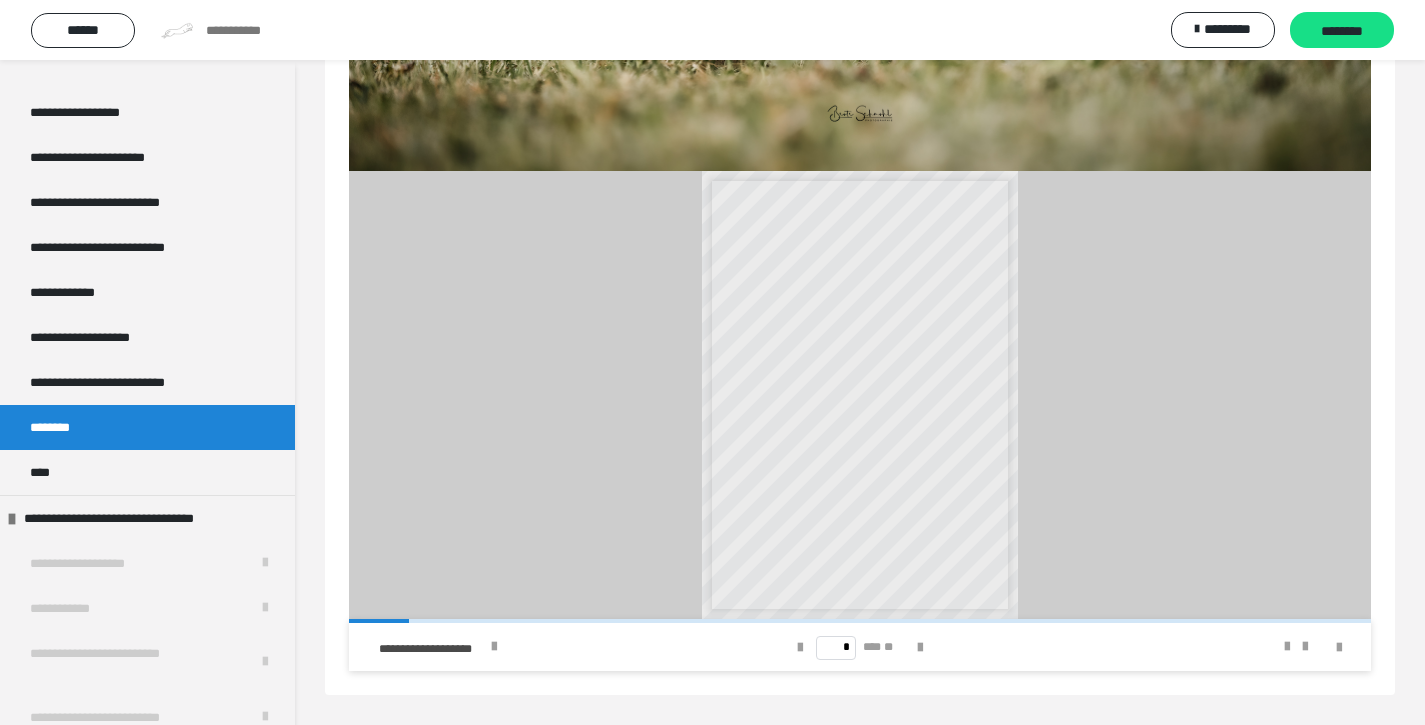 scroll, scrollTop: 570, scrollLeft: 0, axis: vertical 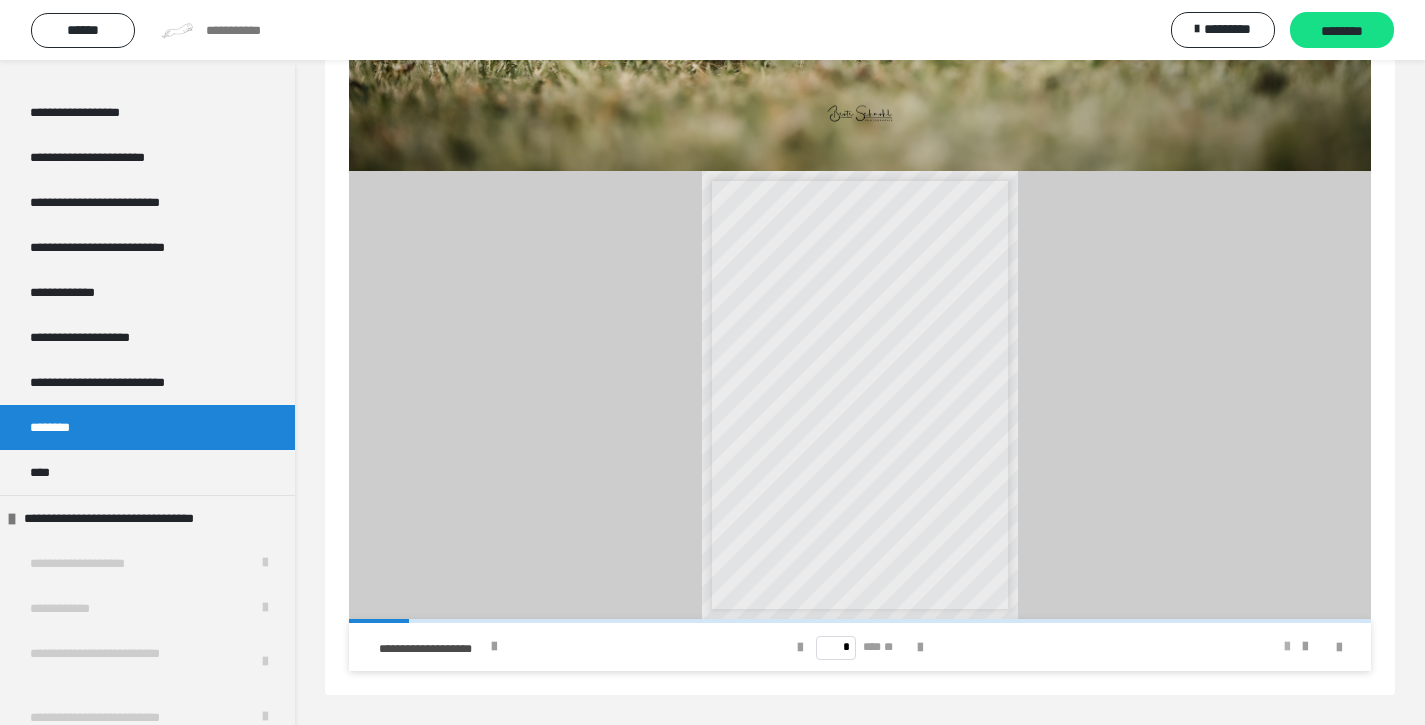 click at bounding box center (1287, 647) 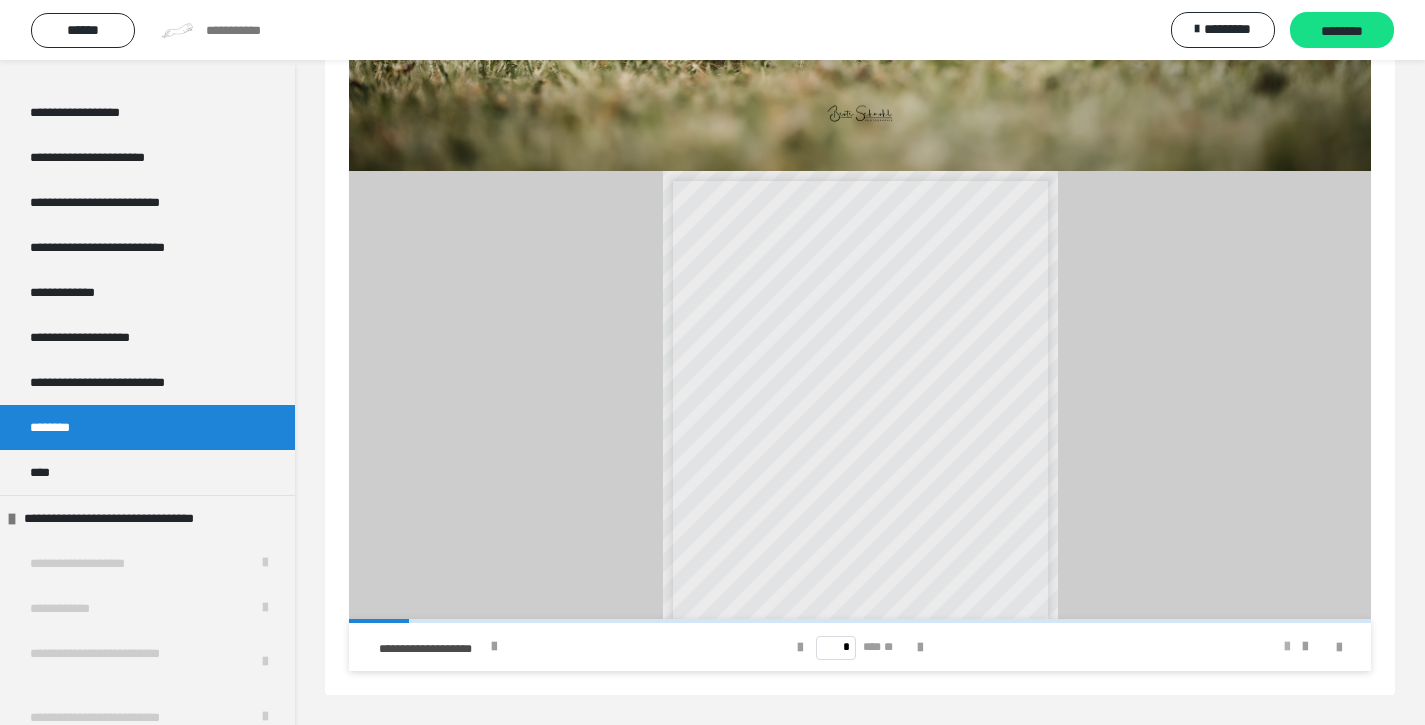 click at bounding box center [1287, 647] 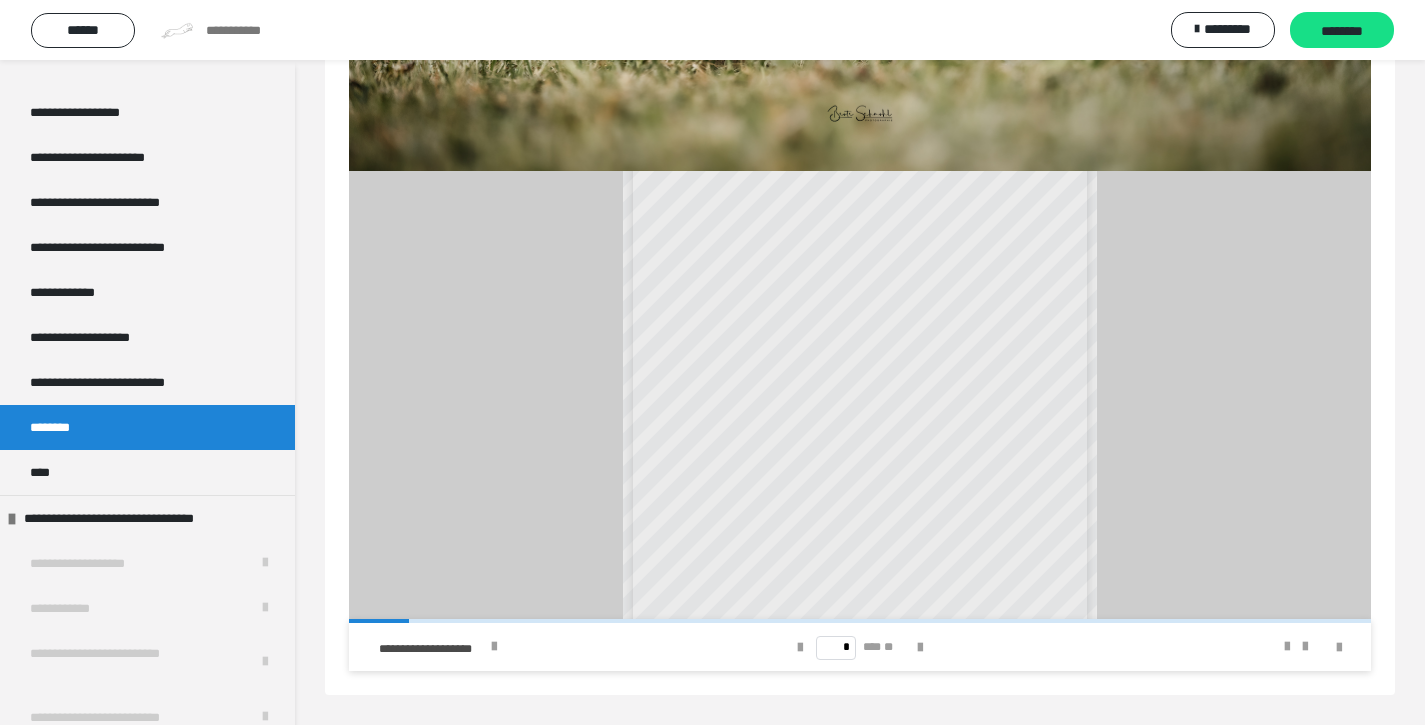 scroll, scrollTop: 79, scrollLeft: 0, axis: vertical 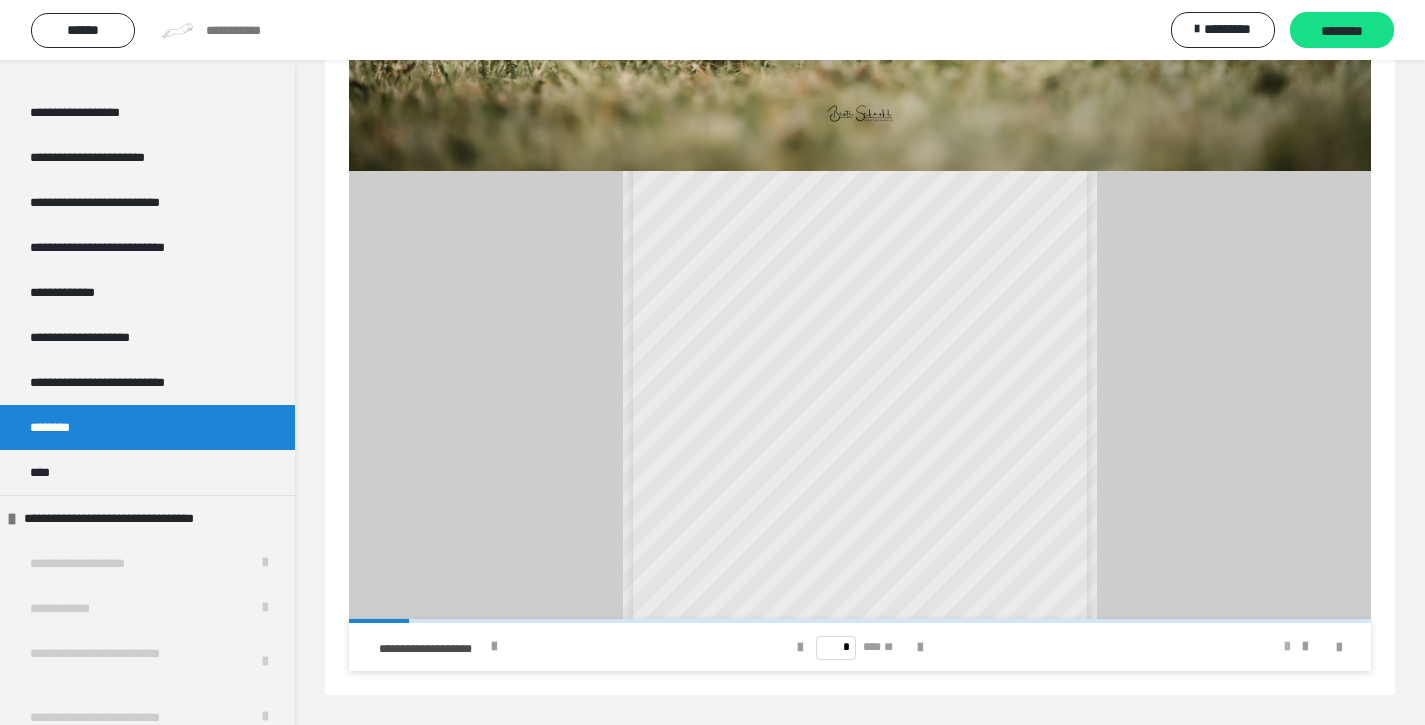 click at bounding box center (1287, 647) 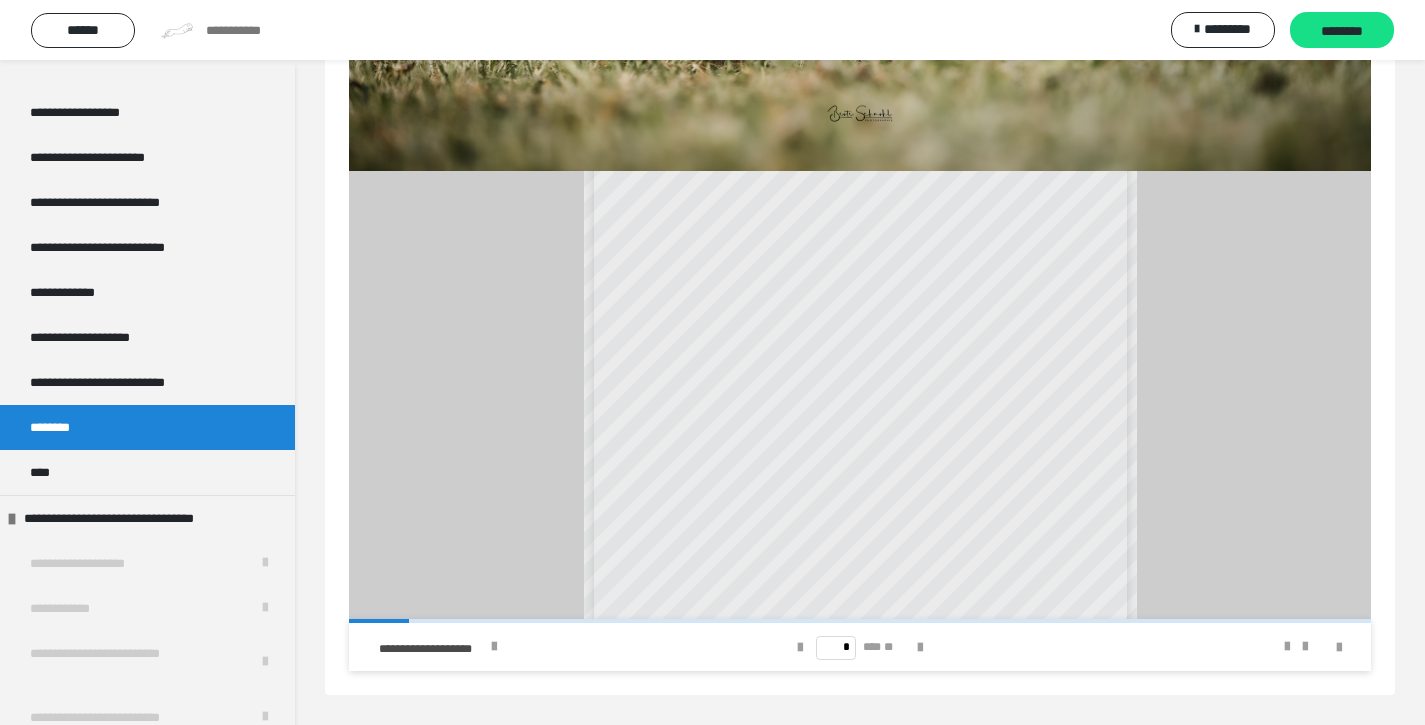 scroll, scrollTop: 16, scrollLeft: 0, axis: vertical 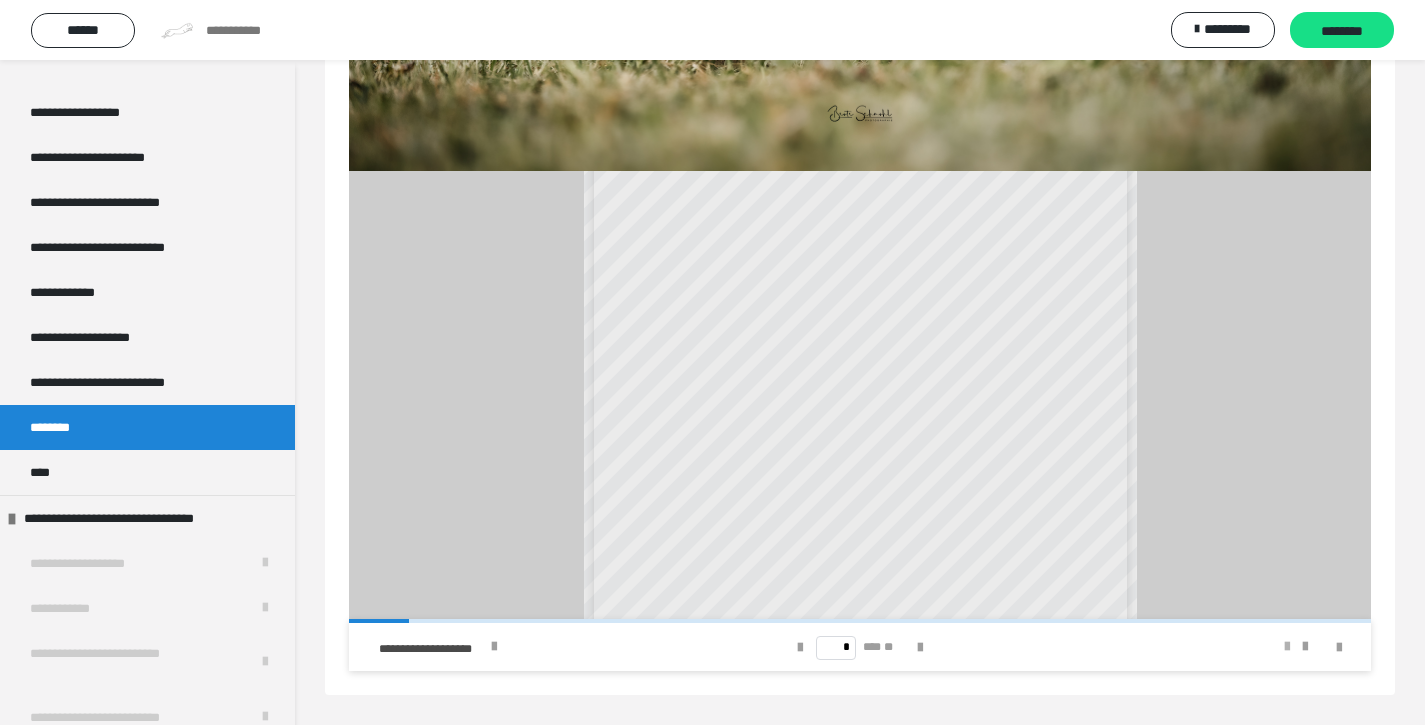 click at bounding box center [1287, 647] 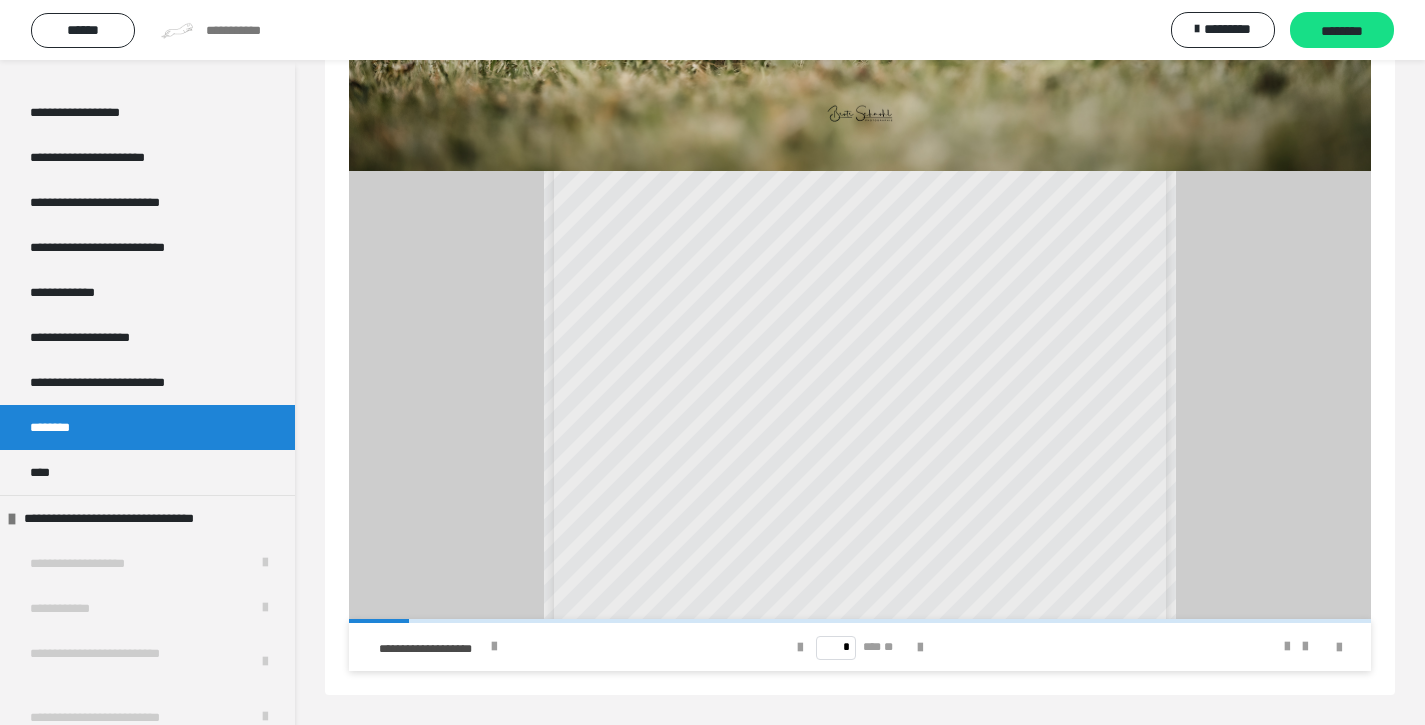 scroll, scrollTop: 365, scrollLeft: 0, axis: vertical 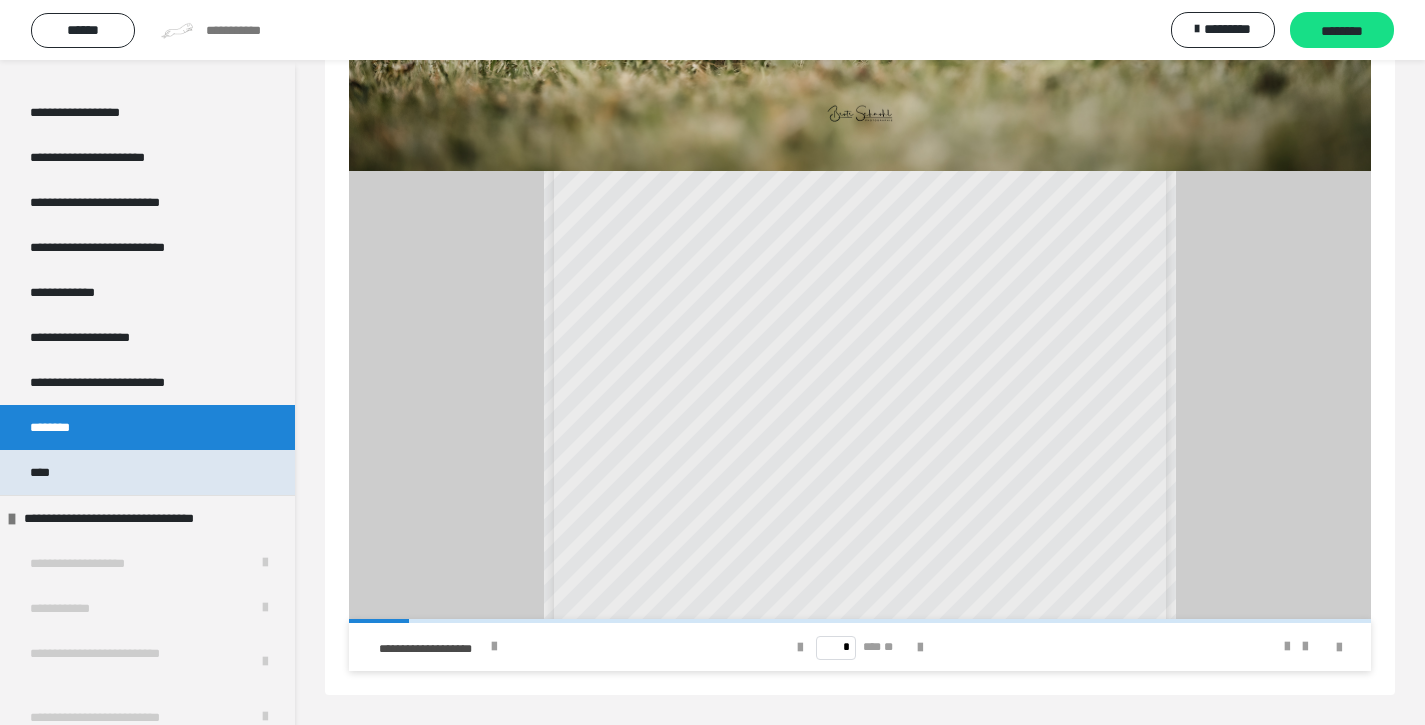 click on "****" at bounding box center (147, 472) 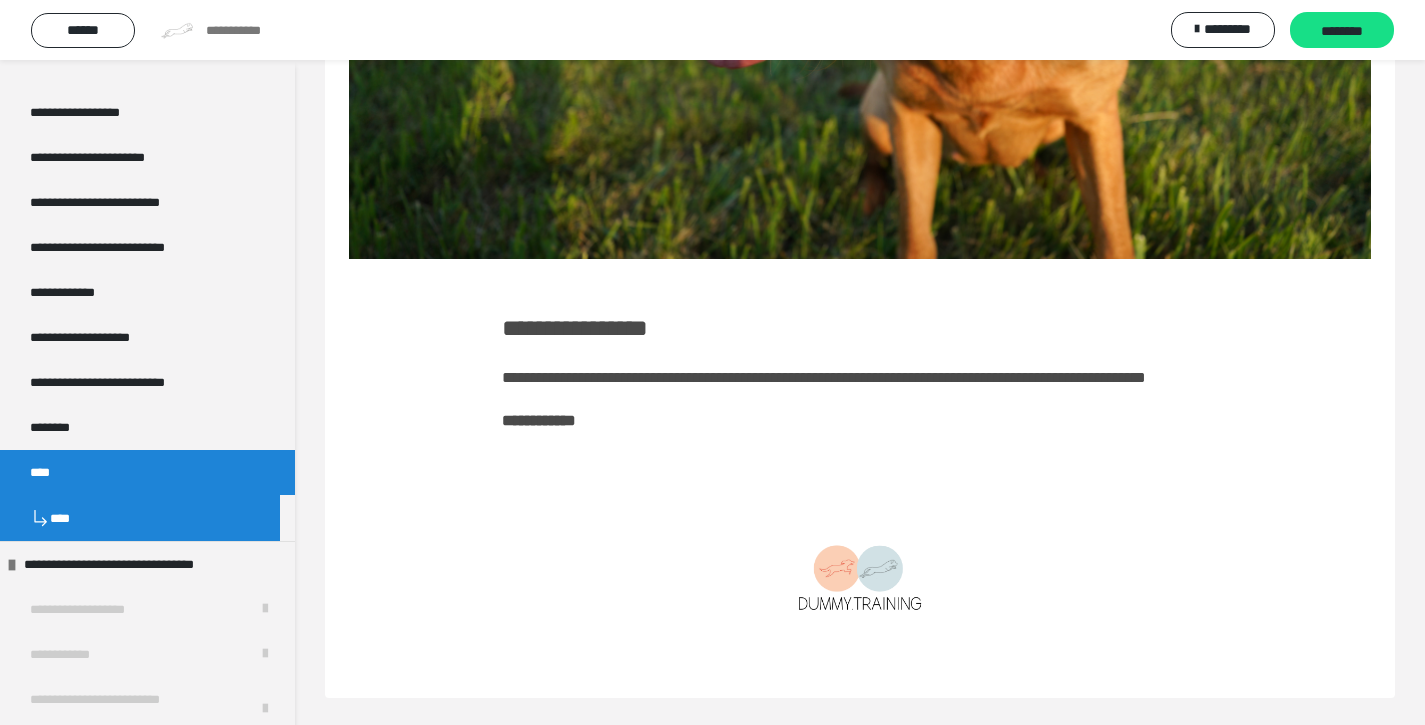 scroll, scrollTop: 480, scrollLeft: 0, axis: vertical 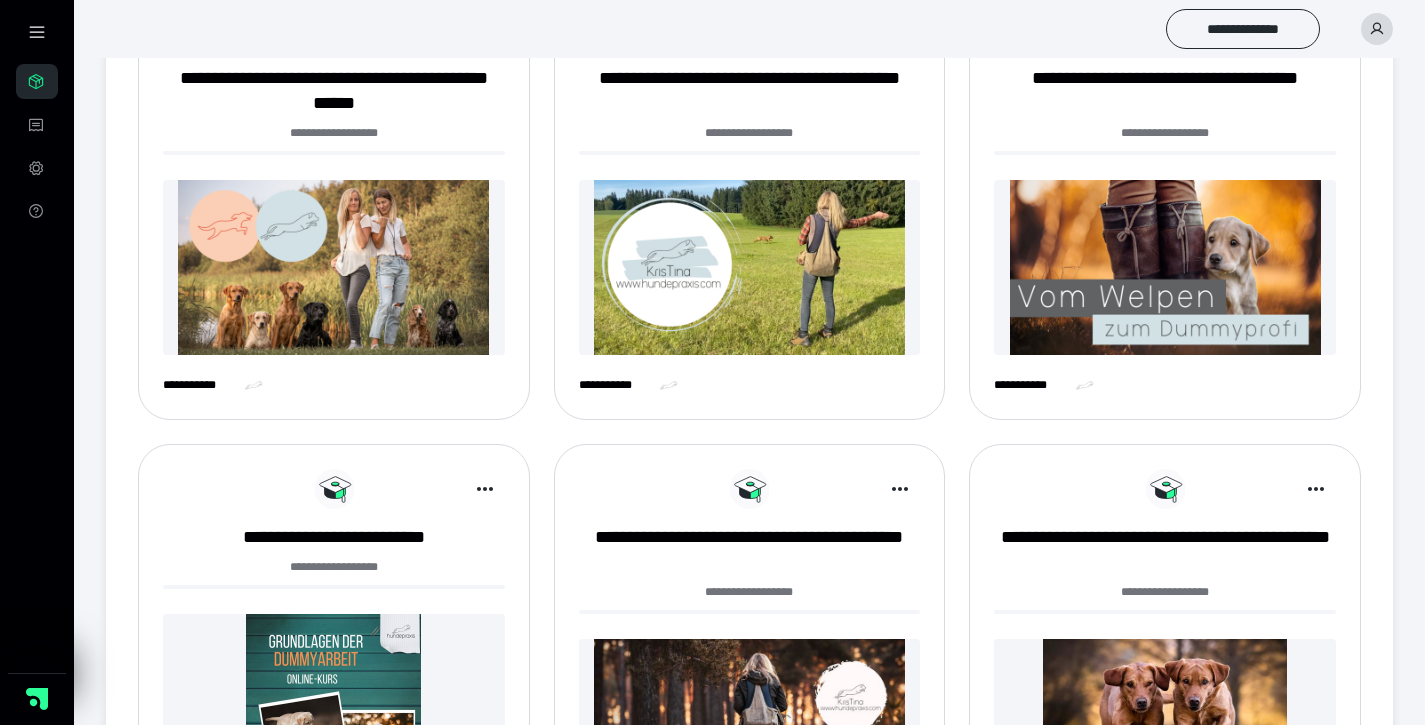 click at bounding box center [334, 267] 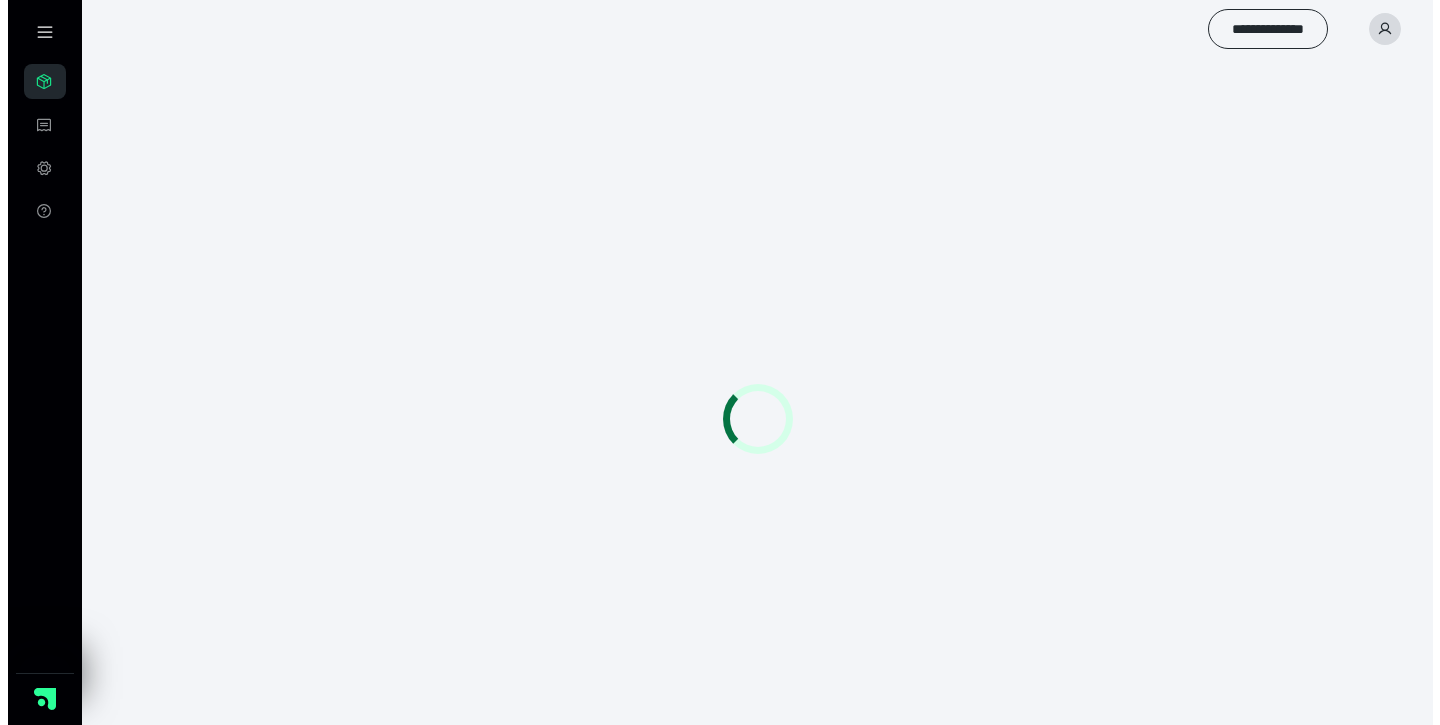 scroll, scrollTop: 0, scrollLeft: 0, axis: both 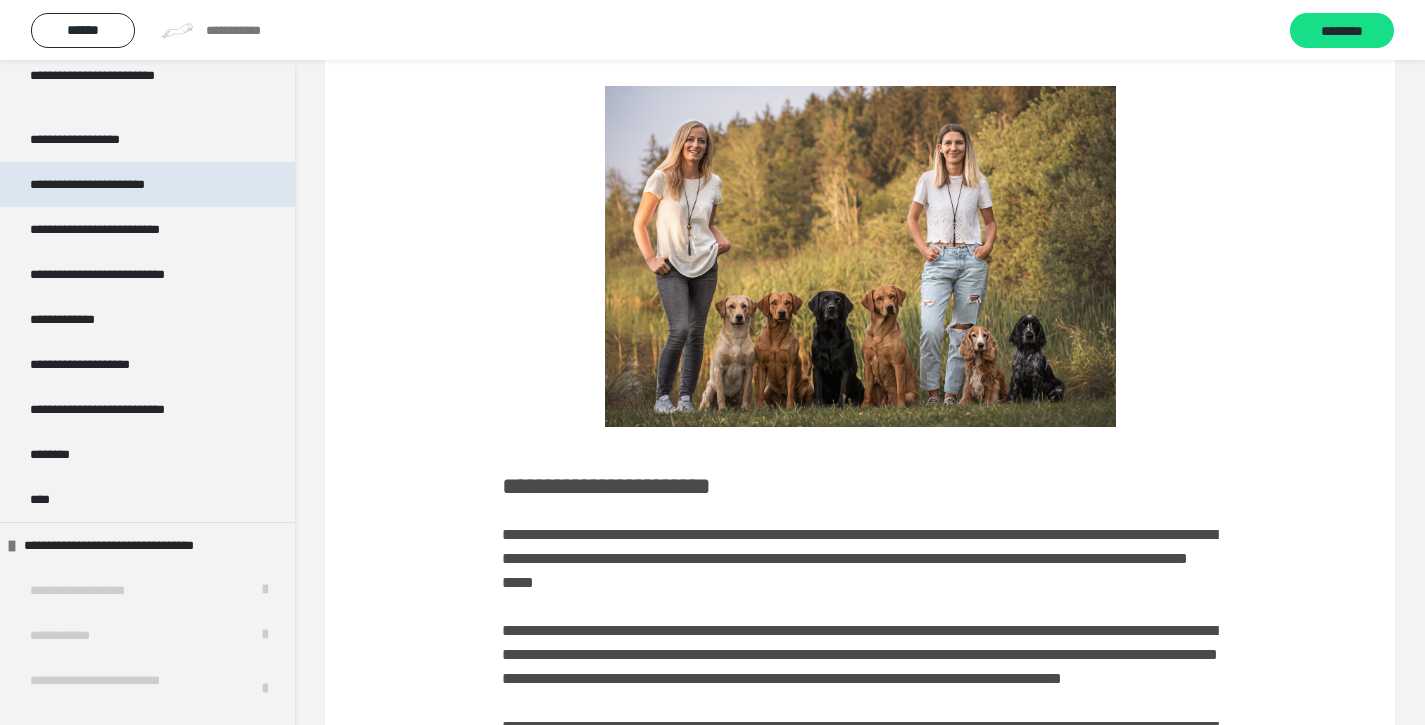 click on "**********" at bounding box center [147, 184] 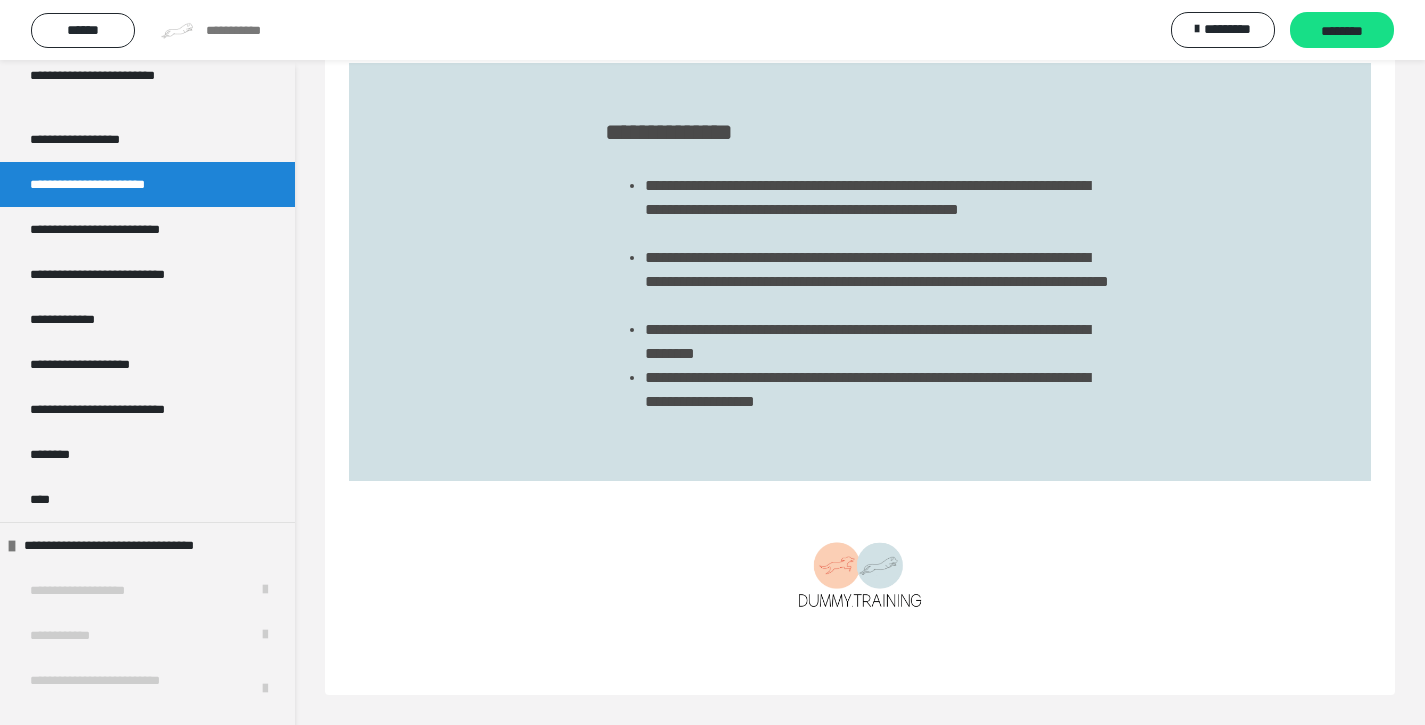 scroll, scrollTop: 4340, scrollLeft: 0, axis: vertical 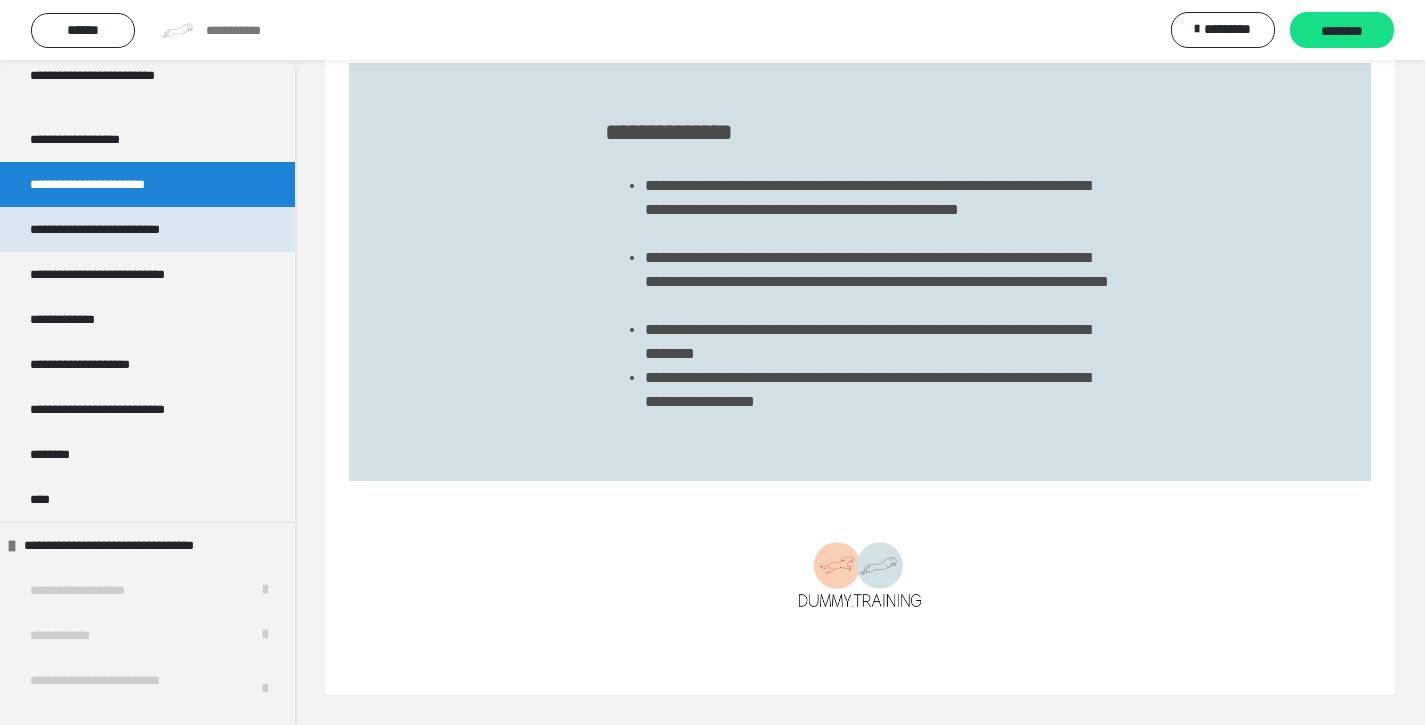 click on "**********" at bounding box center (121, 229) 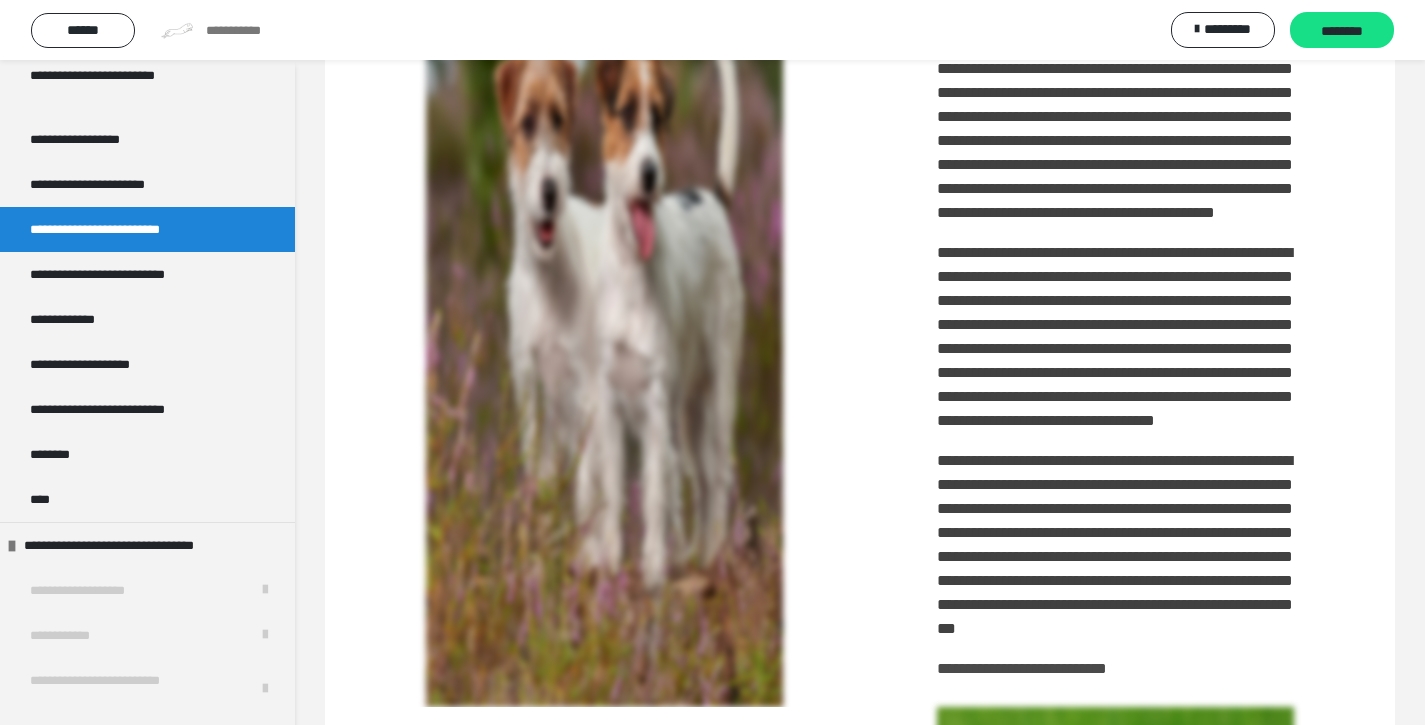 click on "**********" at bounding box center [121, 229] 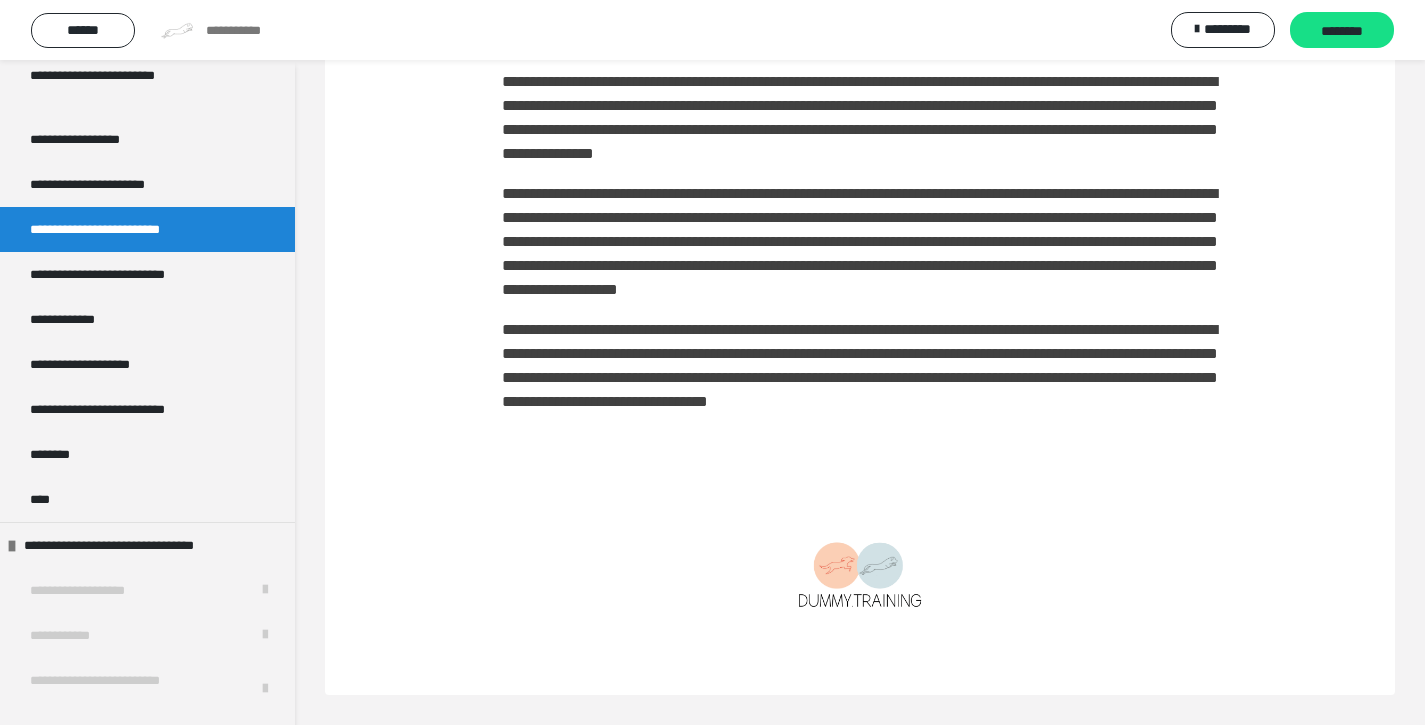 scroll, scrollTop: 15998, scrollLeft: 0, axis: vertical 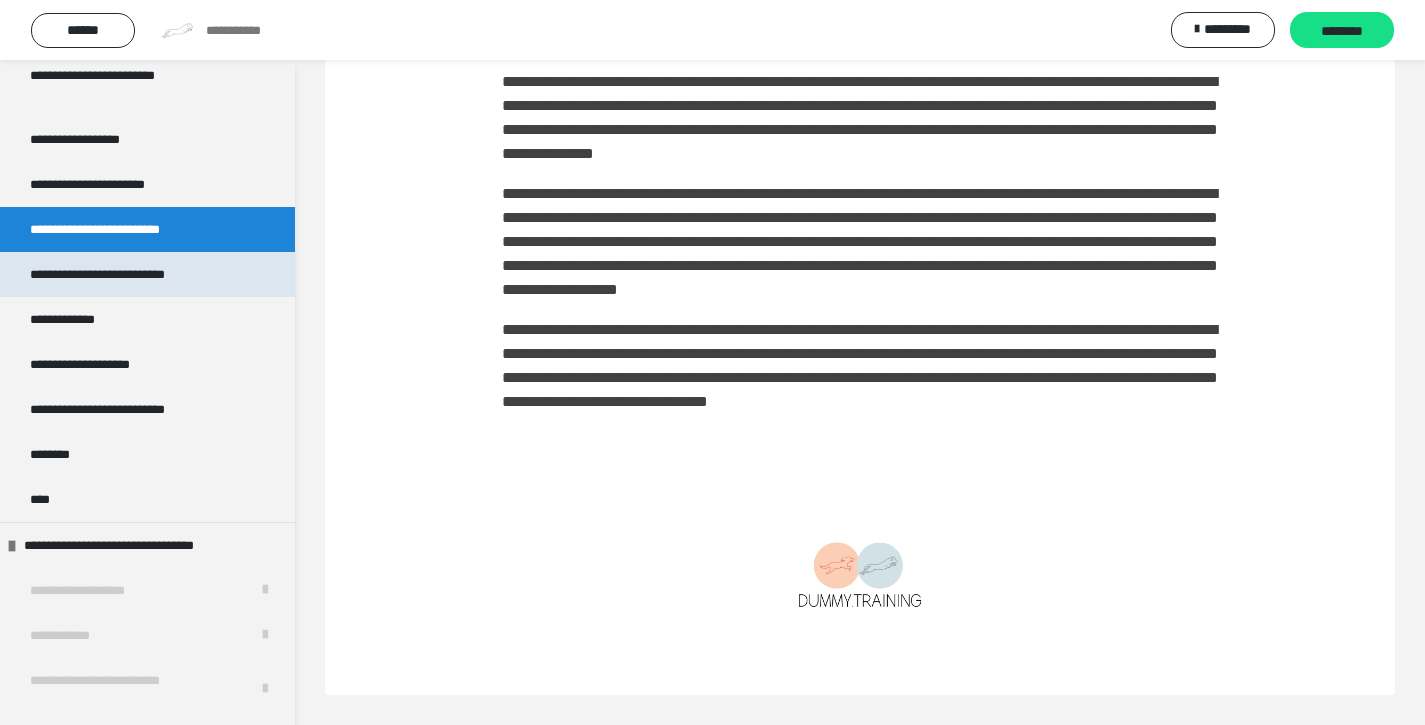 click on "**********" at bounding box center [129, 274] 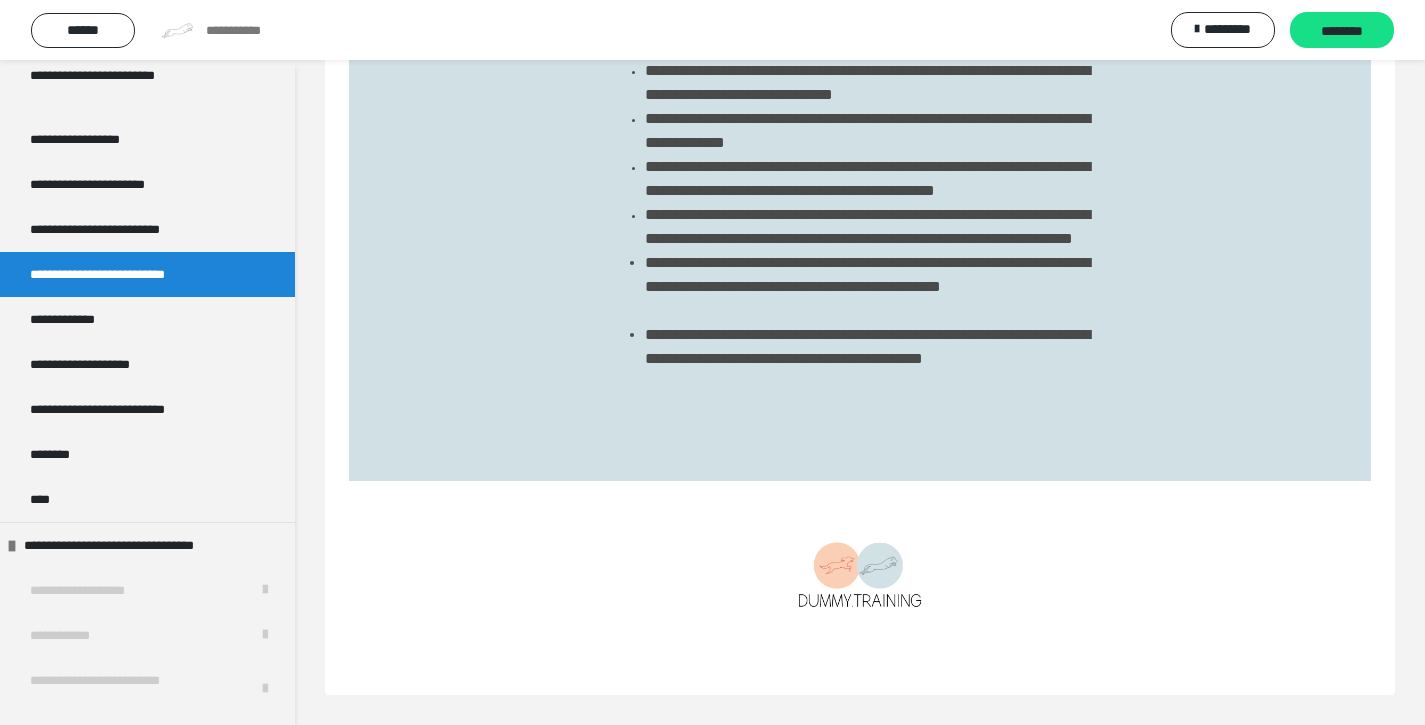 scroll, scrollTop: 6426, scrollLeft: 0, axis: vertical 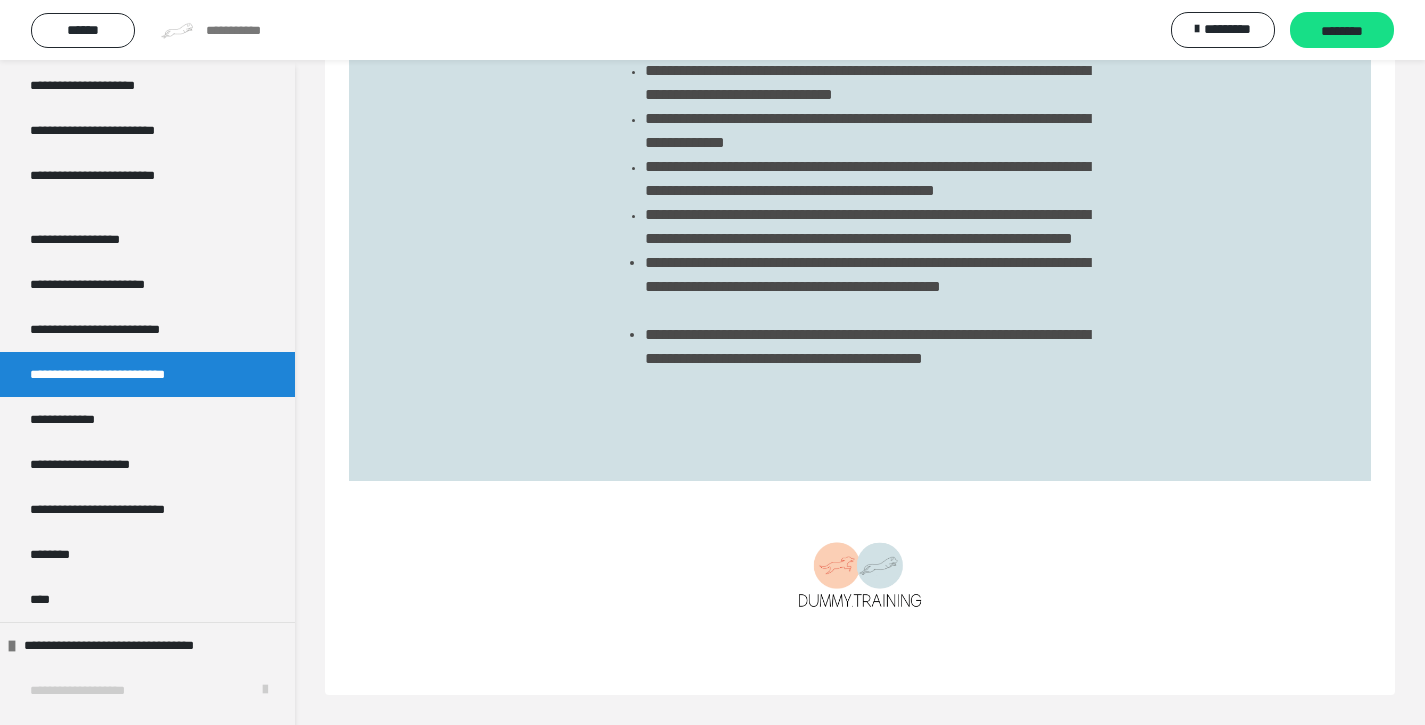 click 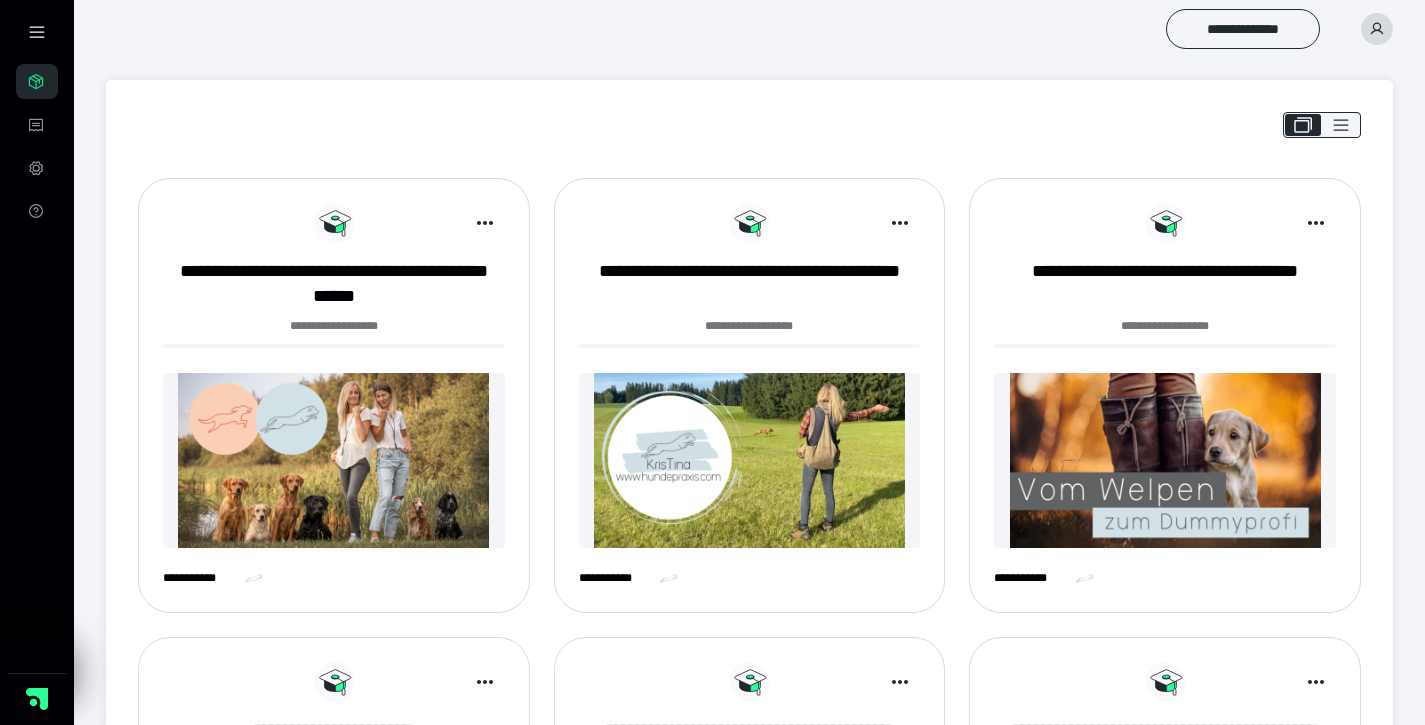 scroll, scrollTop: 193, scrollLeft: 0, axis: vertical 